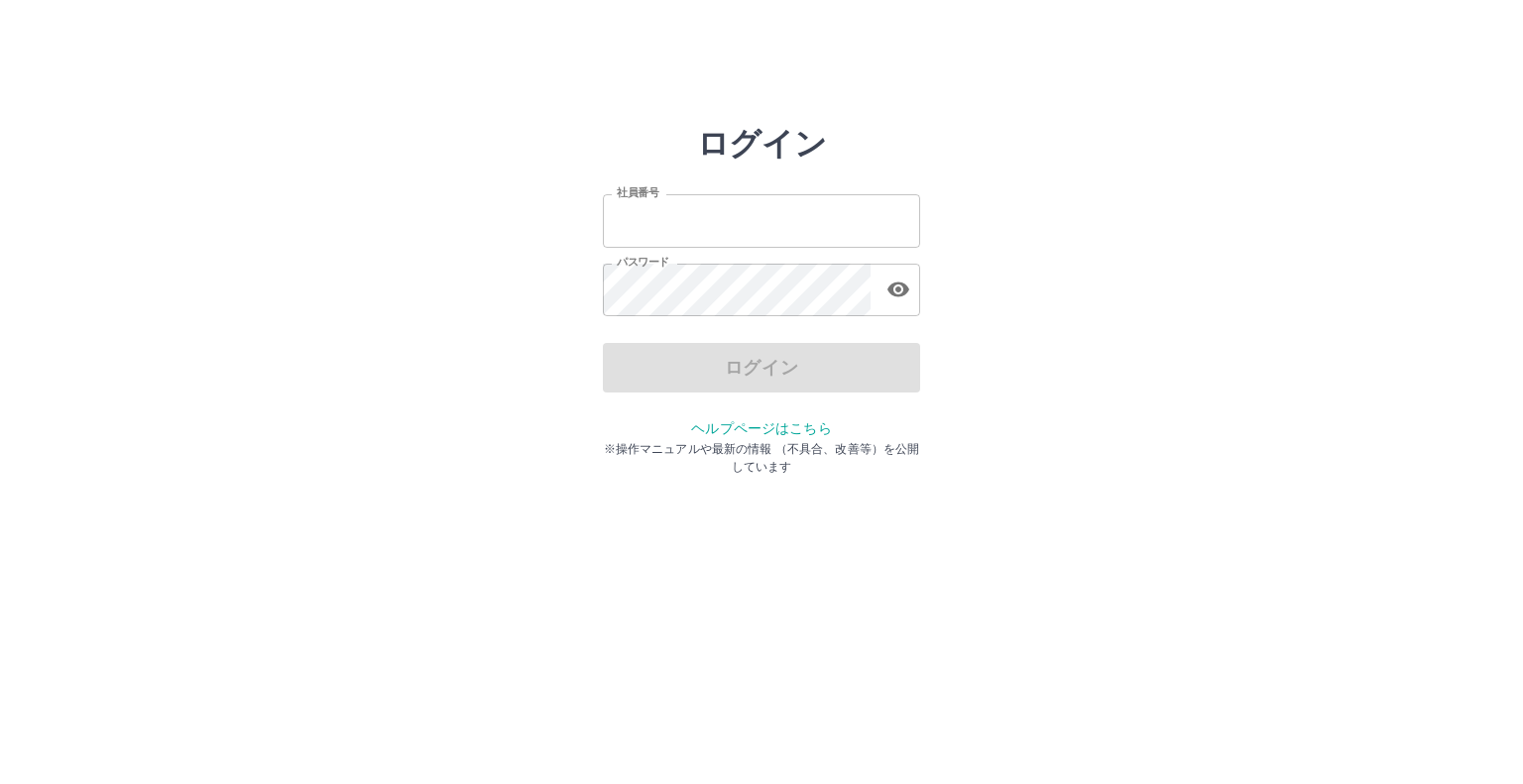 scroll, scrollTop: 0, scrollLeft: 0, axis: both 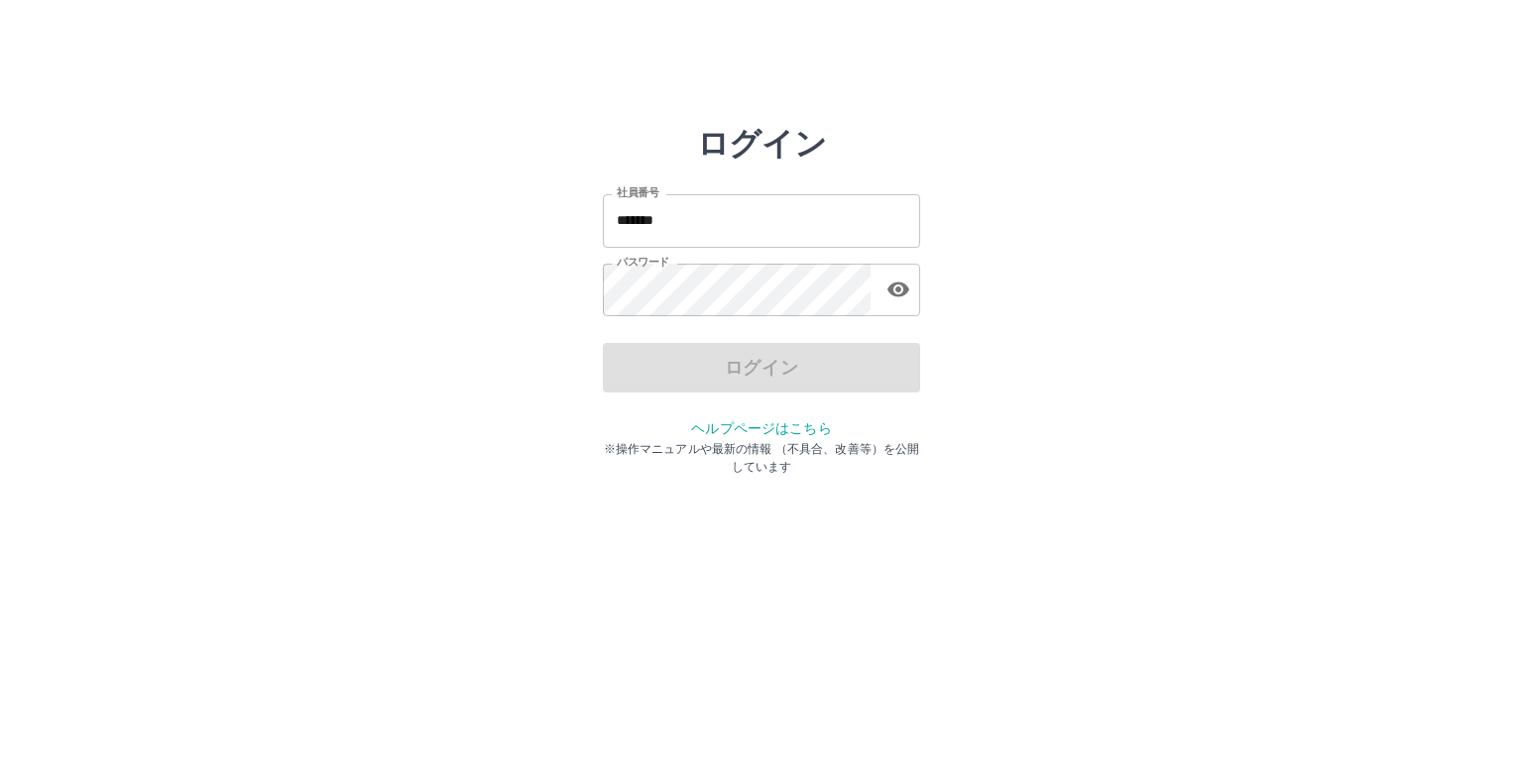 click on "*******" at bounding box center (762, 220) 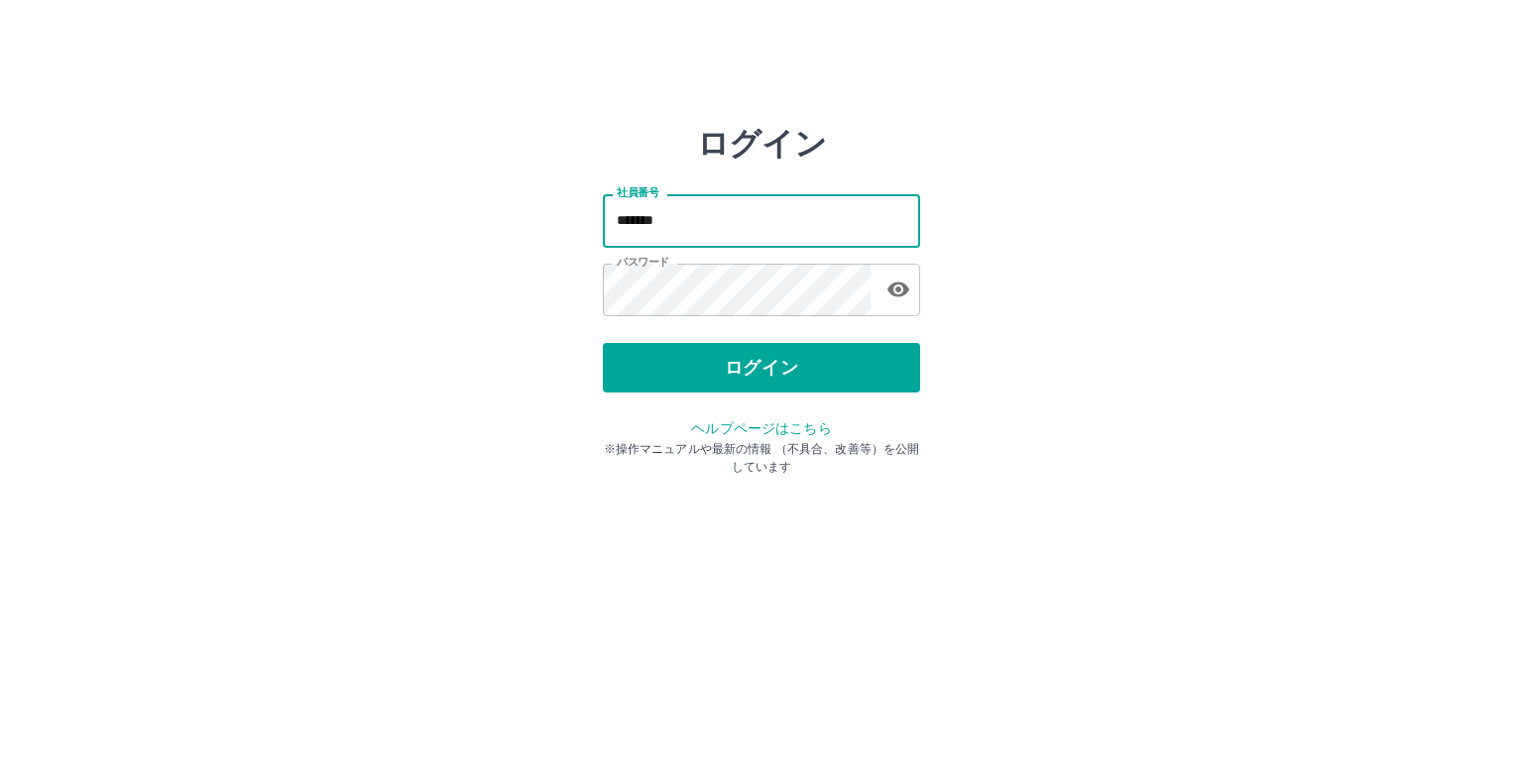 type on "*******" 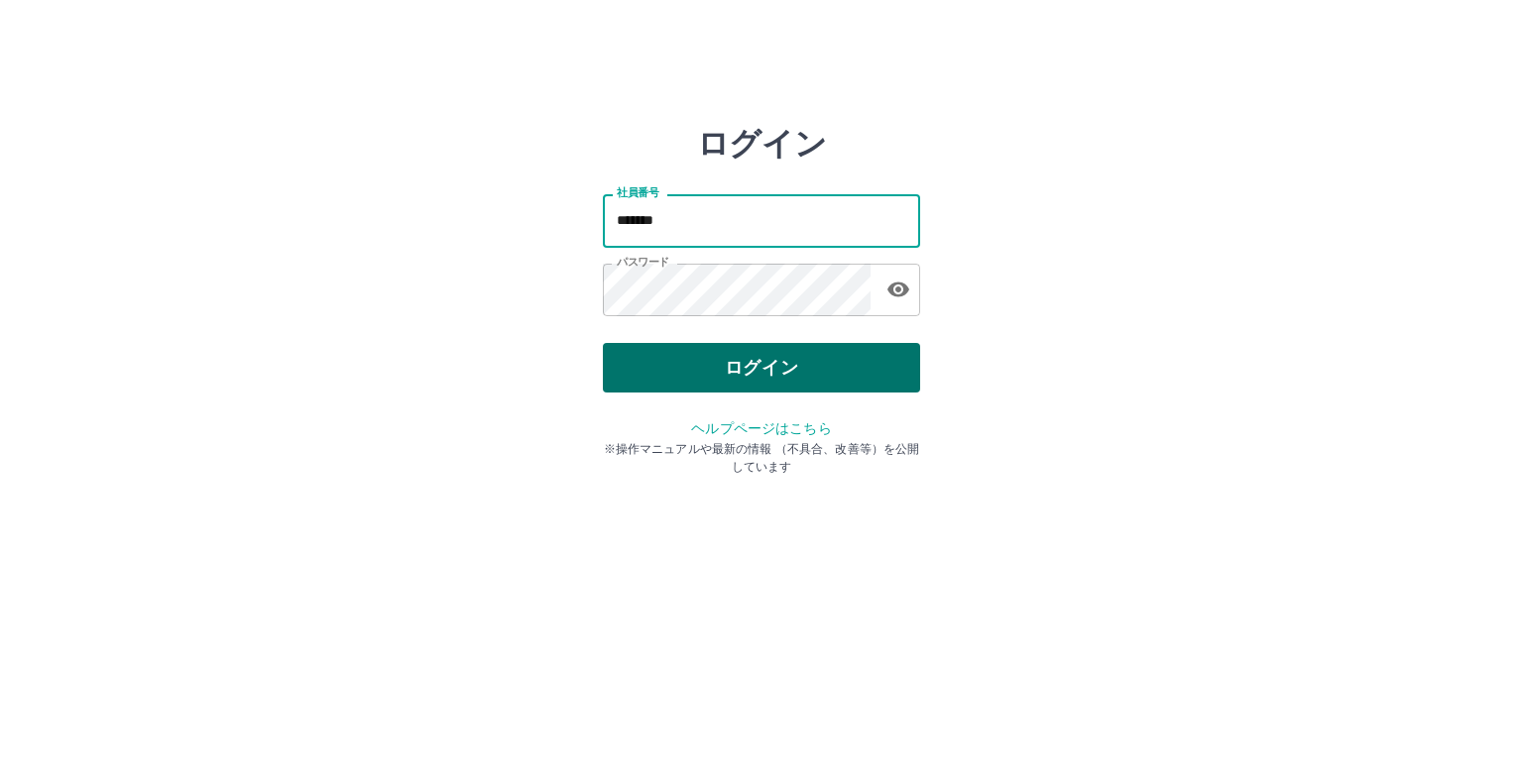 click on "ログイン" at bounding box center [762, 368] 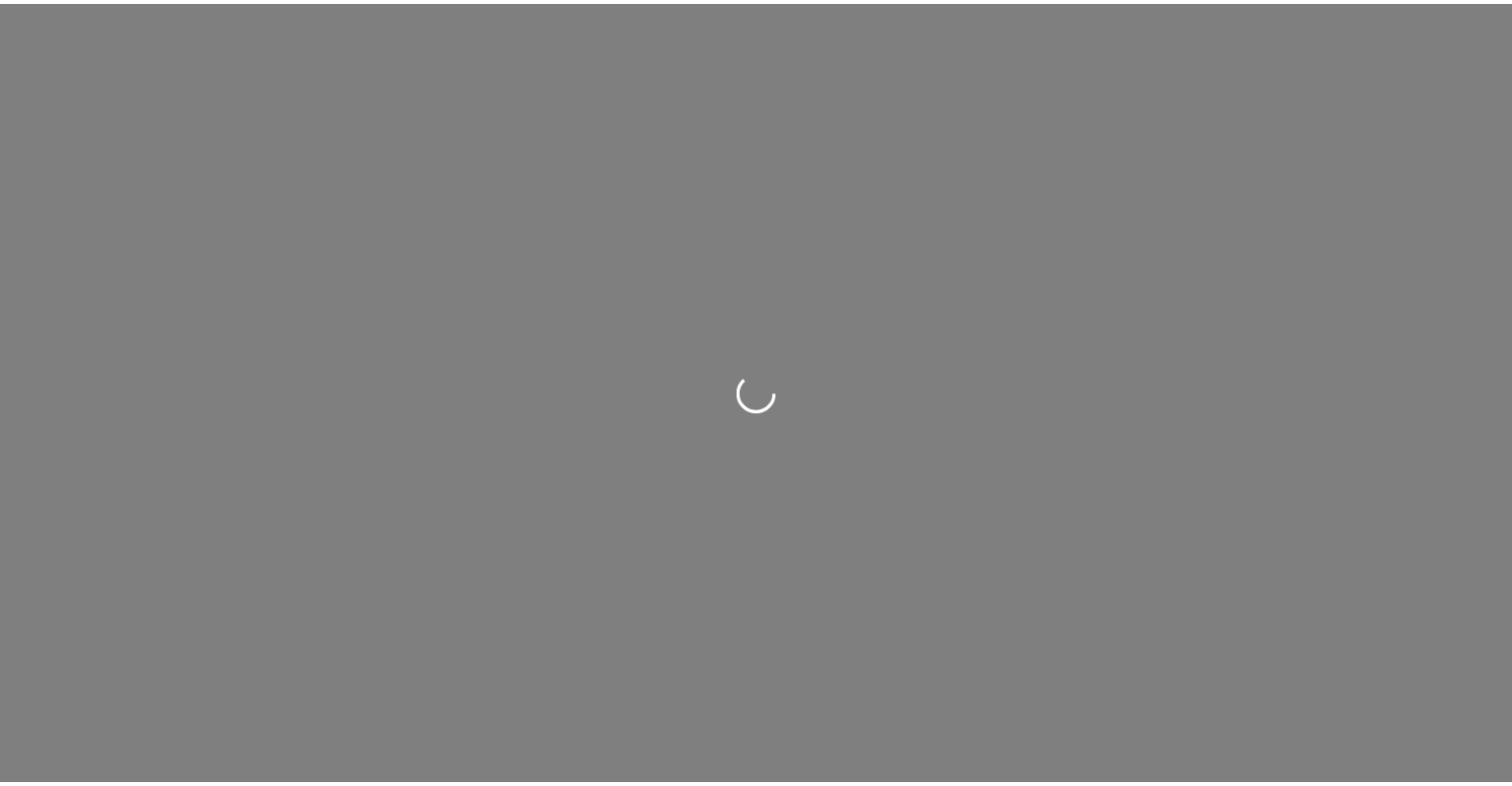 scroll, scrollTop: 0, scrollLeft: 0, axis: both 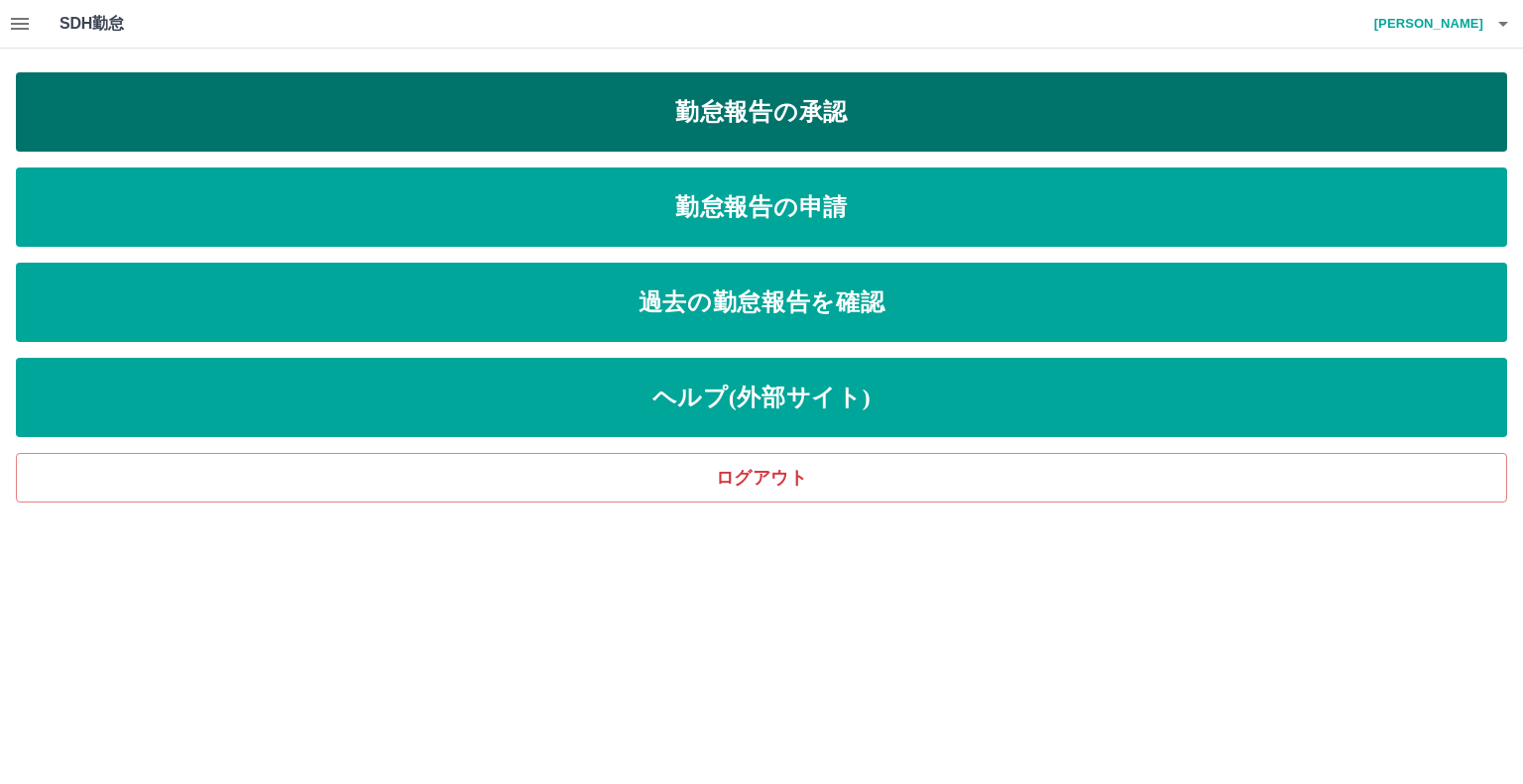 click on "勤怠報告の承認" at bounding box center [762, 112] 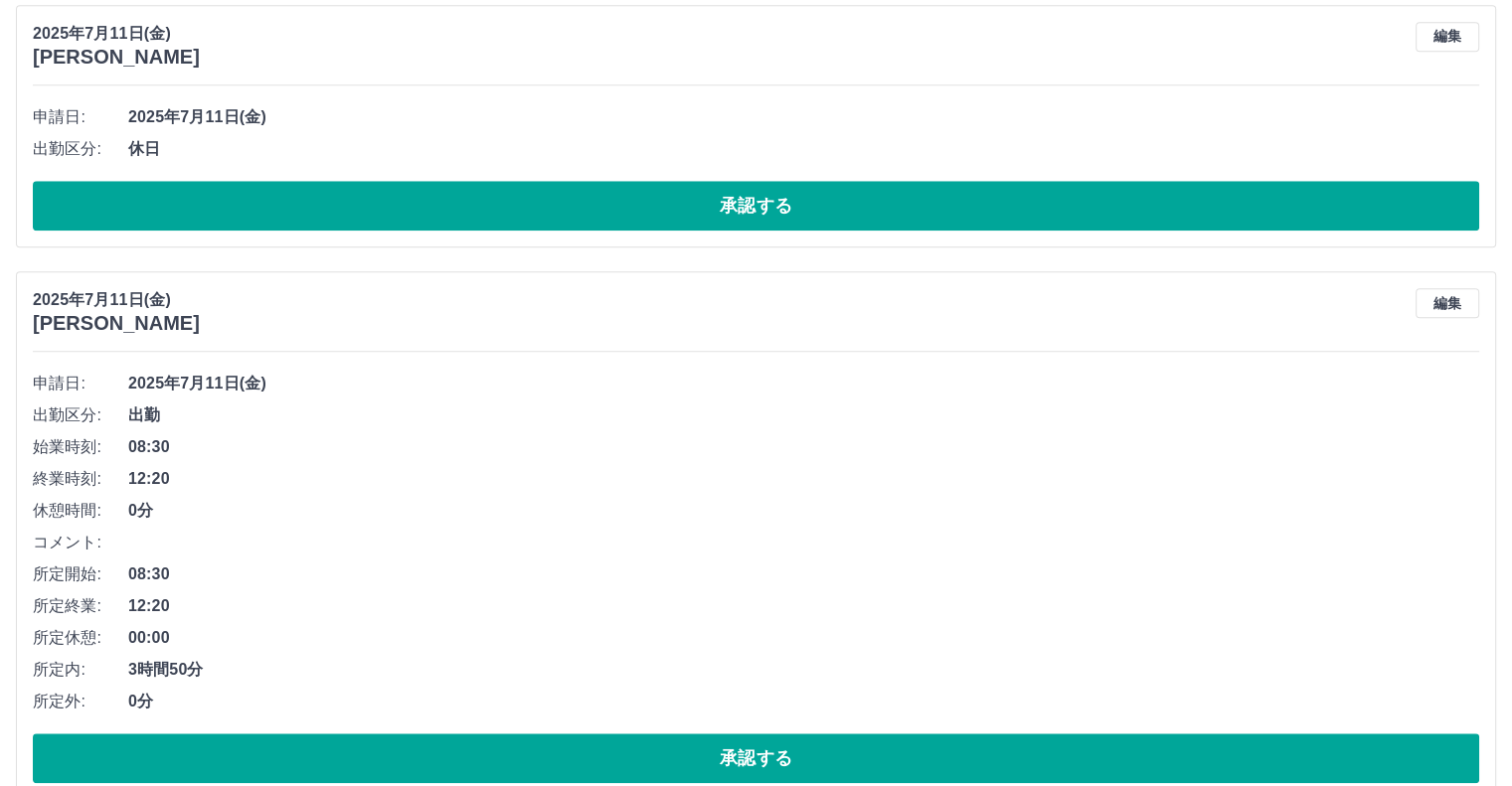 scroll, scrollTop: 1987, scrollLeft: 0, axis: vertical 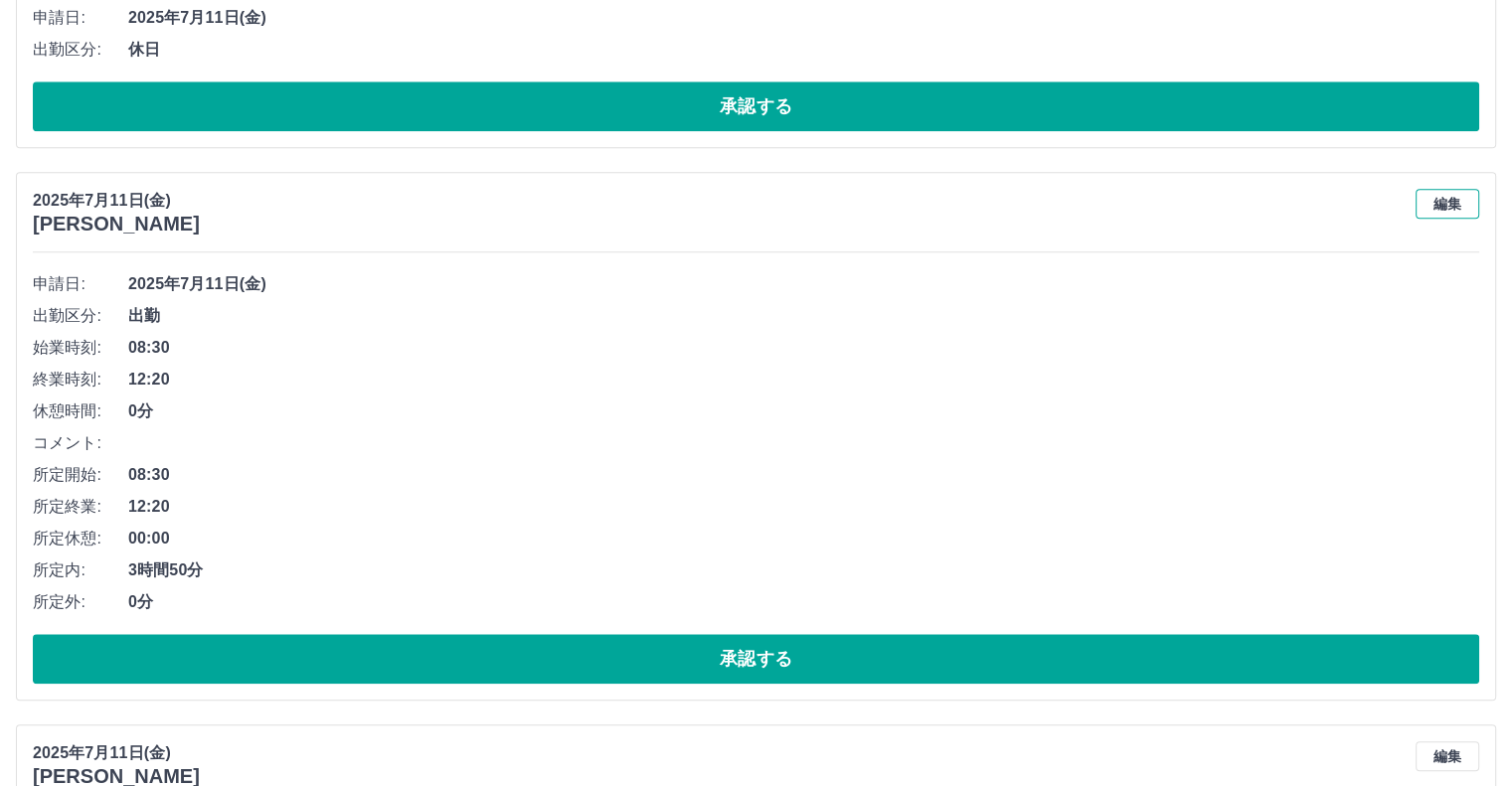 drag, startPoint x: 1438, startPoint y: 206, endPoint x: 1431, endPoint y: 214, distance: 10.630146 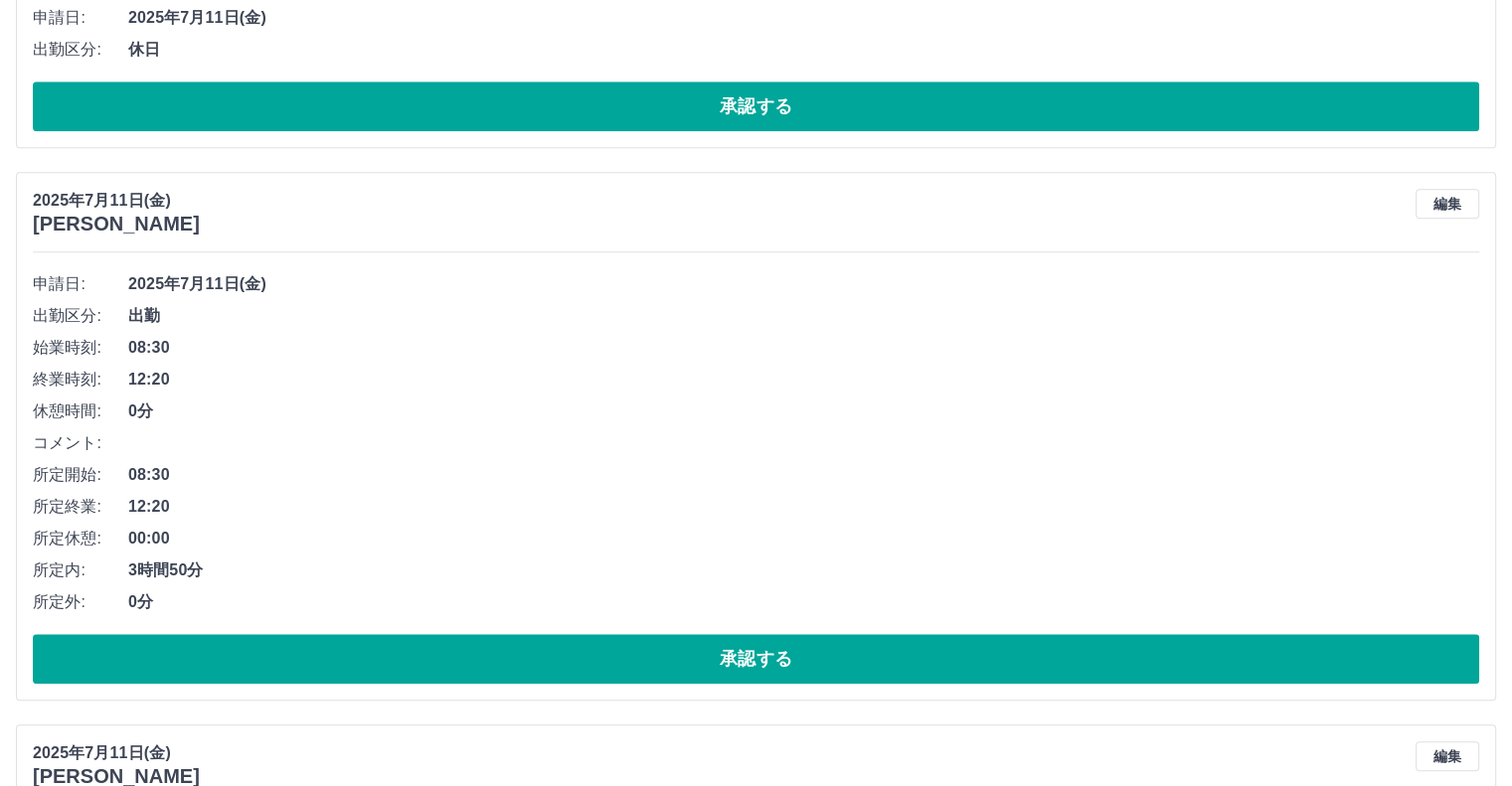 click on "編集" at bounding box center [1447, 204] 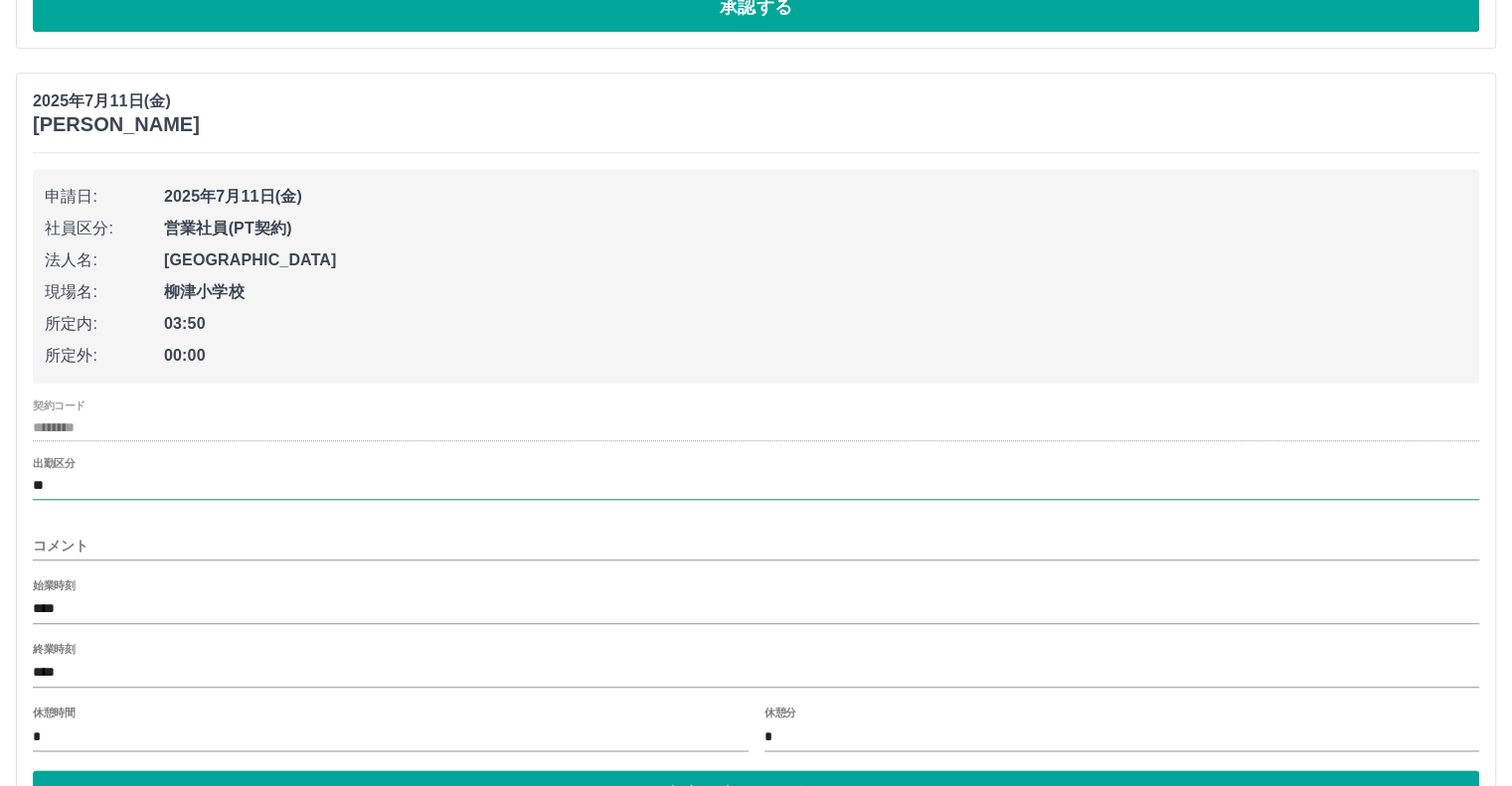 scroll, scrollTop: 2186, scrollLeft: 0, axis: vertical 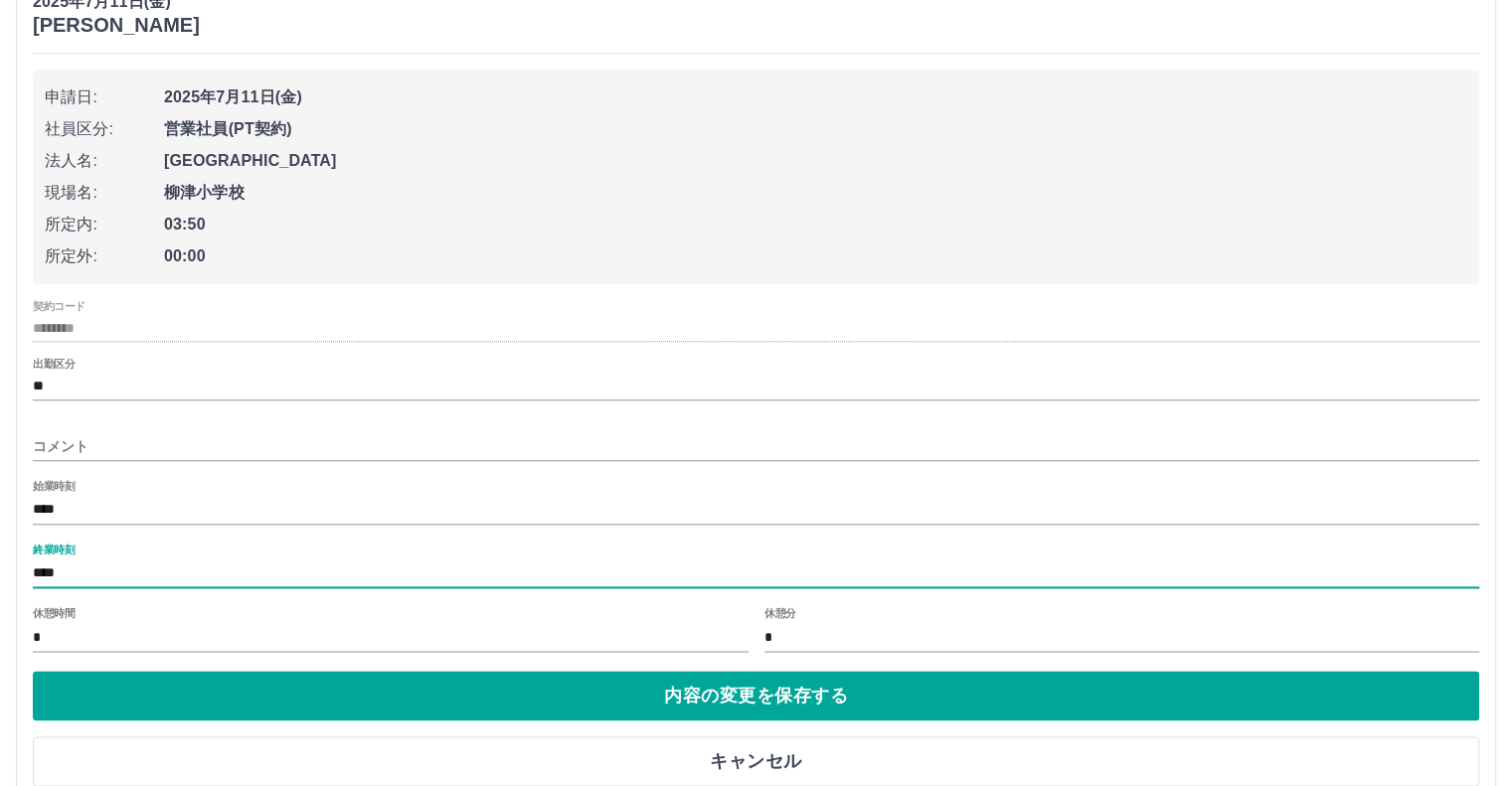 click on "****" at bounding box center (756, 573) 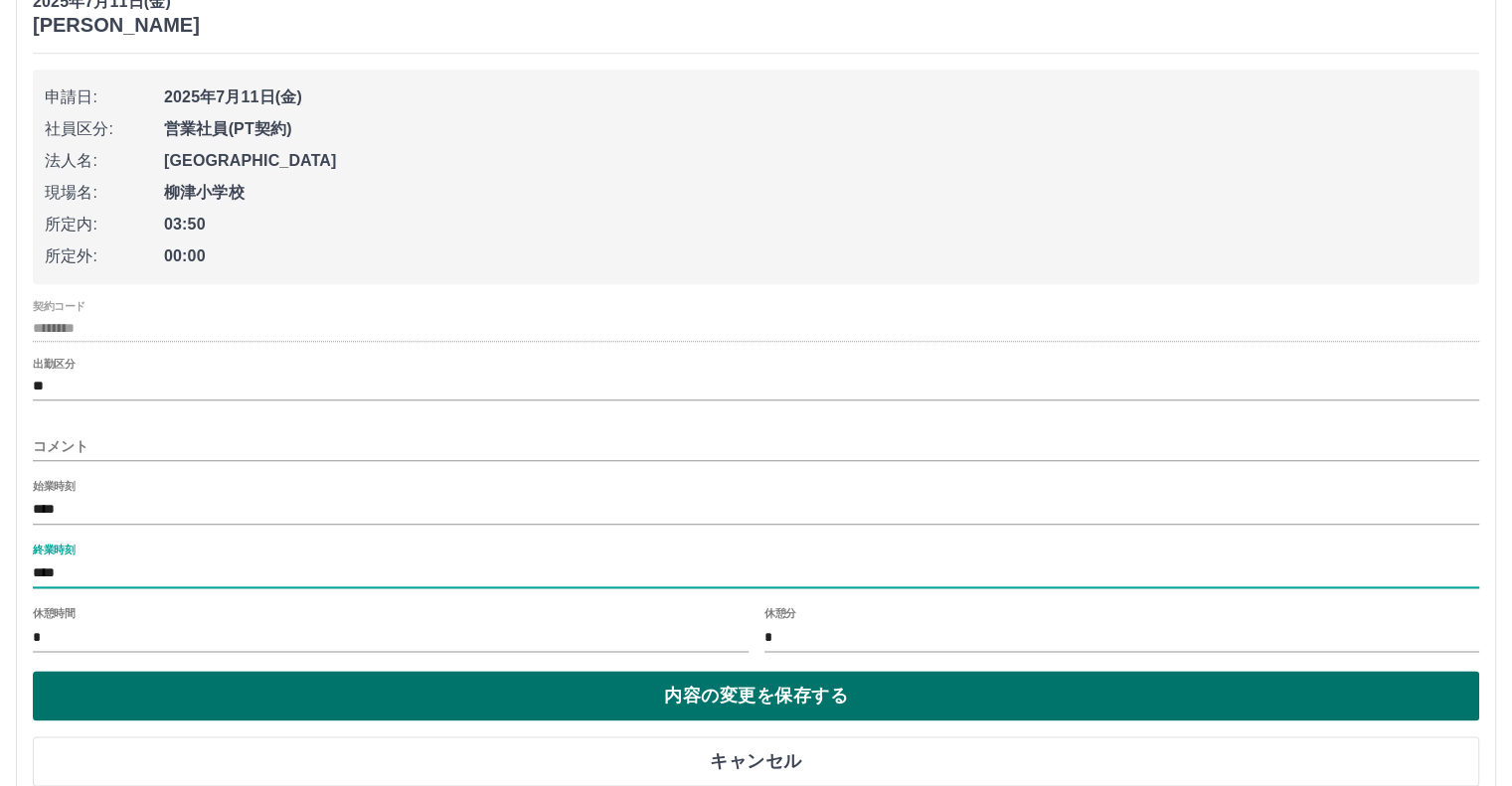type on "****" 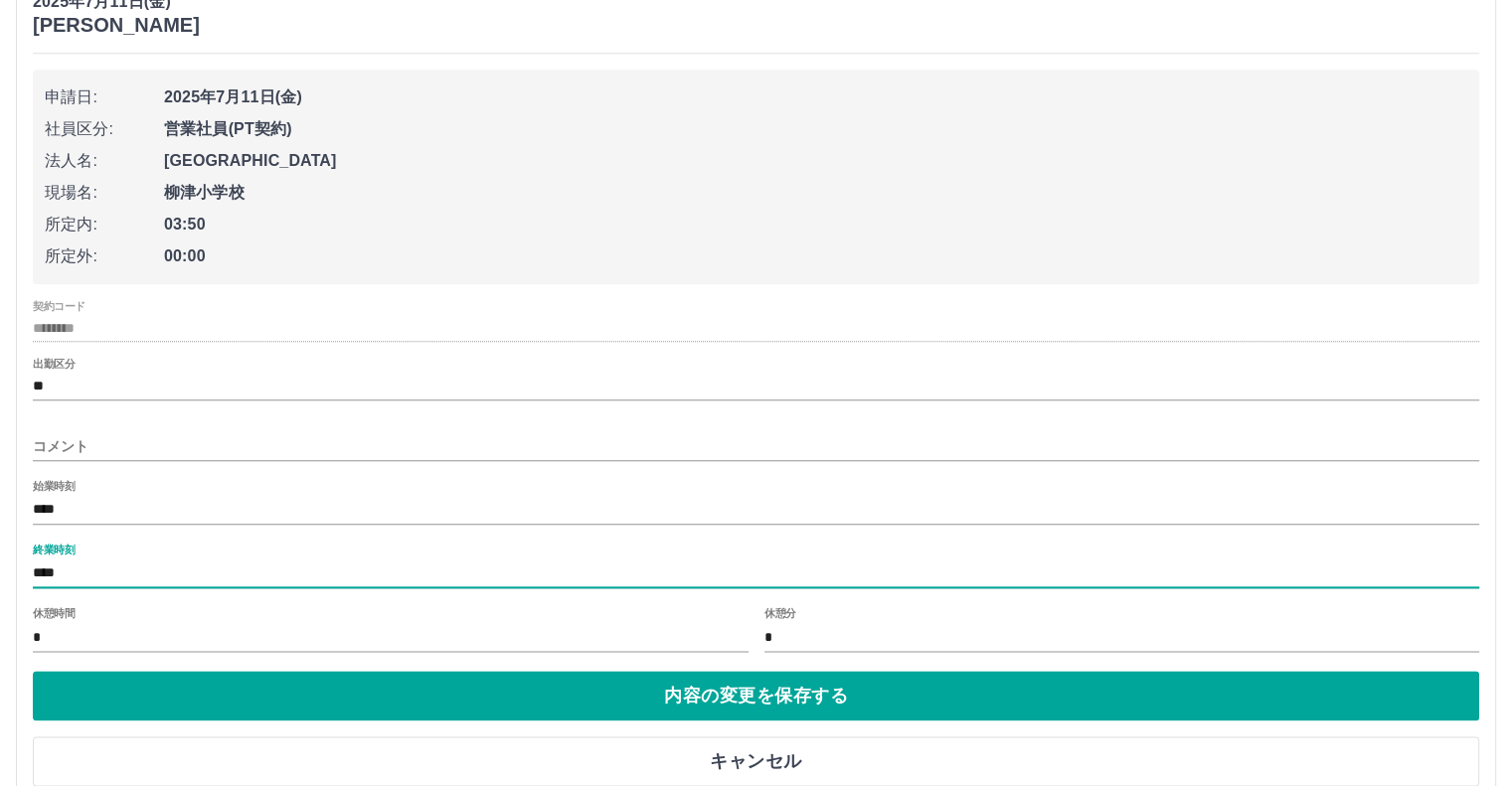 click on "内容の変更を保存する" at bounding box center (756, 696) 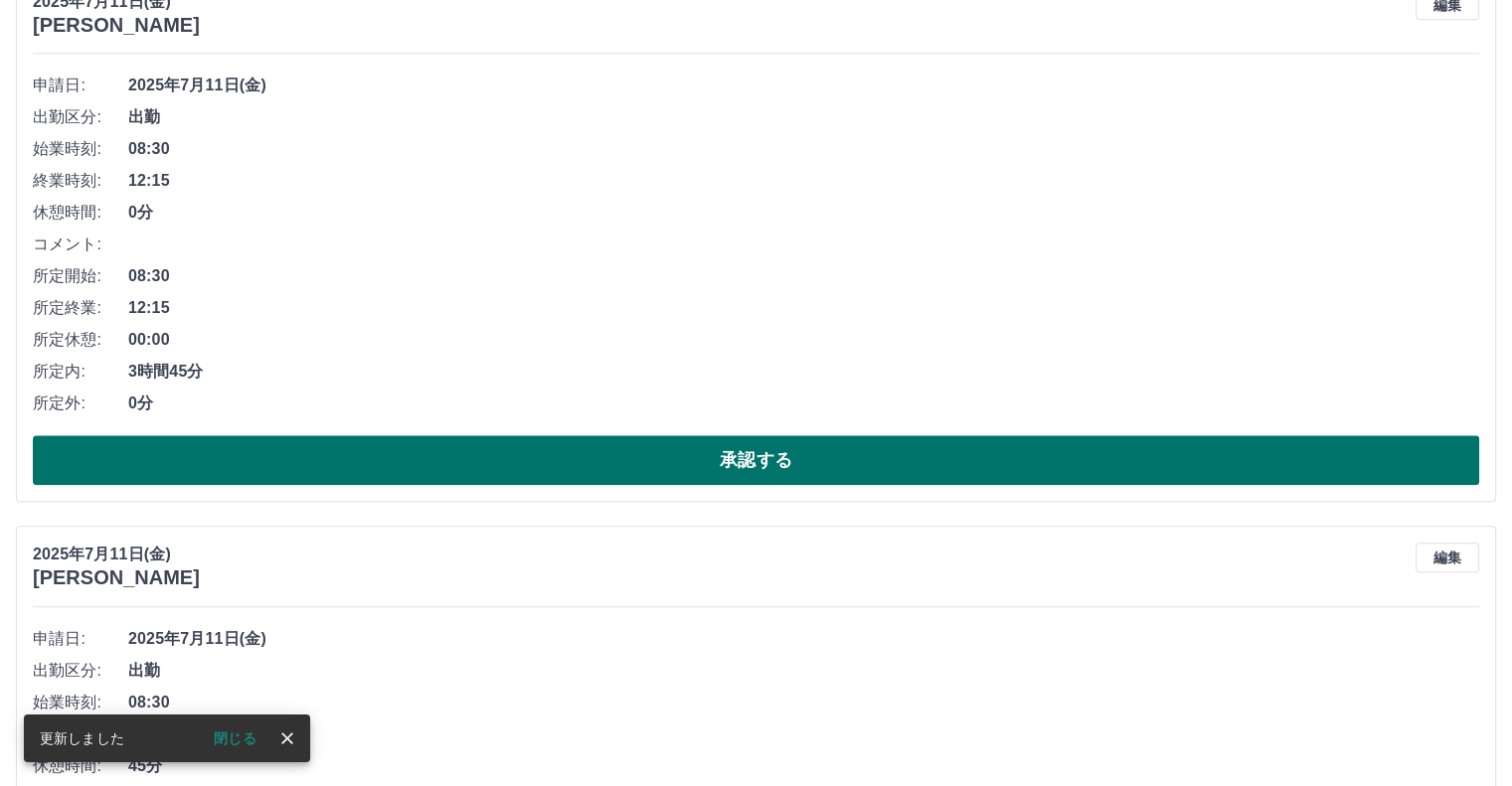 click on "承認する" at bounding box center (756, 460) 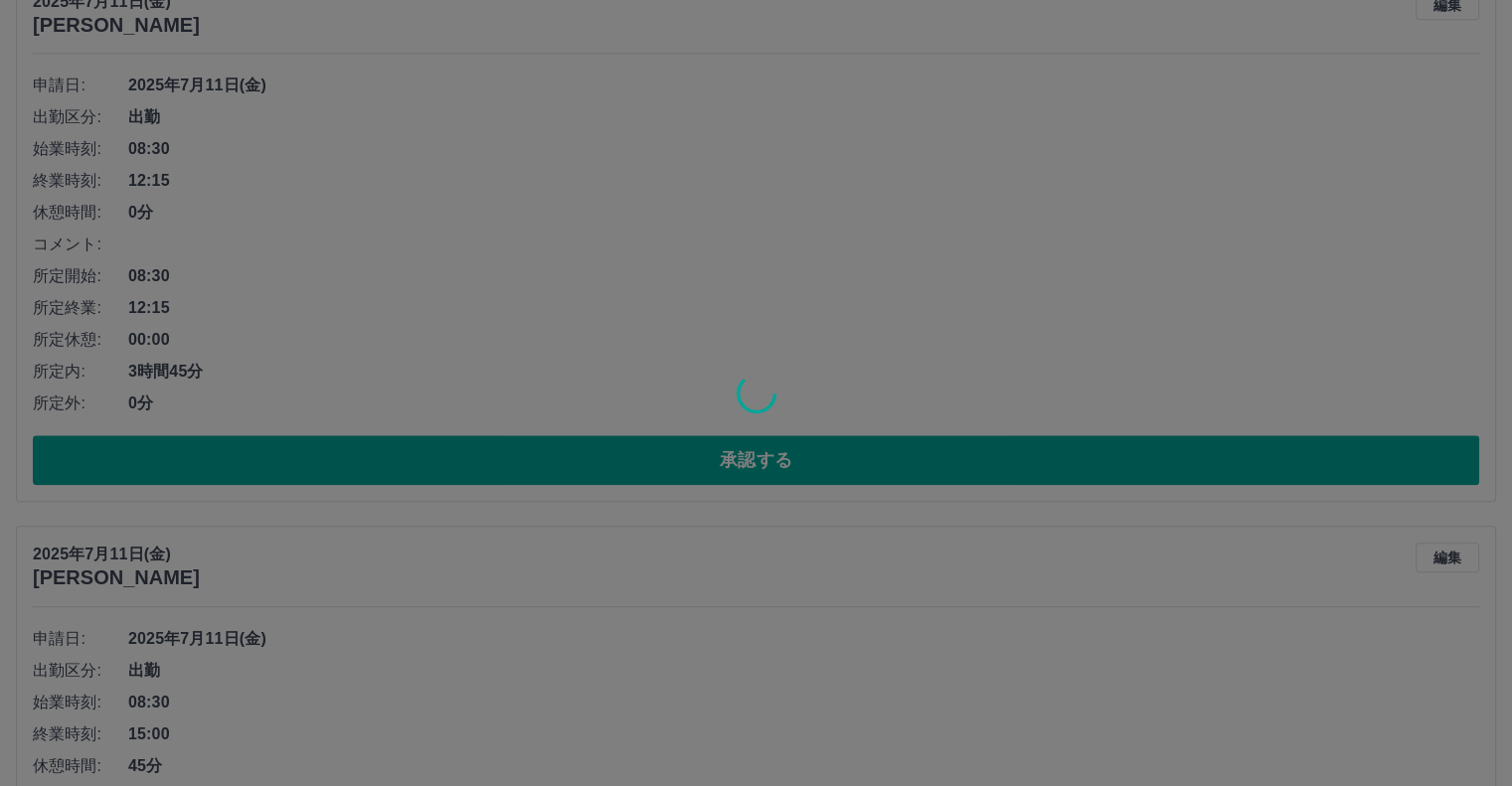 scroll, scrollTop: 1634, scrollLeft: 0, axis: vertical 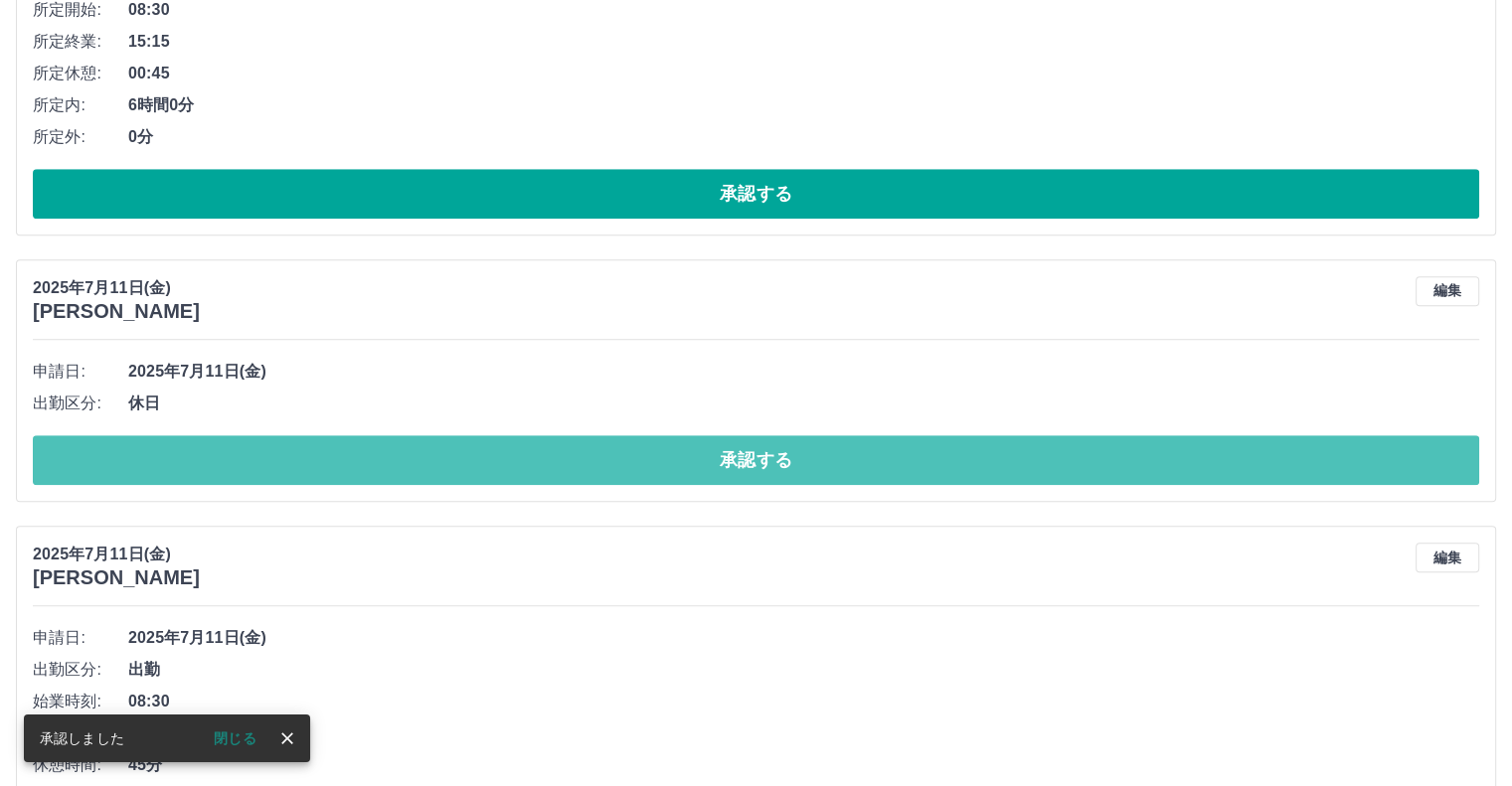 click on "承認する" at bounding box center [756, 460] 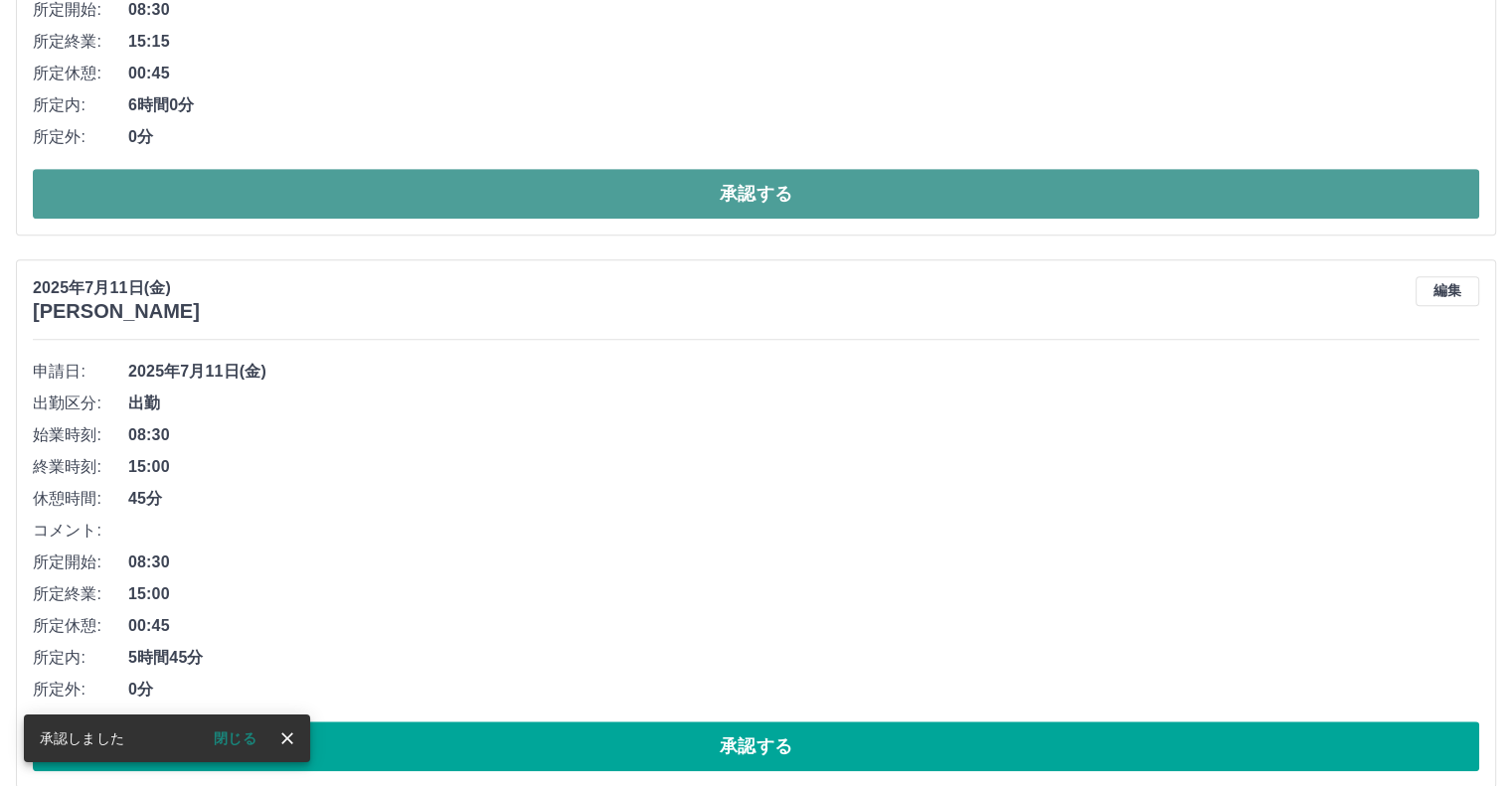 click on "承認する" at bounding box center [756, 194] 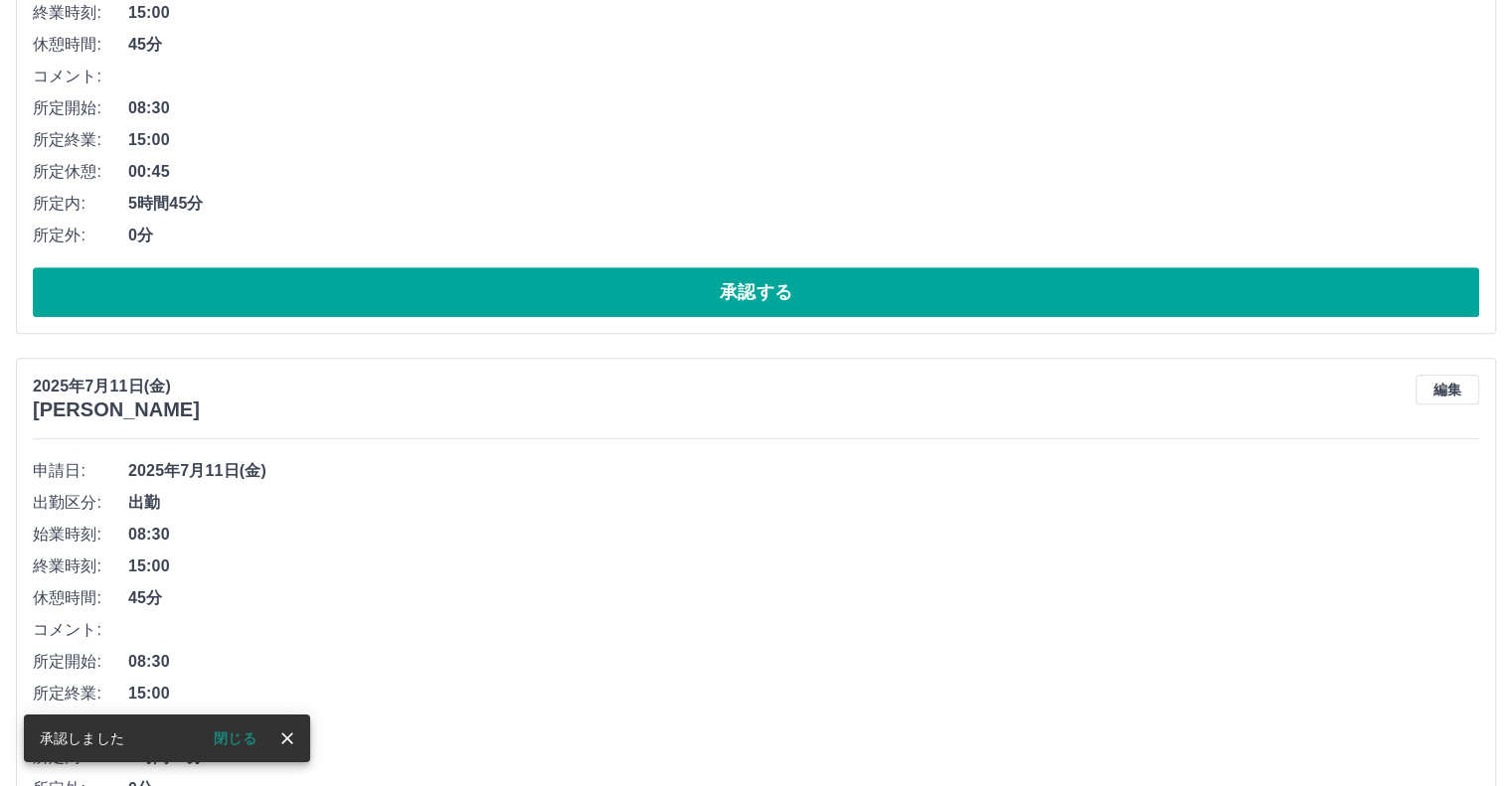 scroll, scrollTop: 982, scrollLeft: 0, axis: vertical 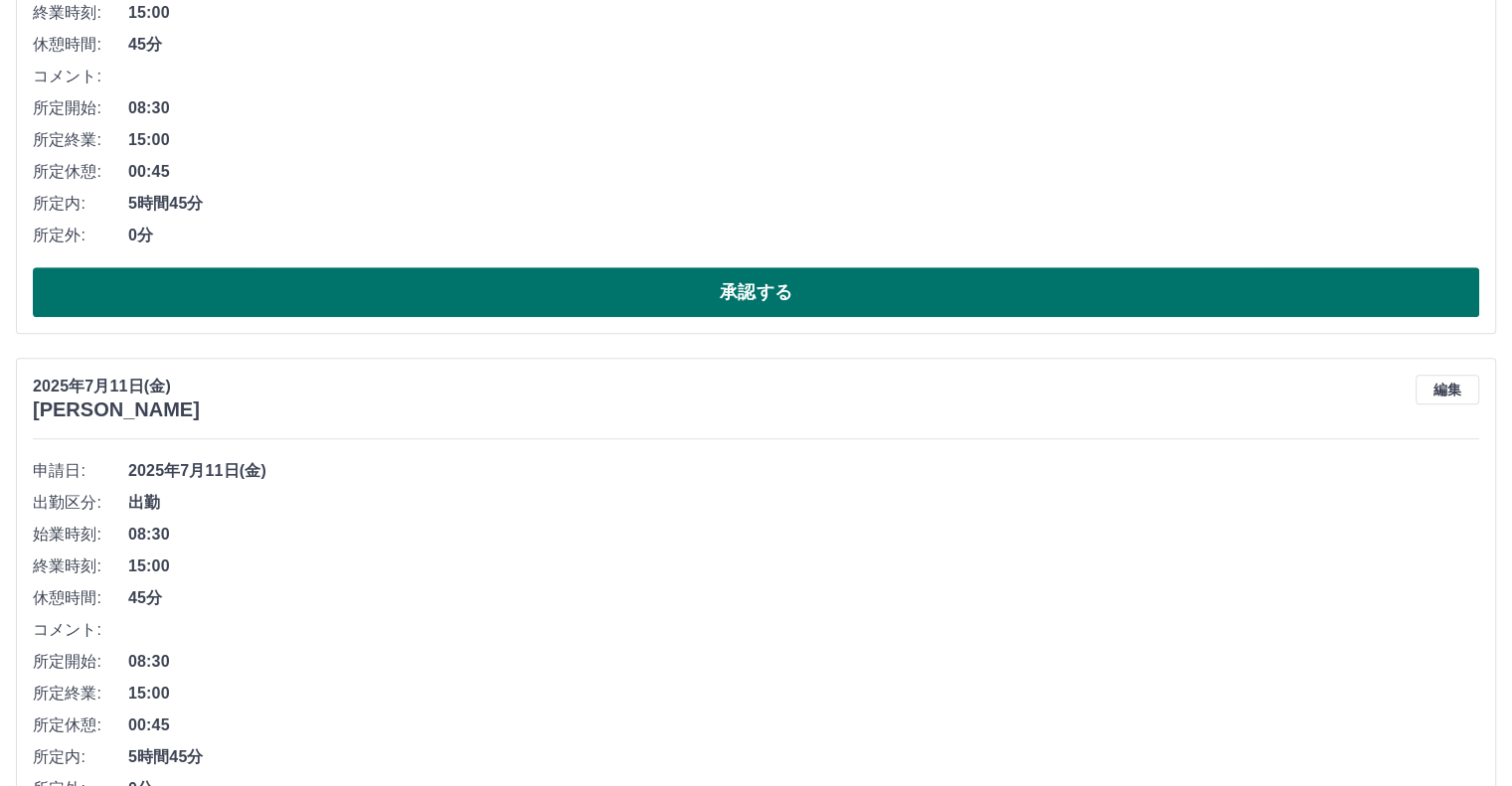 click on "承認する" at bounding box center [756, 292] 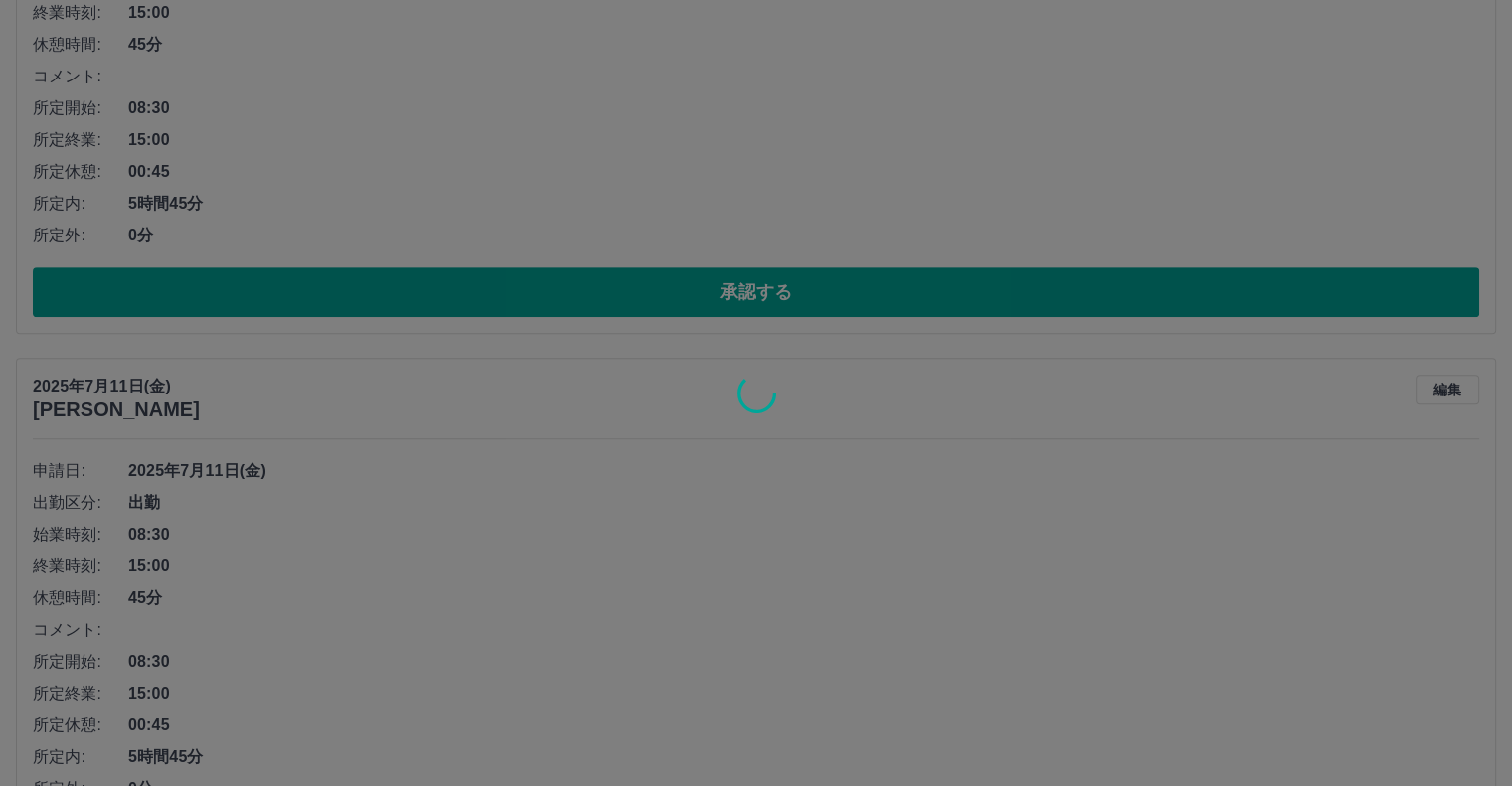 scroll, scrollTop: 429, scrollLeft: 0, axis: vertical 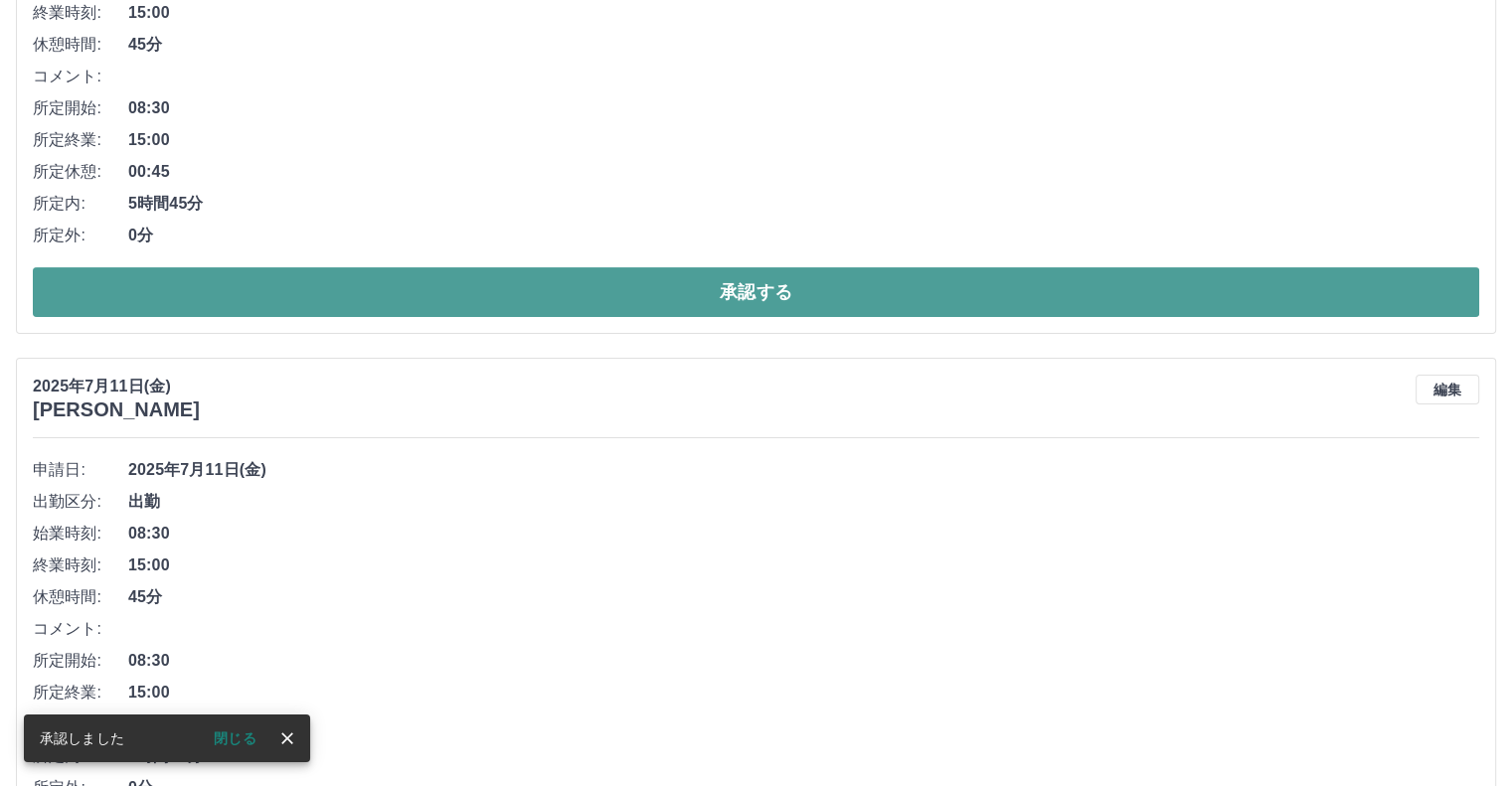 click on "承認する" at bounding box center [756, 292] 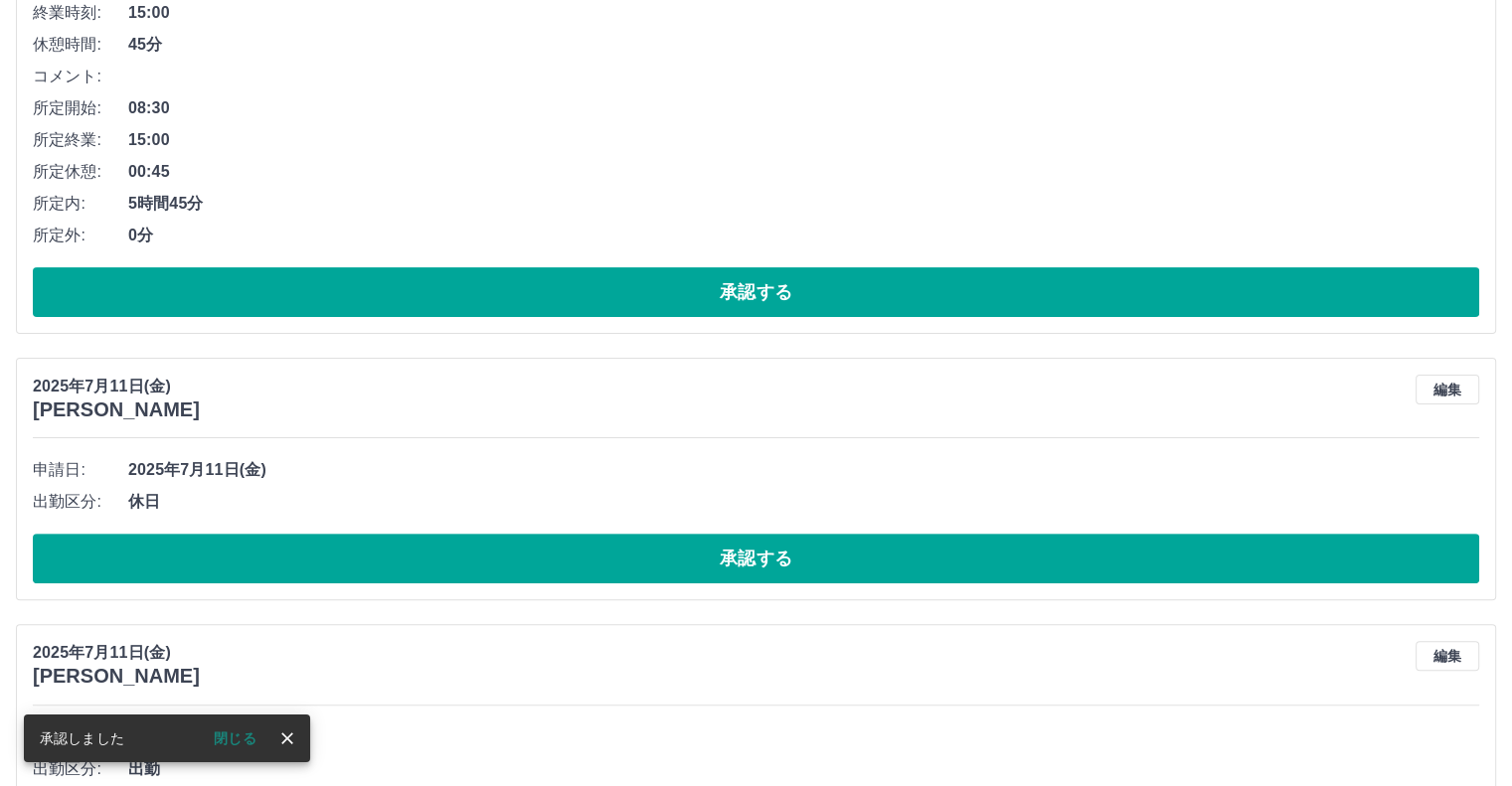 scroll, scrollTop: 0, scrollLeft: 0, axis: both 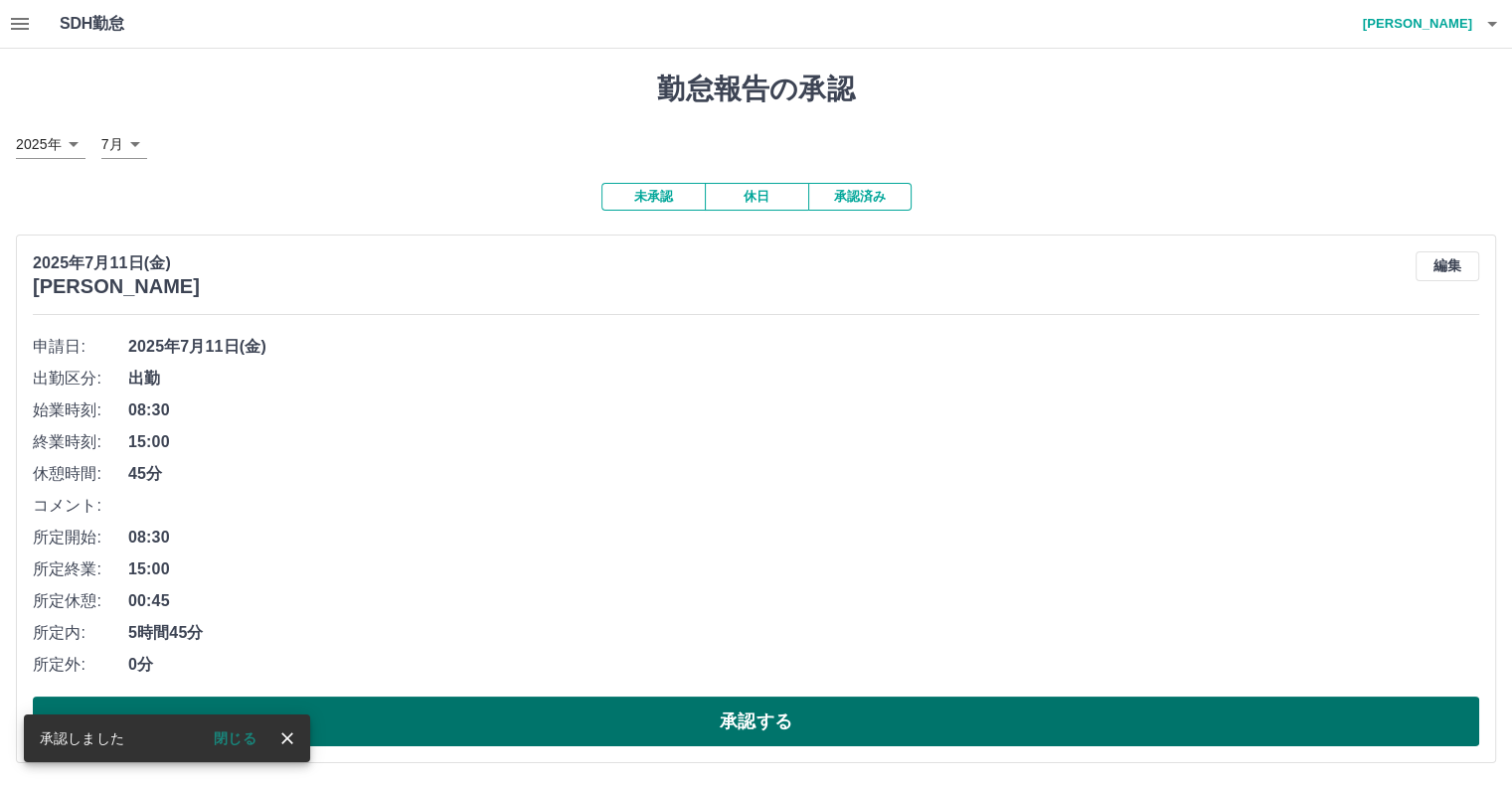 click on "承認する" at bounding box center (756, 721) 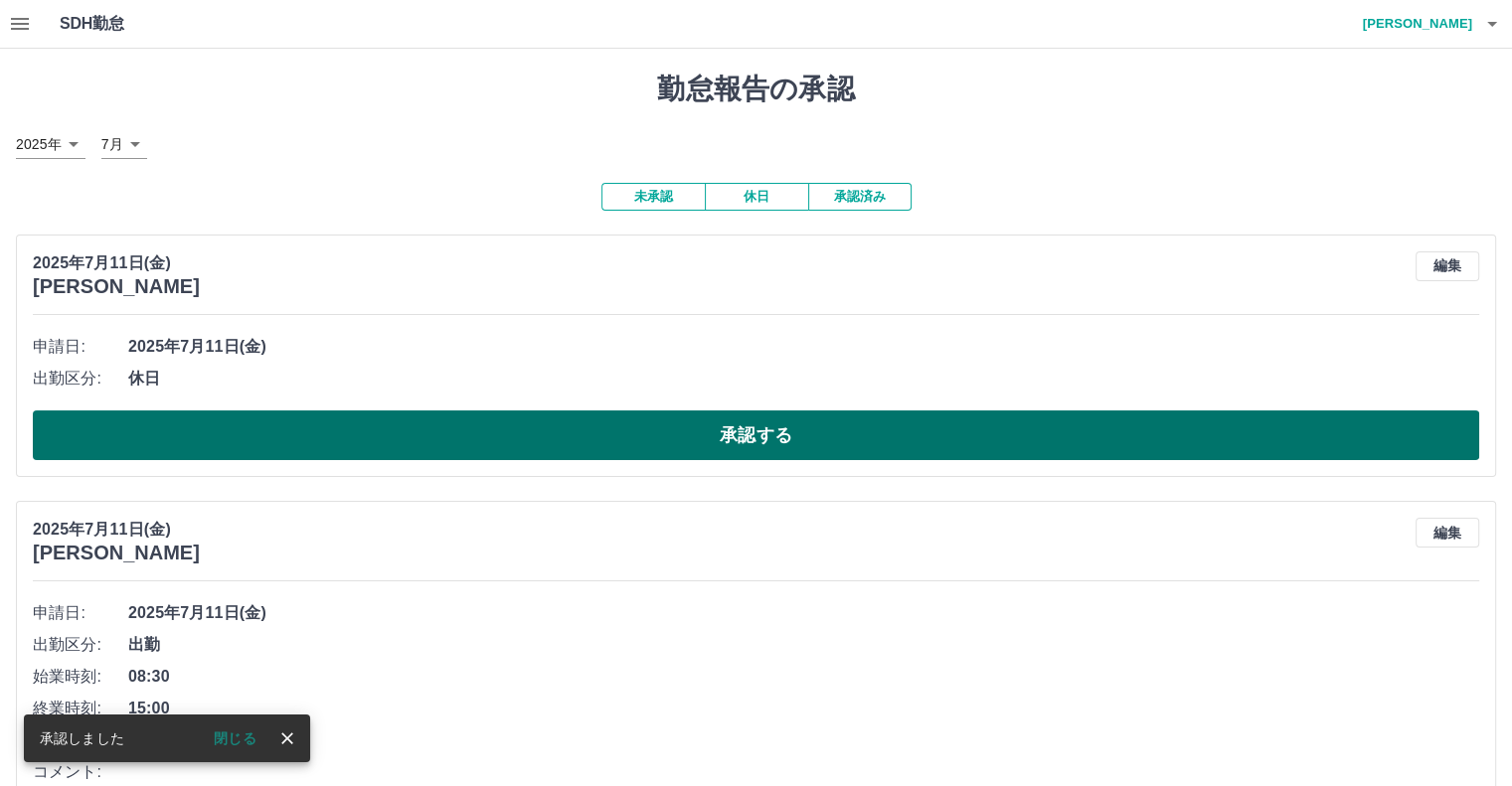 click on "承認する" at bounding box center [756, 435] 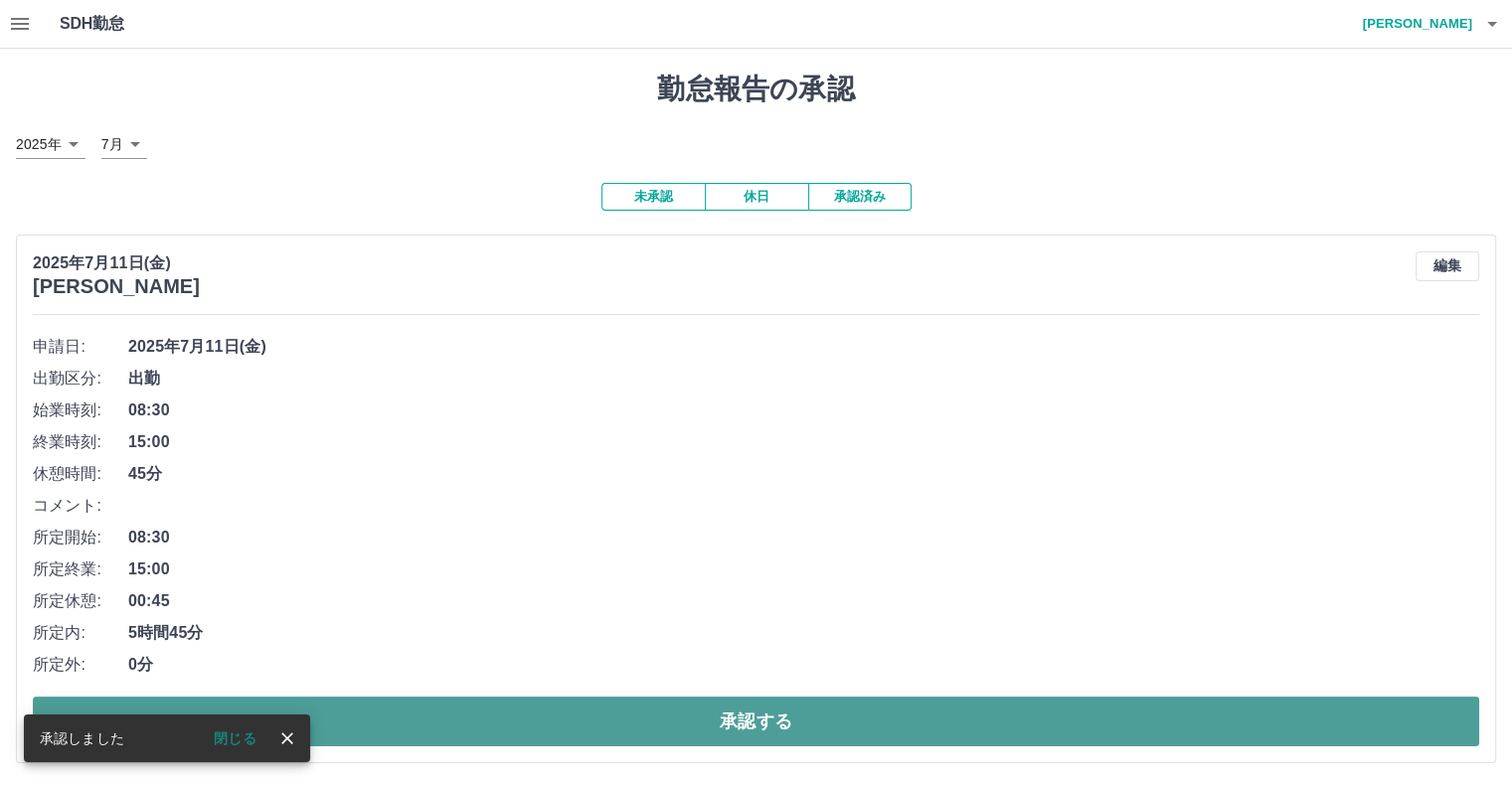 click on "承認する" at bounding box center [756, 721] 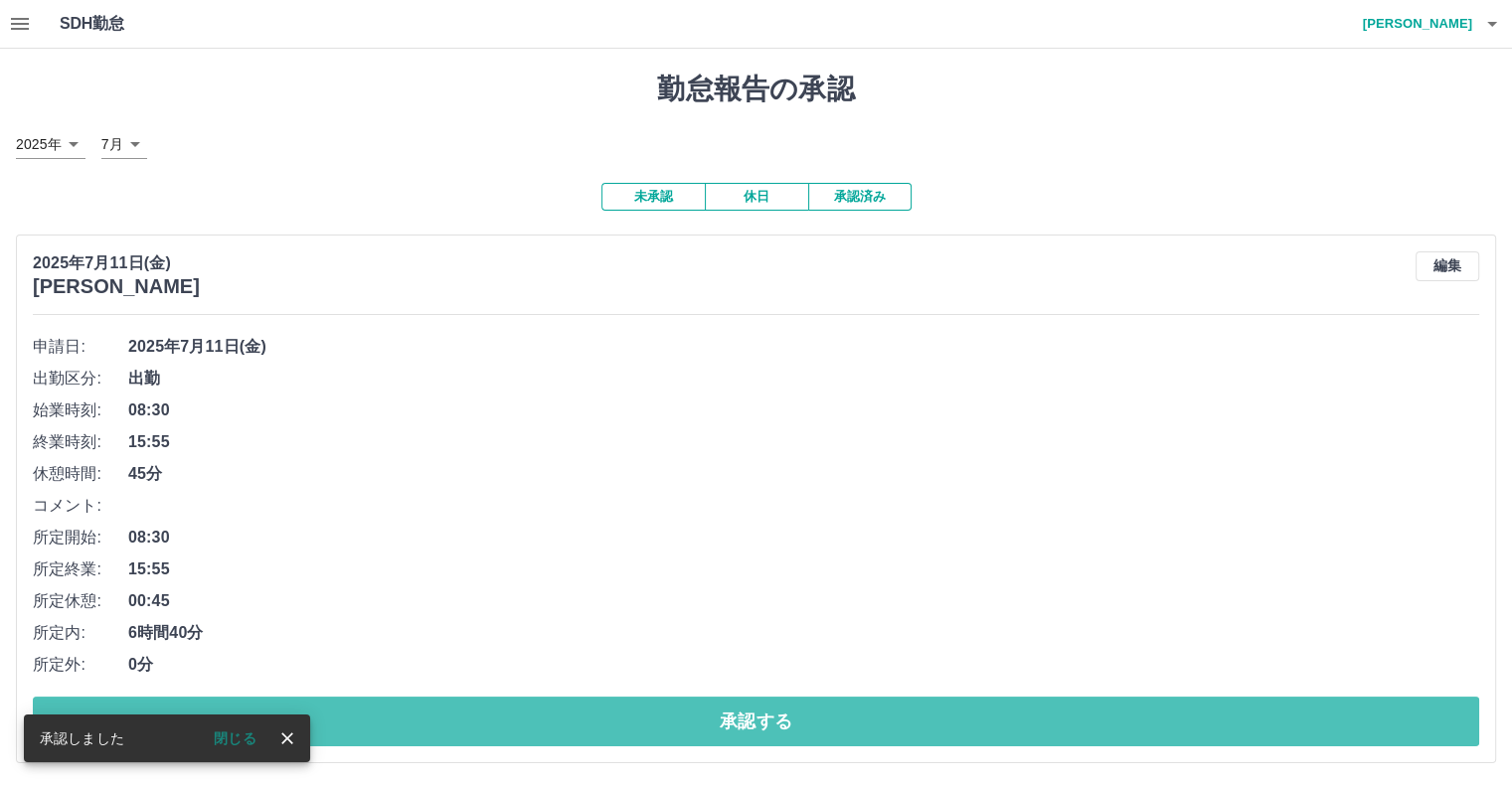 drag, startPoint x: 926, startPoint y: 710, endPoint x: 947, endPoint y: 695, distance: 25.806976 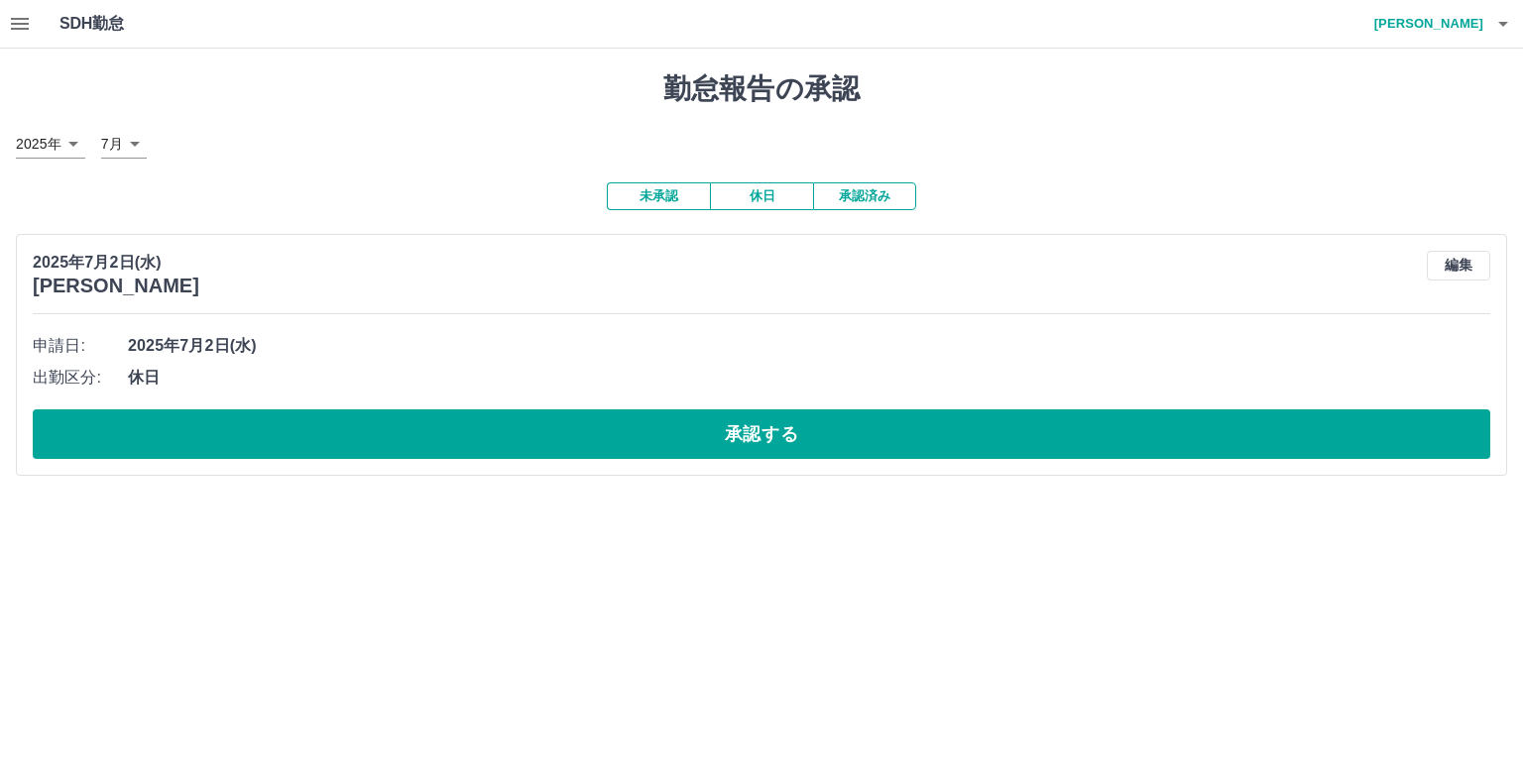 click on "承認済み" at bounding box center (865, 196) 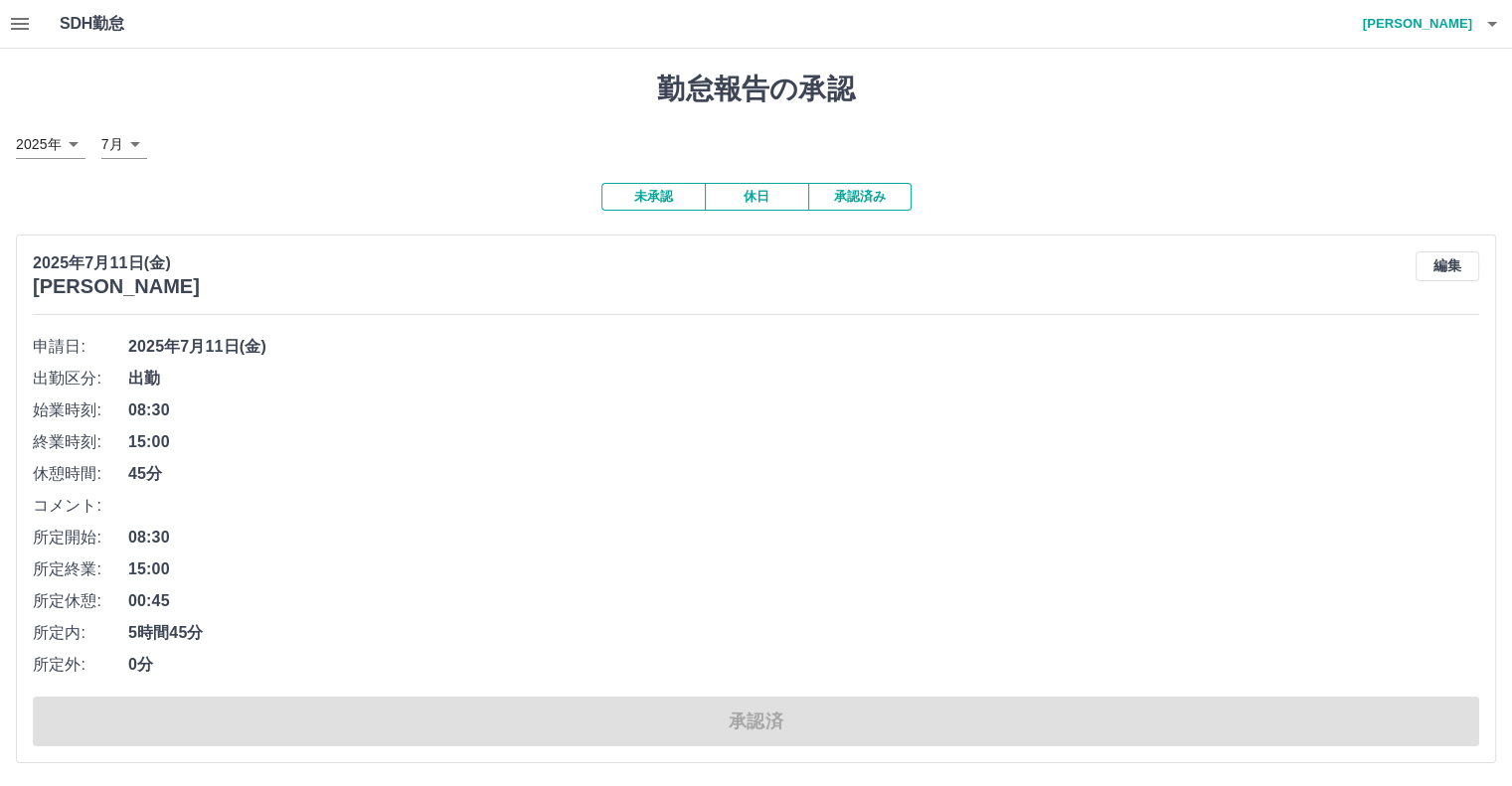 click on "2025年7月11日(金)" at bounding box center (803, 347) 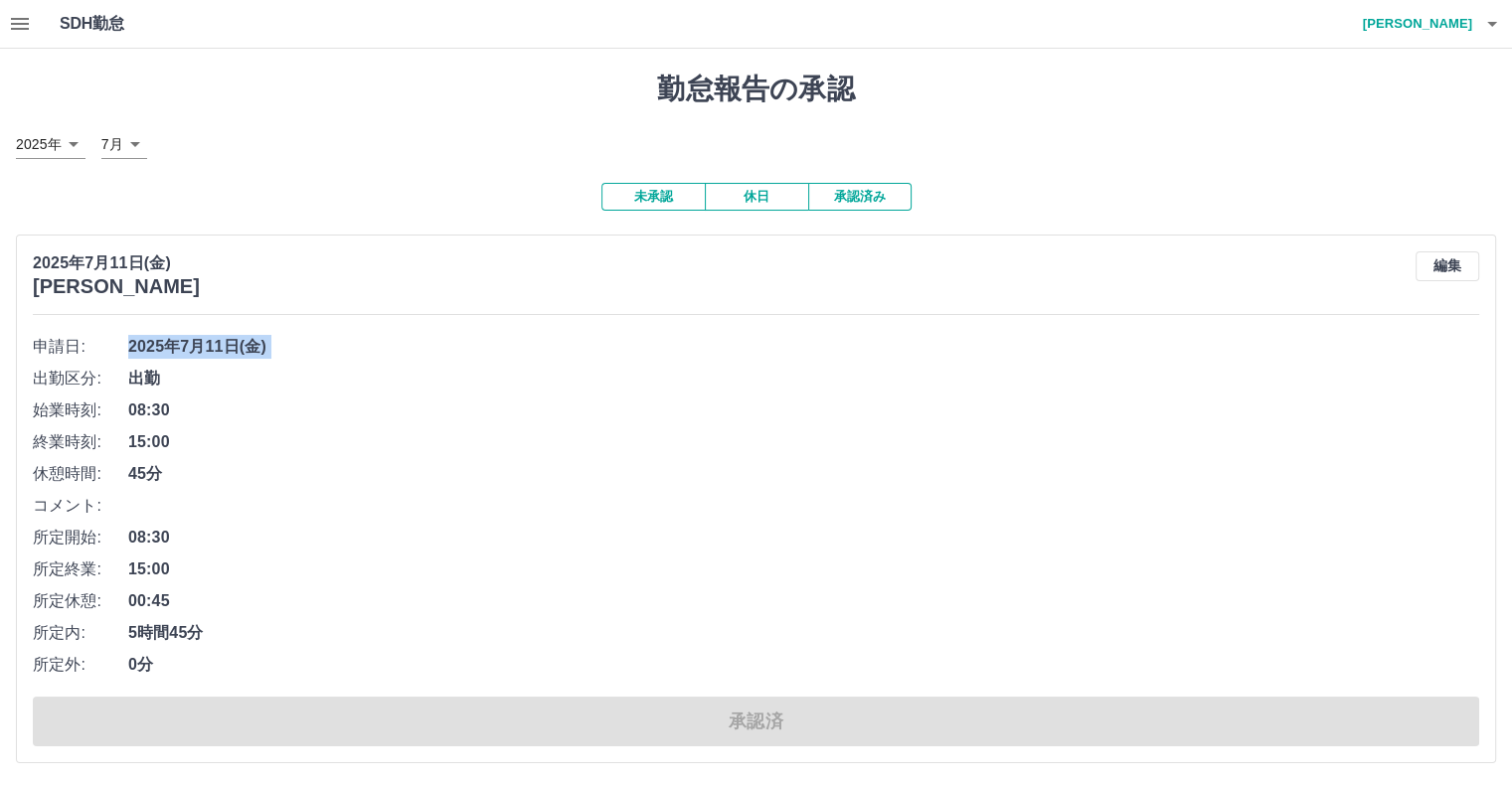 click on "2025年7月11日(金)" at bounding box center (803, 347) 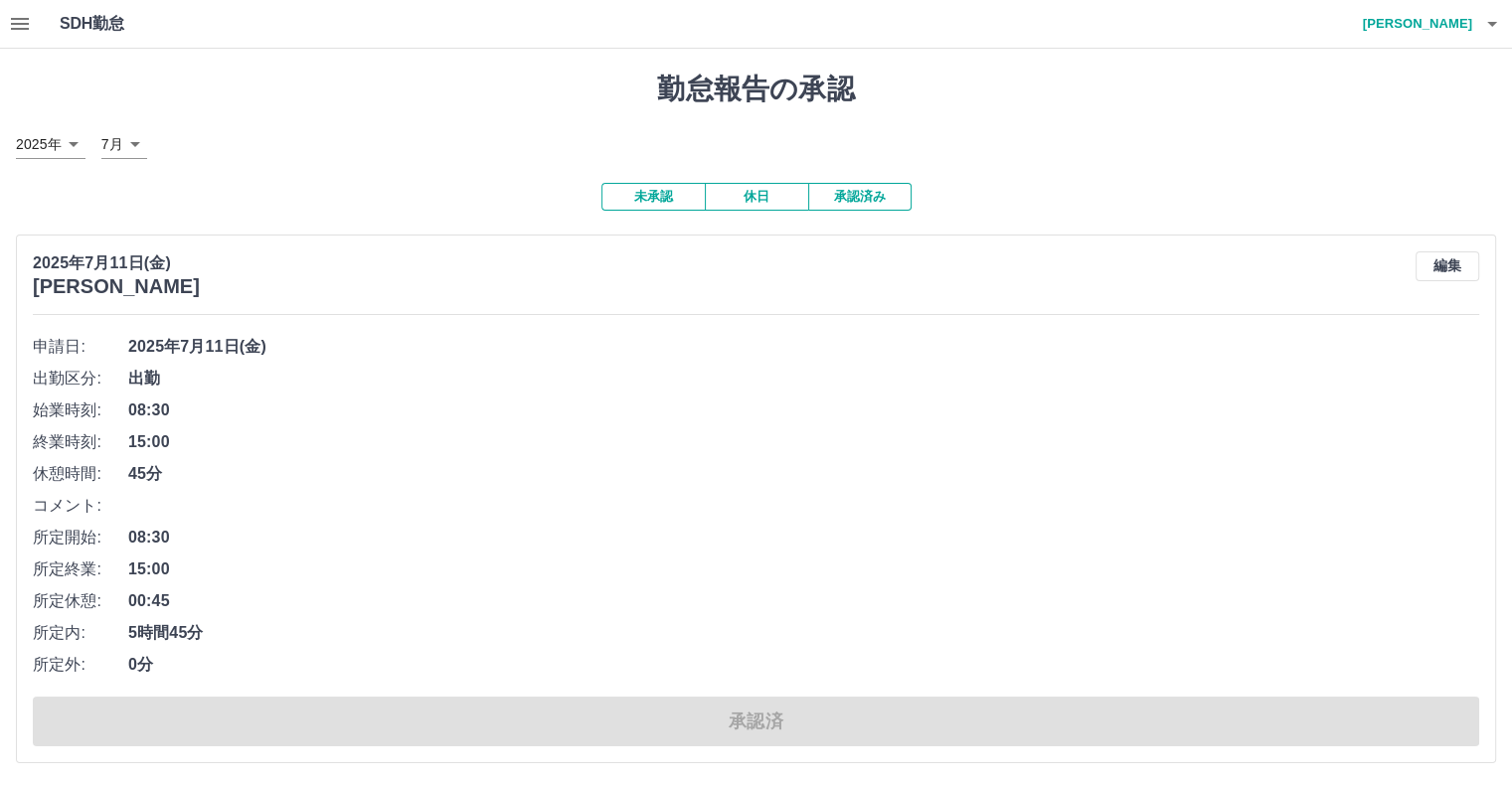 click on "2025年7月11日(金)" at bounding box center (803, 347) 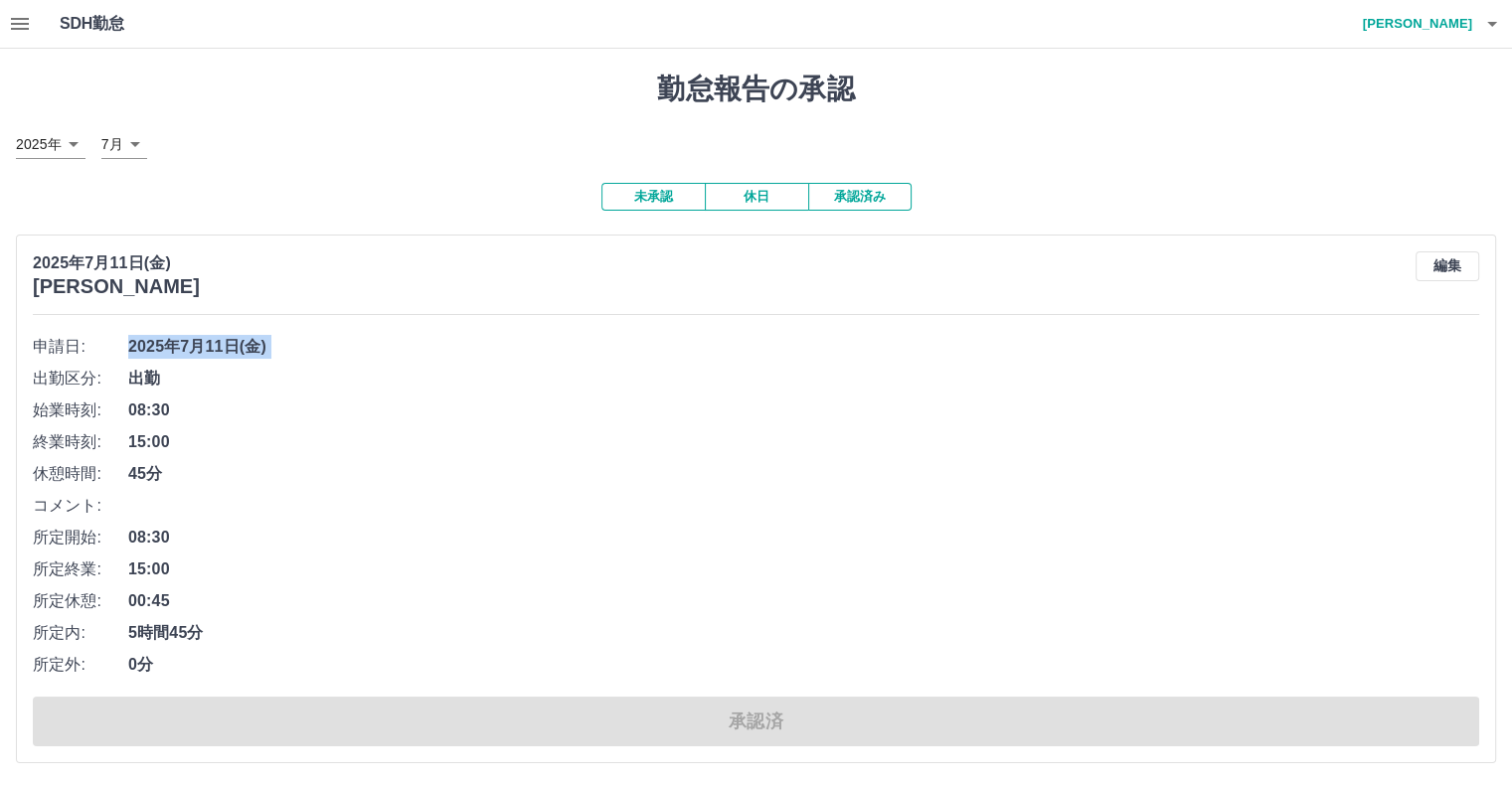 click on "2025年7月11日(金)" at bounding box center (803, 347) 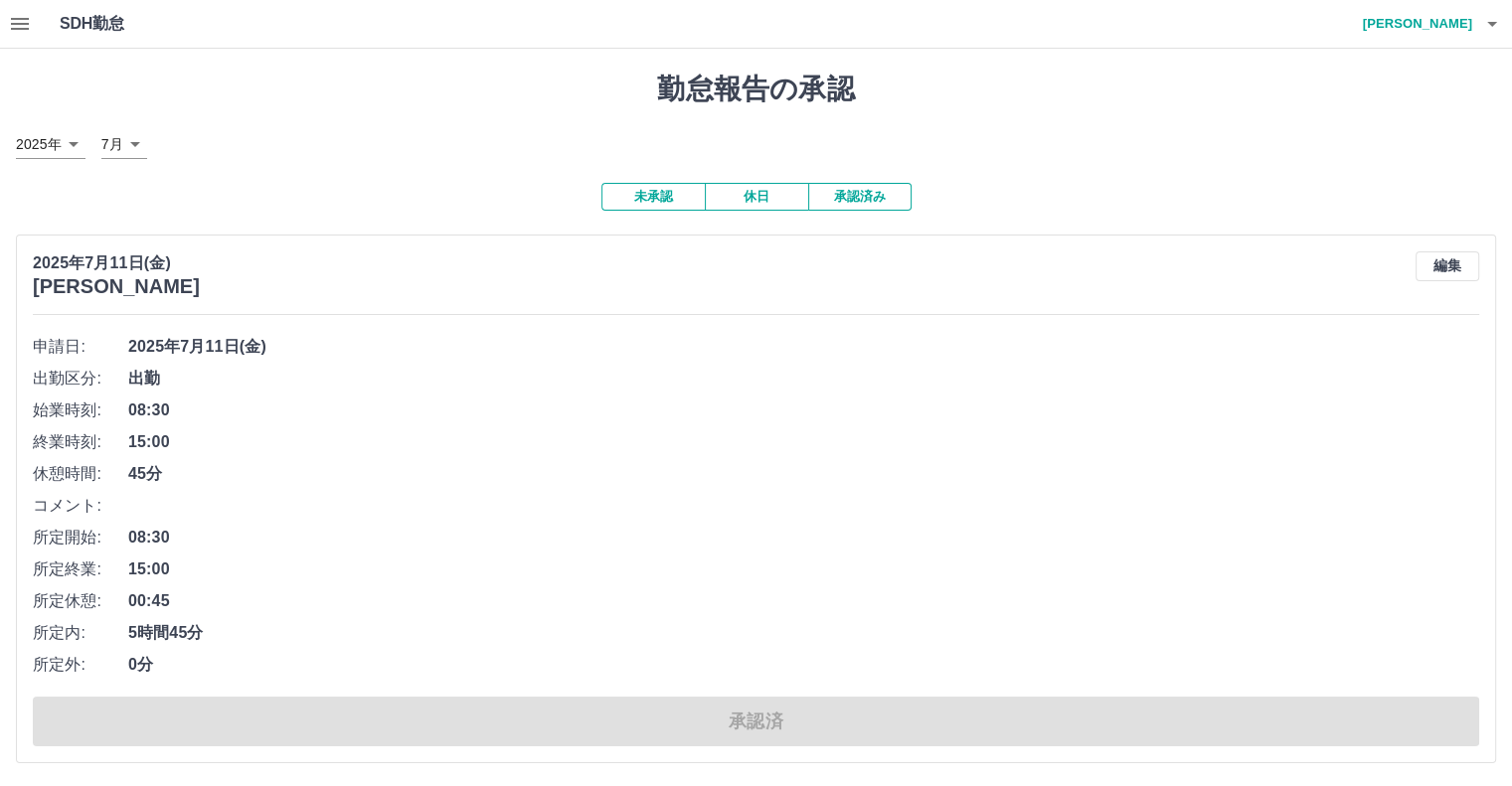 click on "15:00" at bounding box center (803, 442) 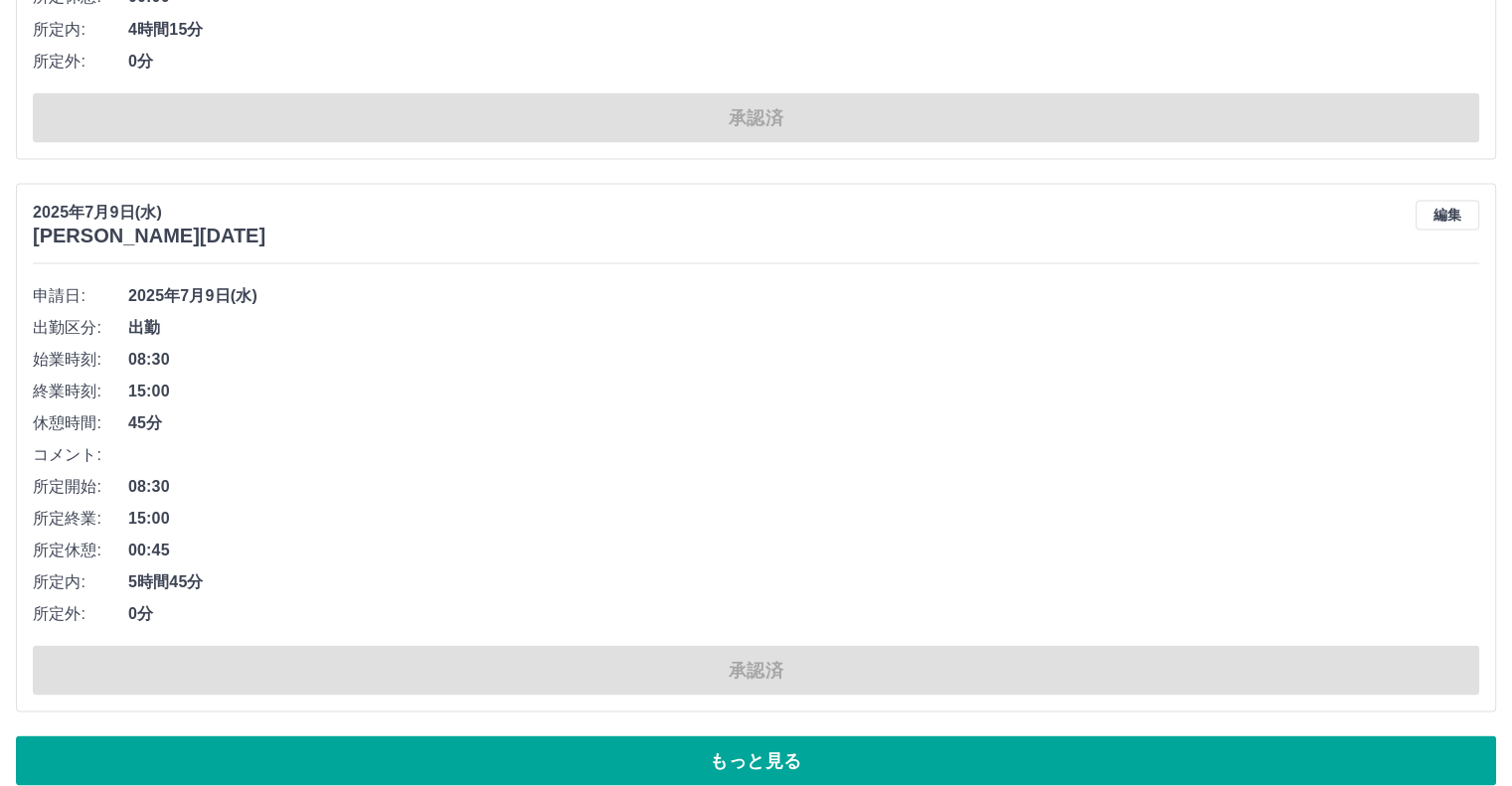 scroll, scrollTop: 11325, scrollLeft: 0, axis: vertical 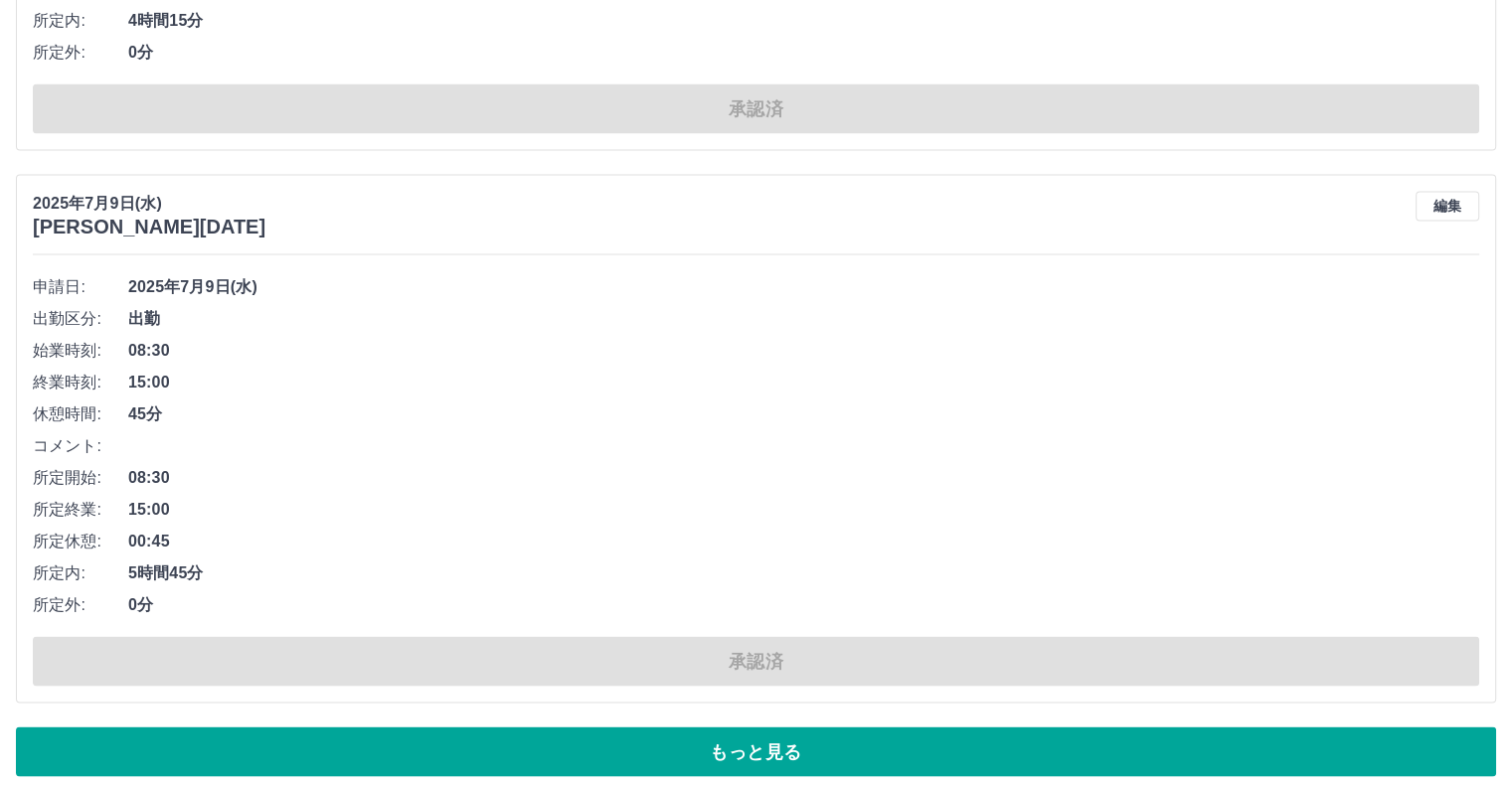 click on "もっと見る" at bounding box center [756, 751] 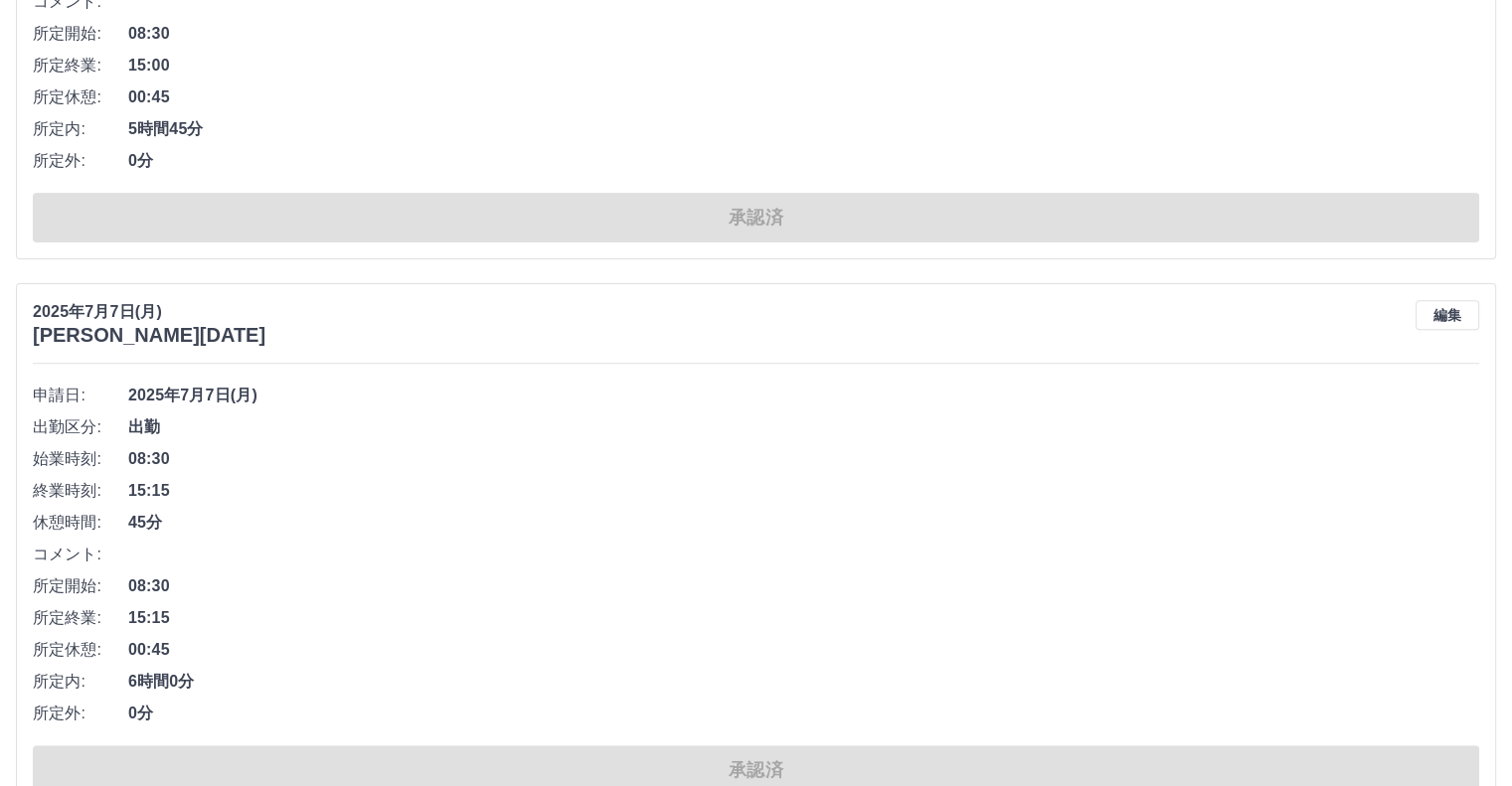 scroll, scrollTop: 23414, scrollLeft: 0, axis: vertical 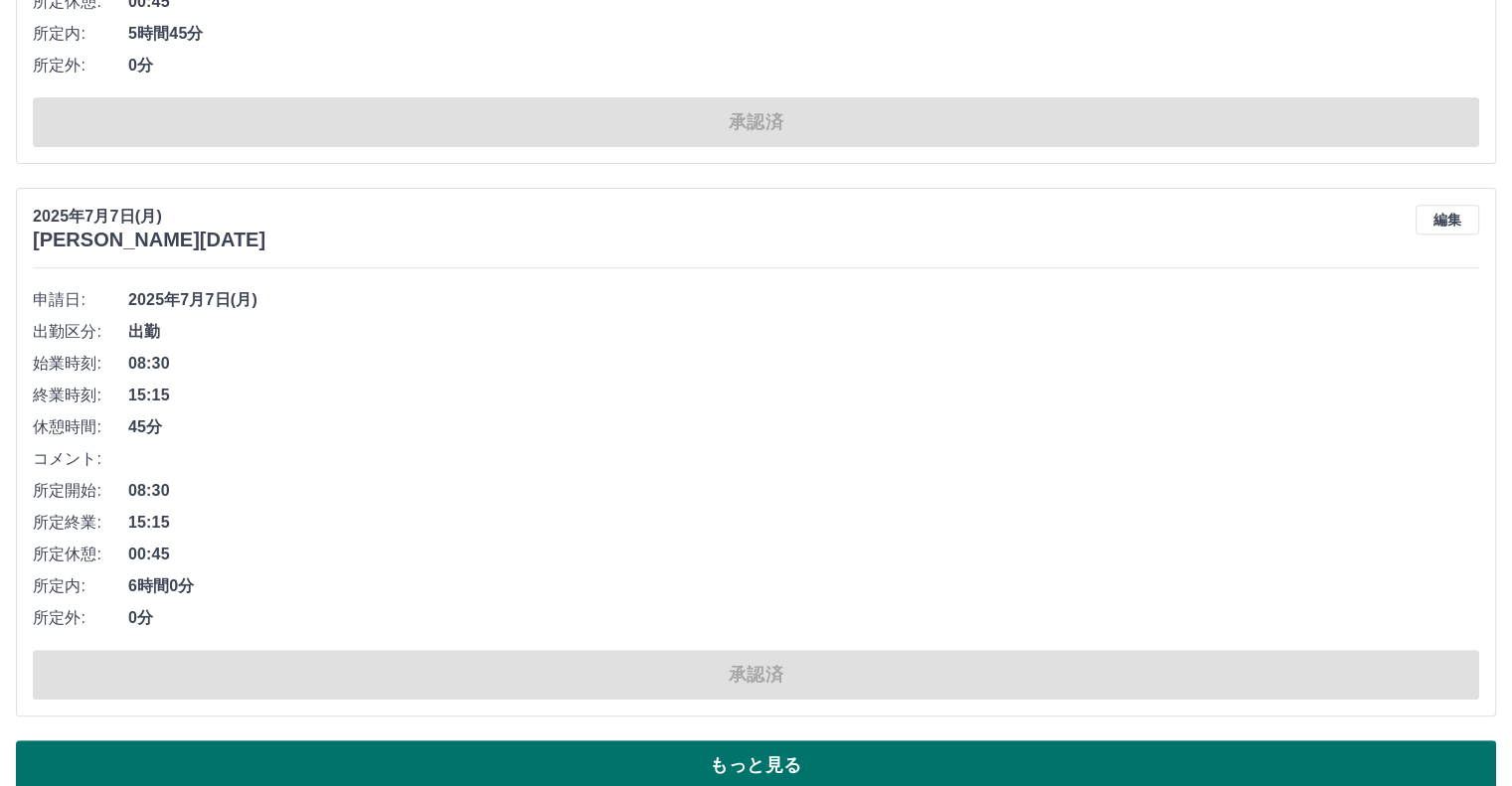 click on "もっと見る" at bounding box center [756, 765] 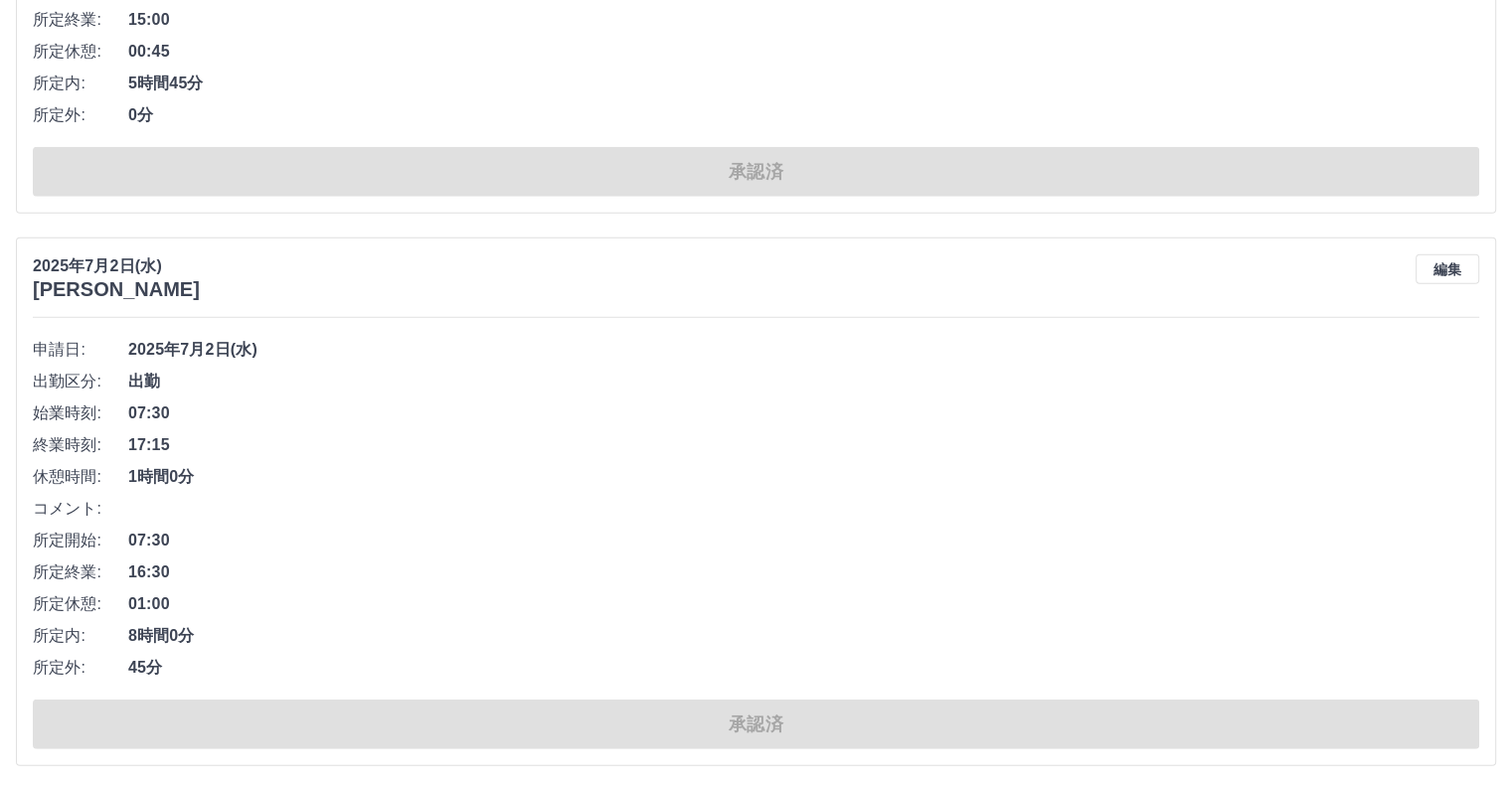 scroll, scrollTop: 35502, scrollLeft: 0, axis: vertical 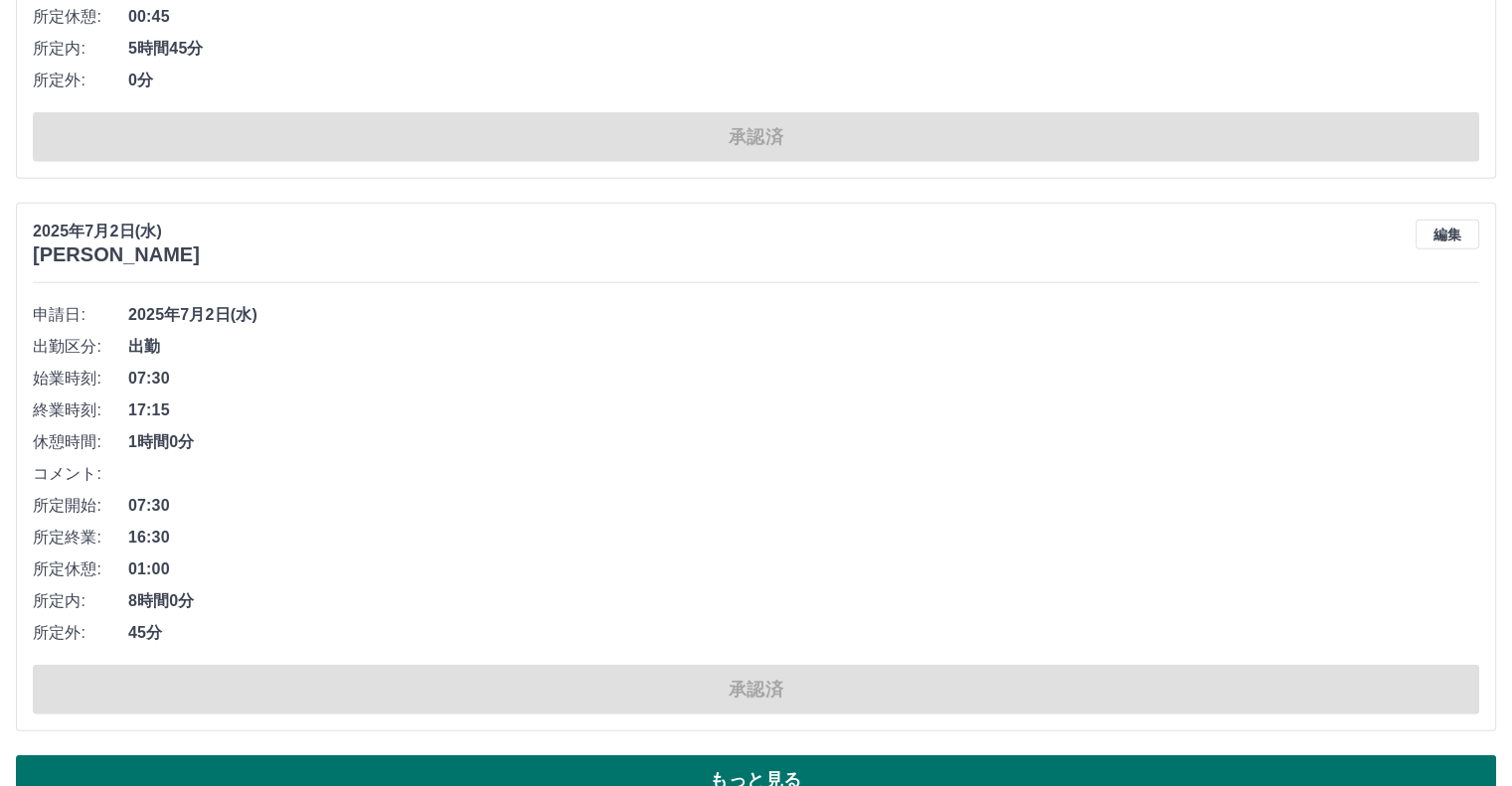 click on "もっと見る" at bounding box center [756, 780] 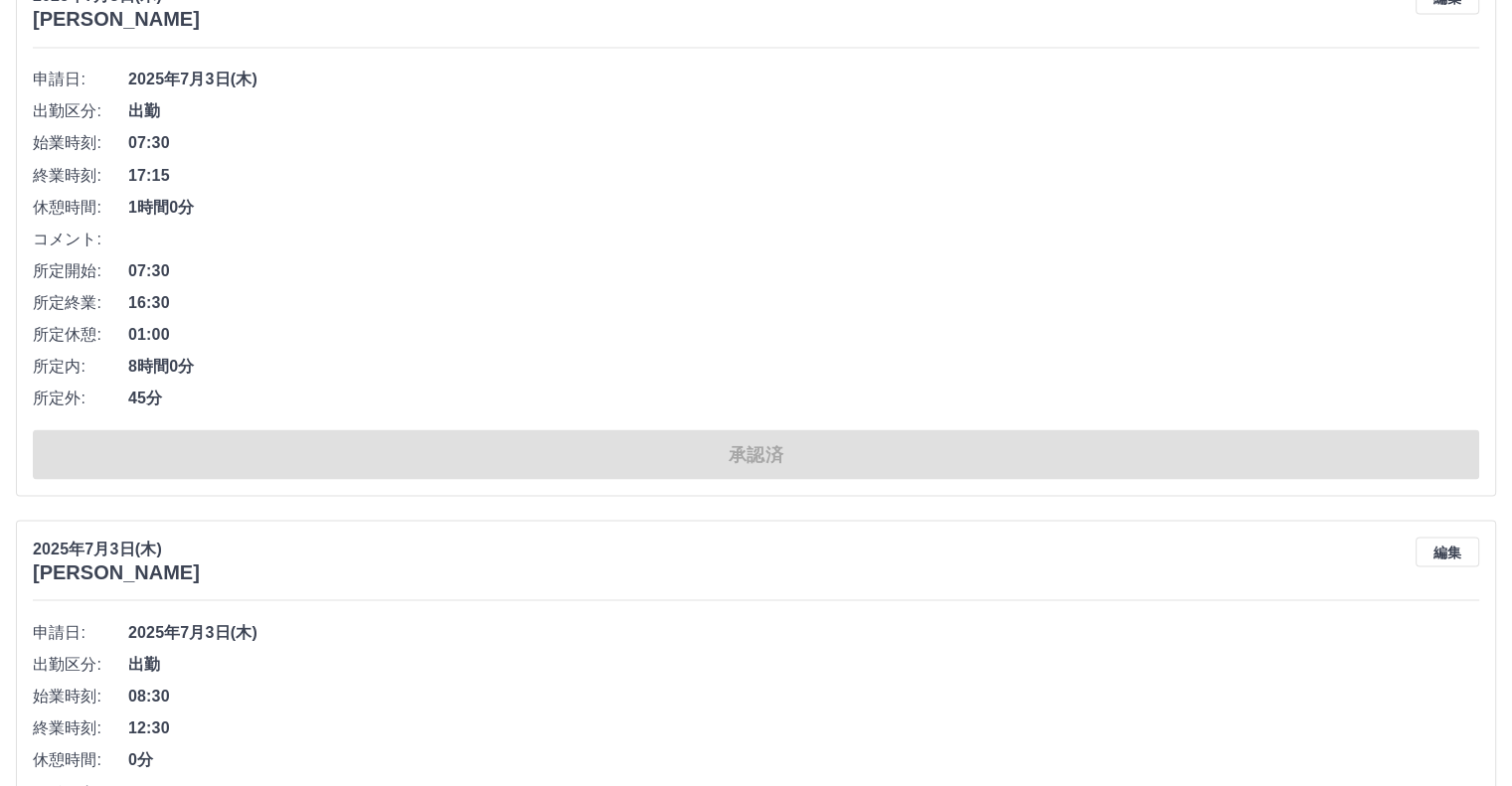 scroll, scrollTop: 33912, scrollLeft: 0, axis: vertical 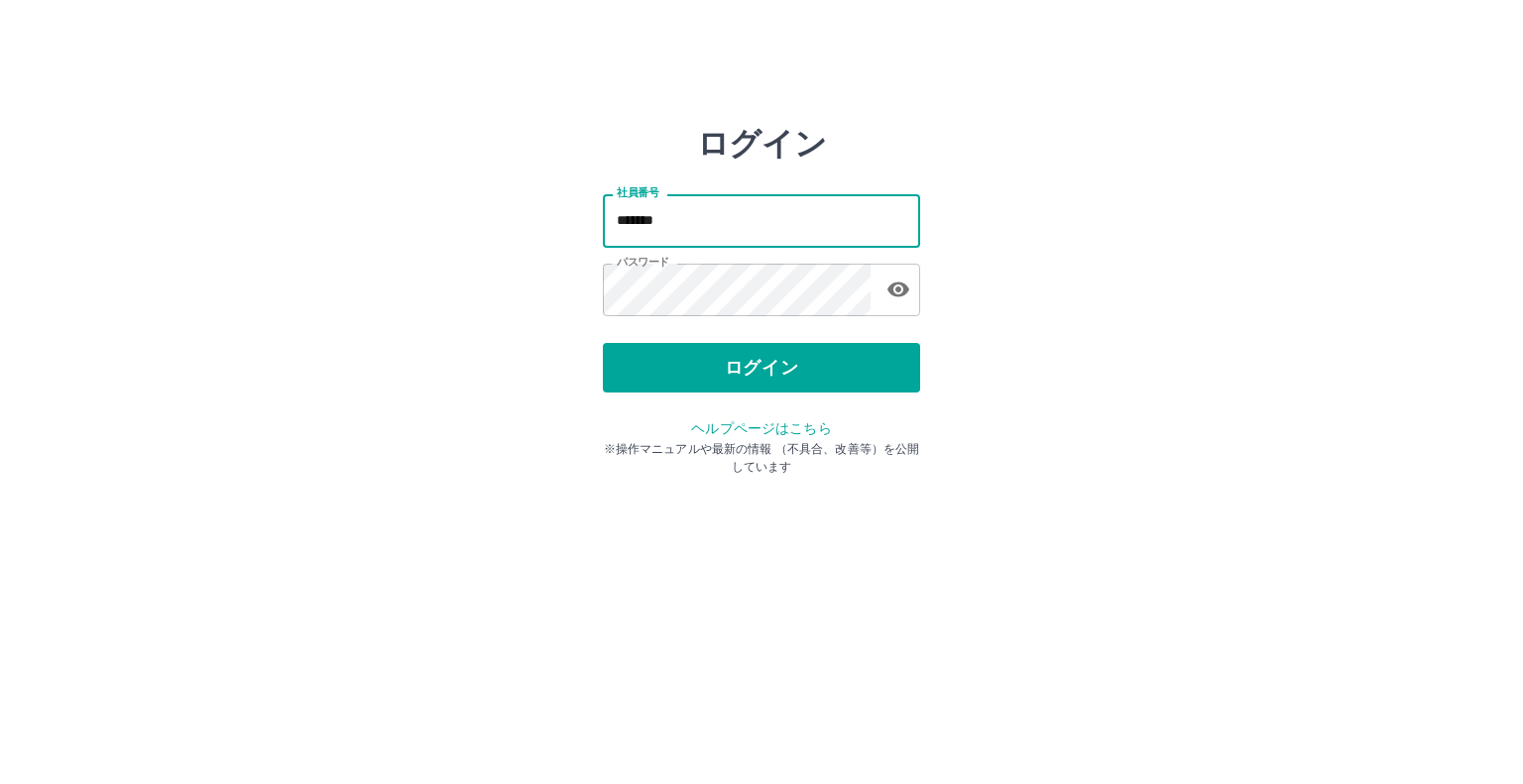 click on "*******" at bounding box center [762, 220] 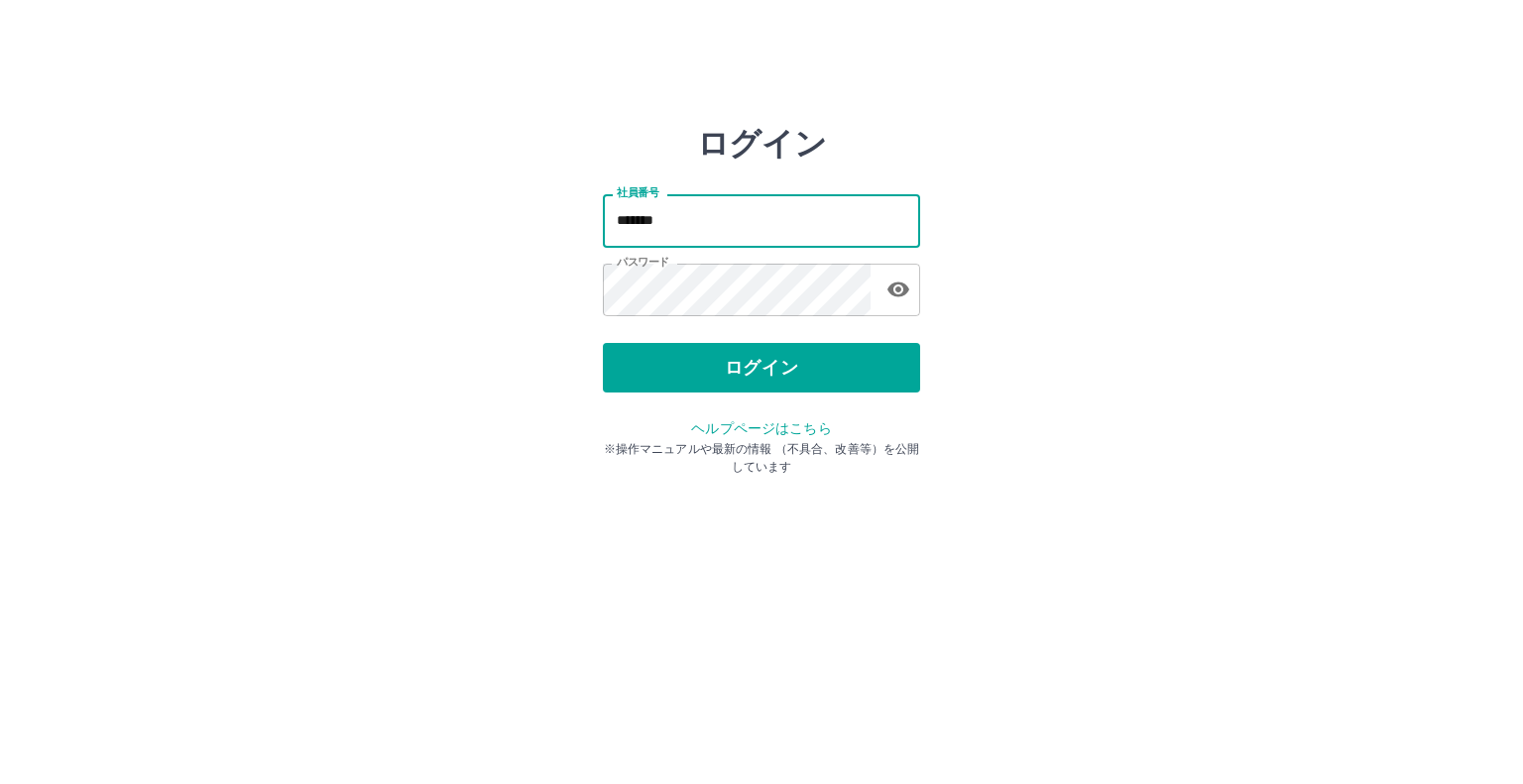 type on "*******" 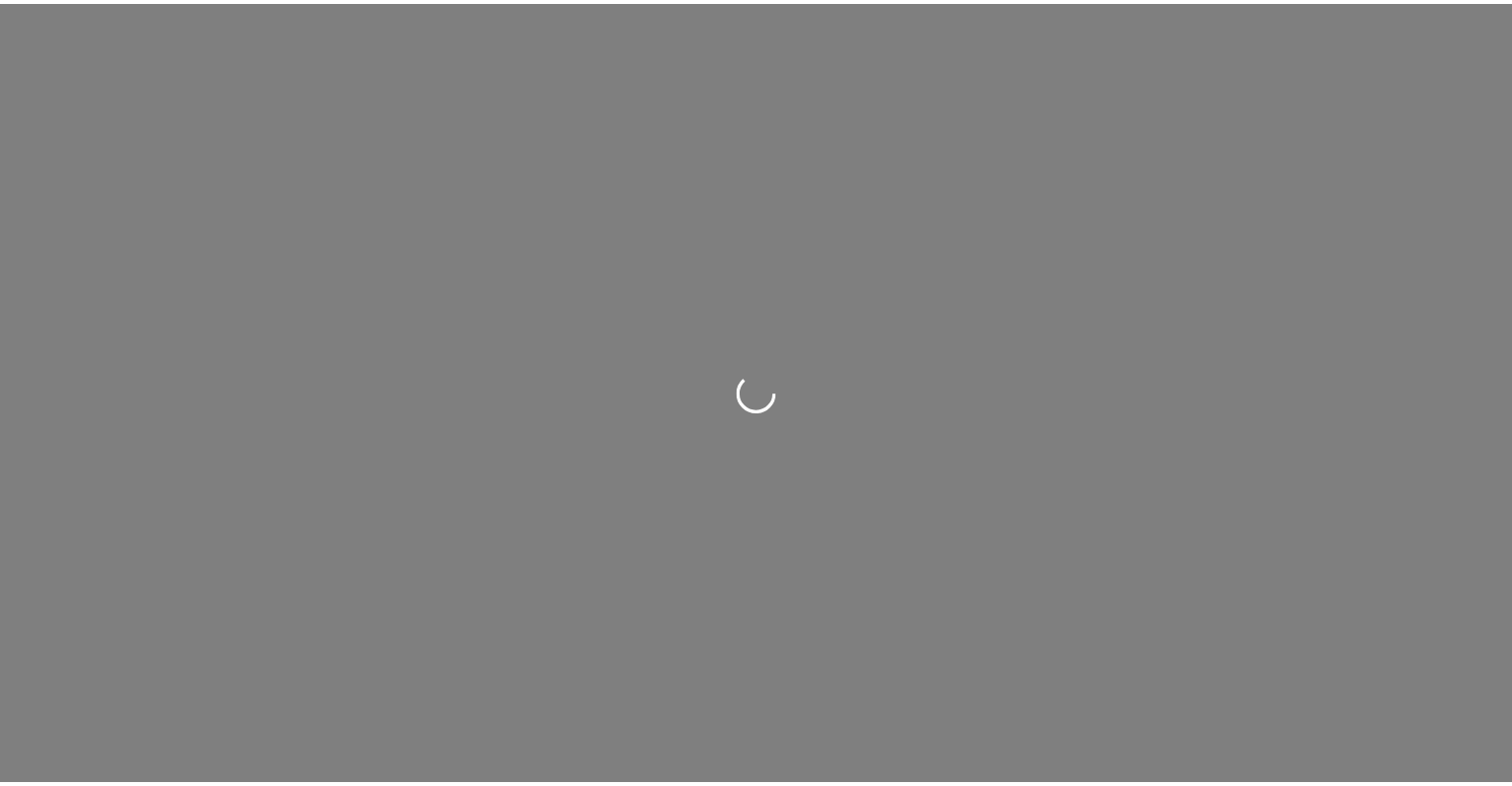 scroll, scrollTop: 0, scrollLeft: 0, axis: both 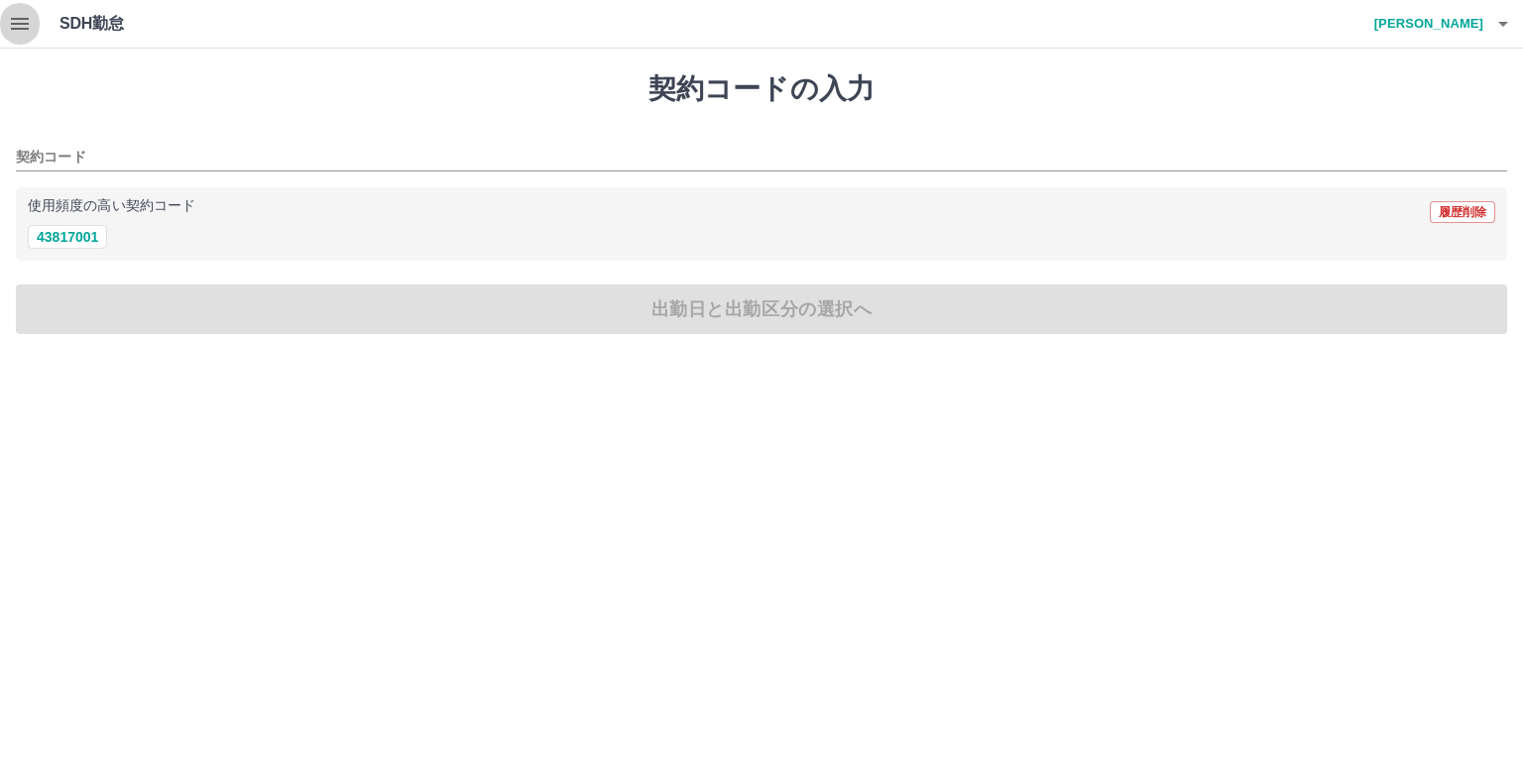 click 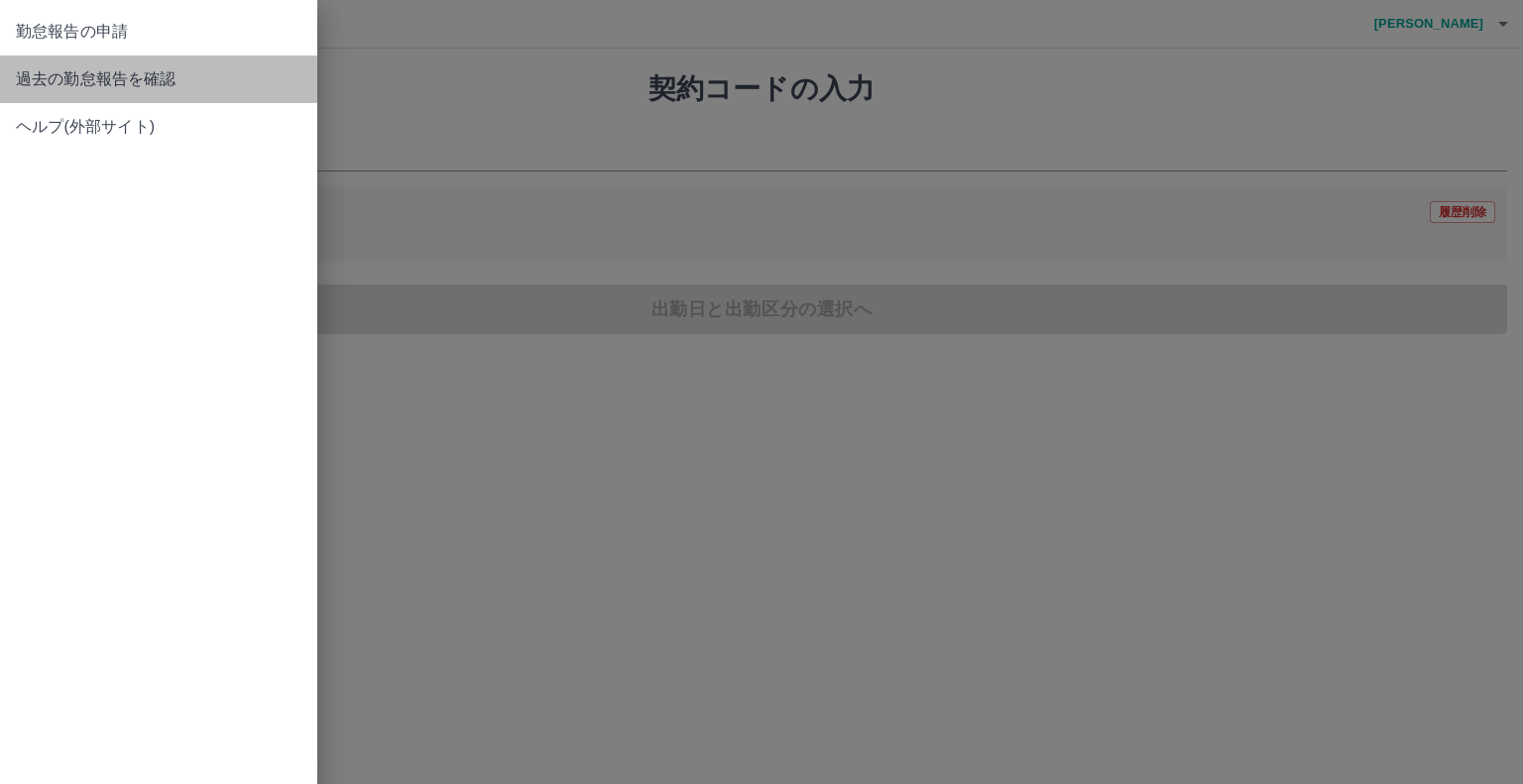 click on "過去の勤怠報告を確認" at bounding box center (159, 79) 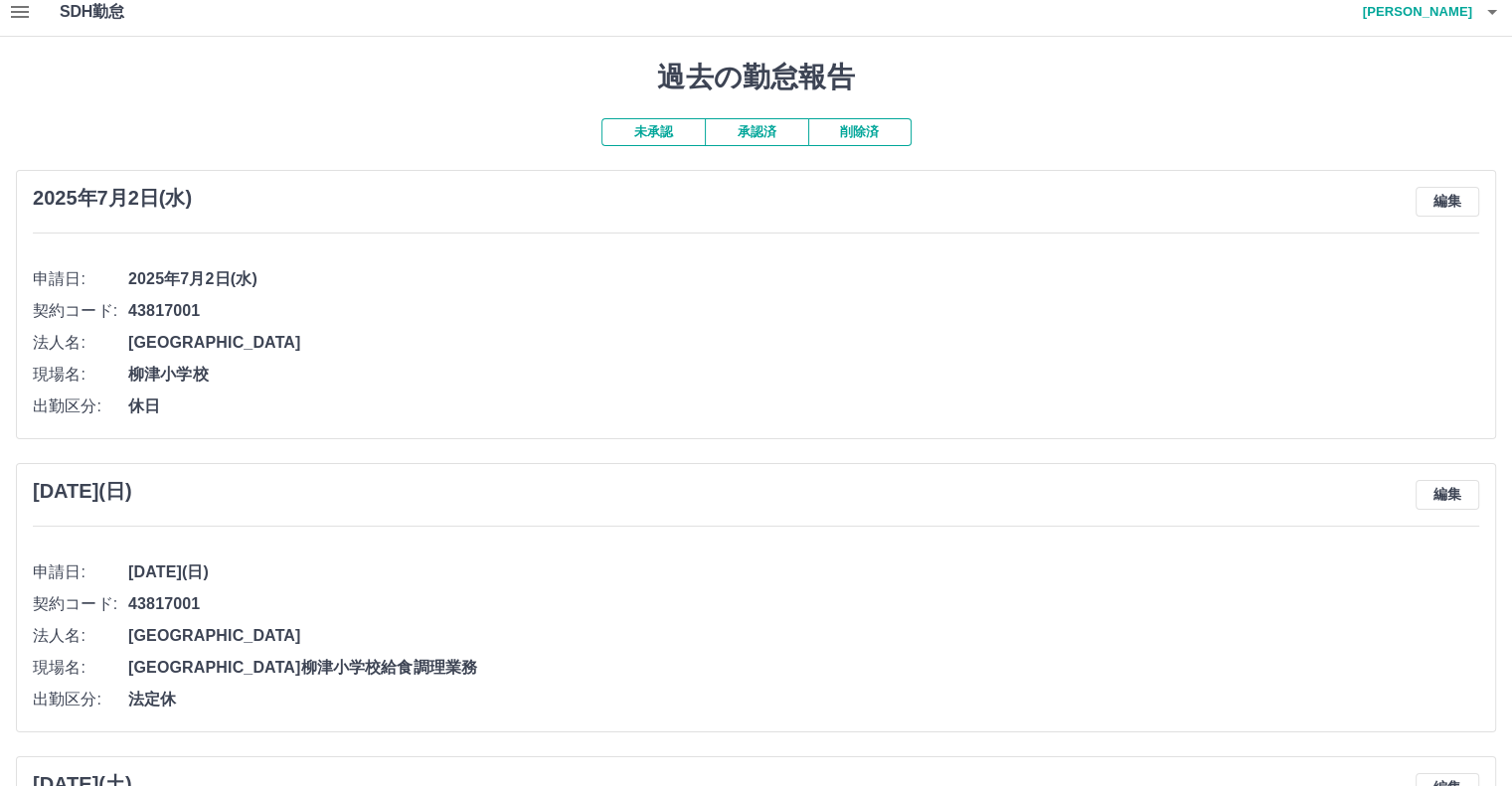 scroll, scrollTop: 0, scrollLeft: 0, axis: both 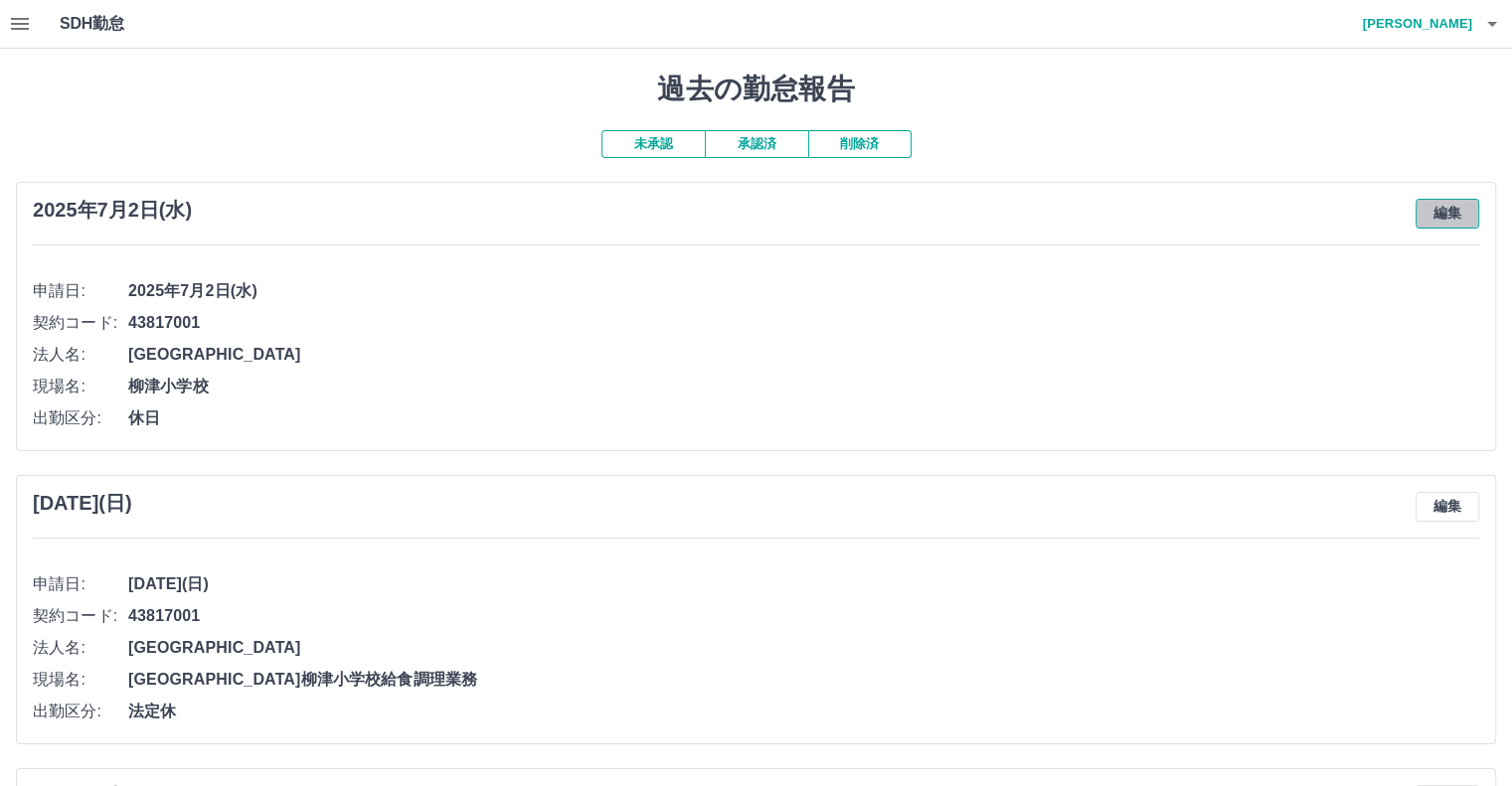 click on "編集" at bounding box center [1447, 214] 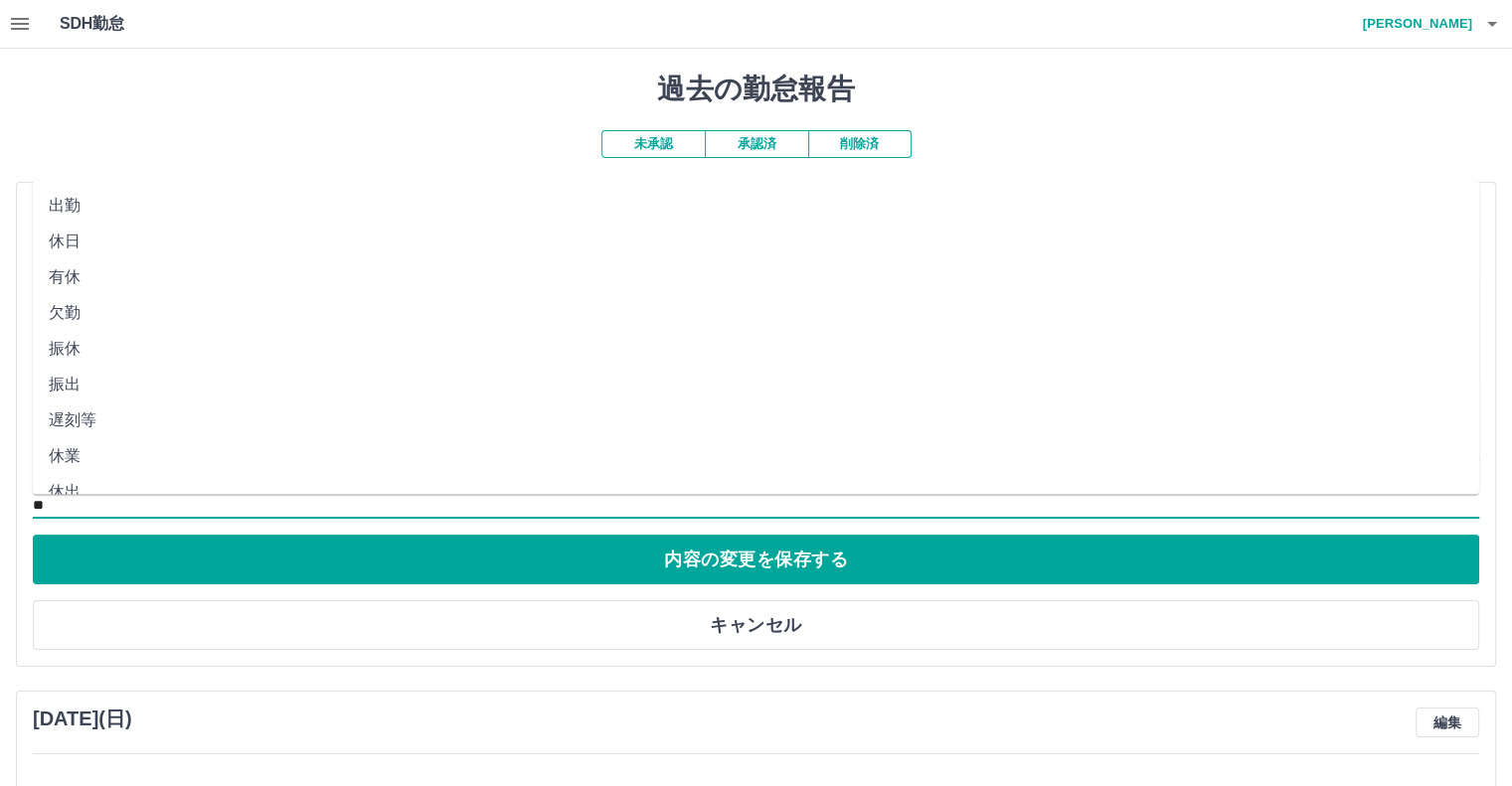 click on "**" at bounding box center (756, 505) 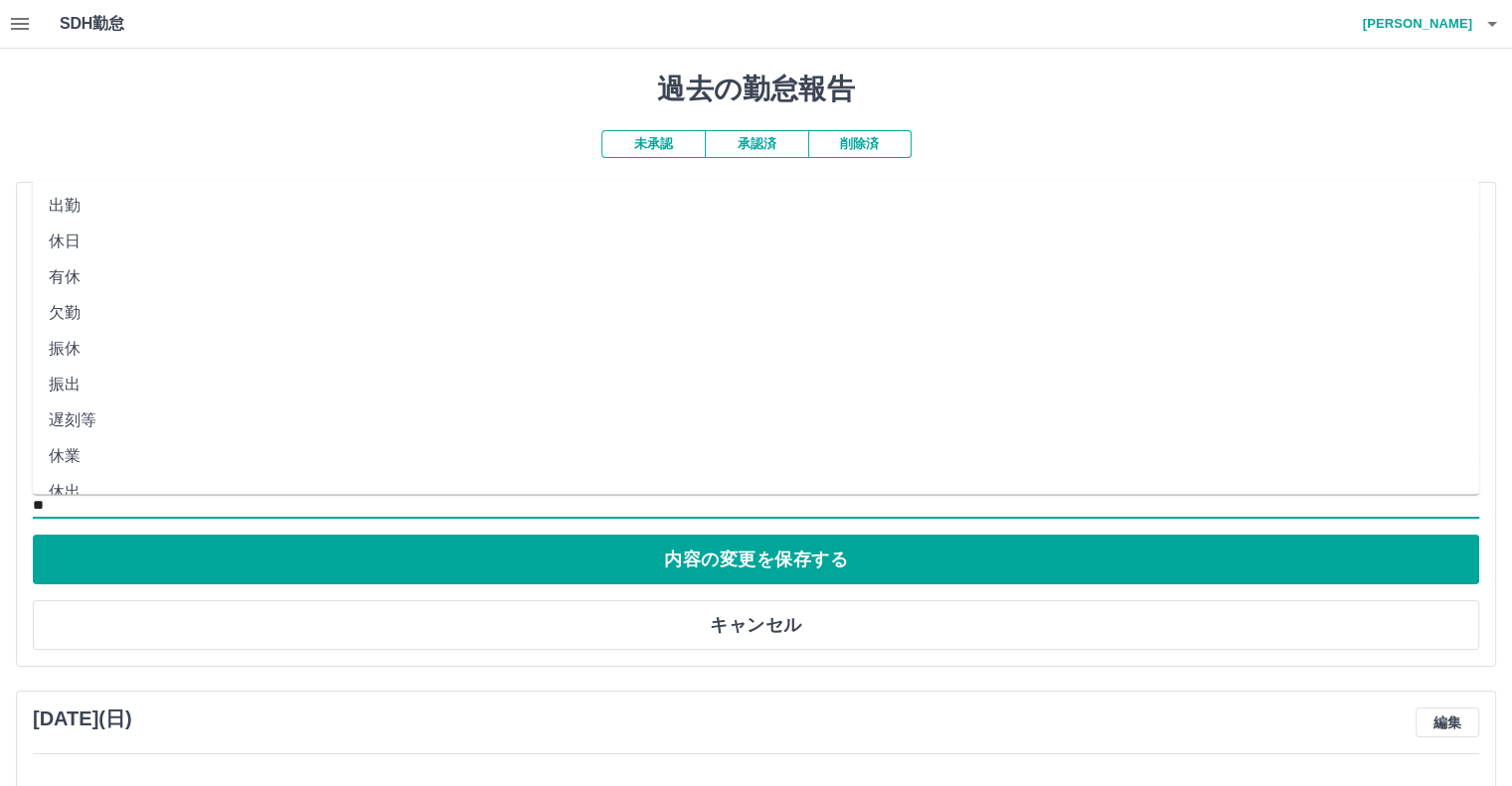 click on "出勤" at bounding box center [756, 206] 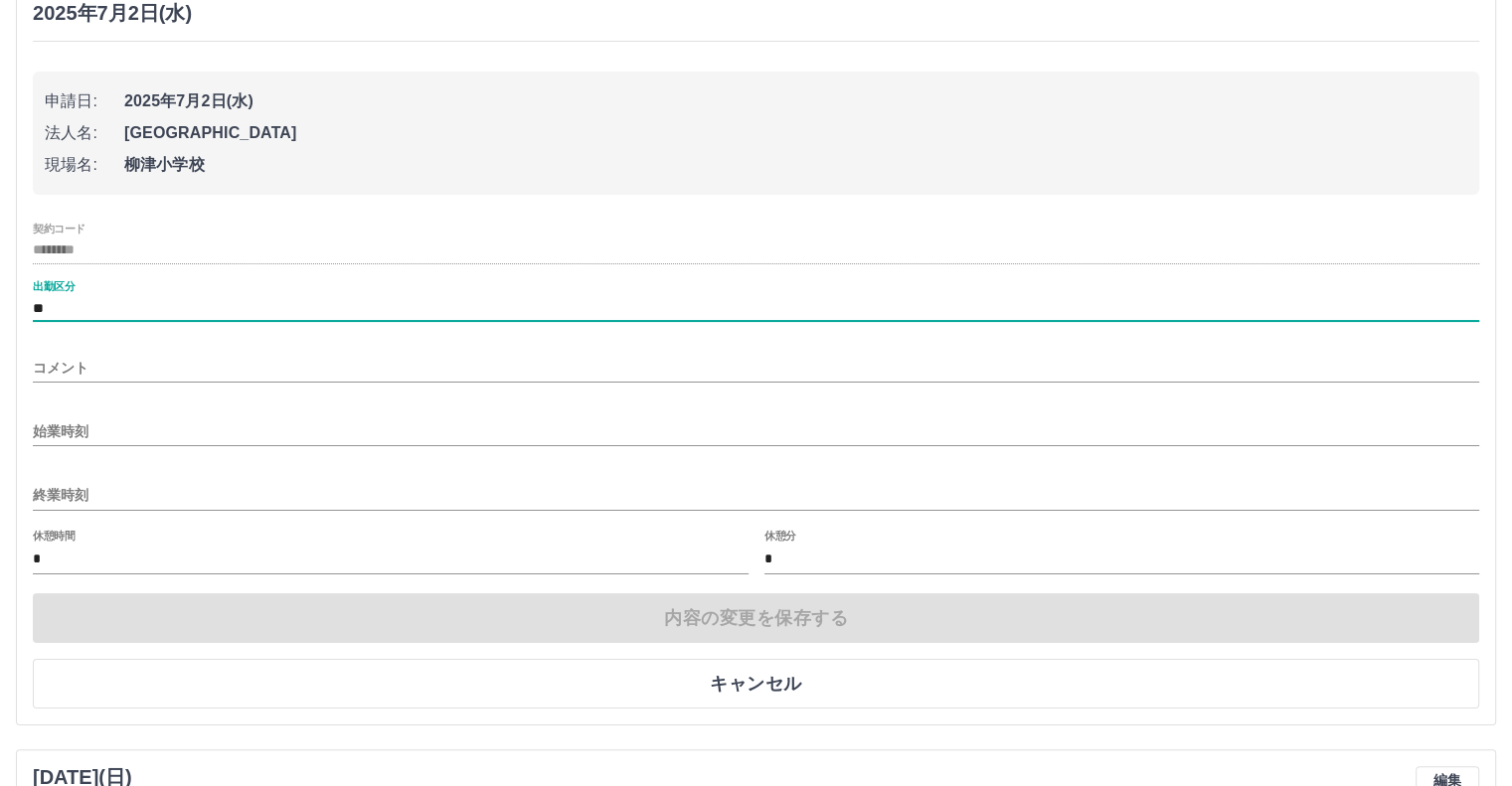 scroll, scrollTop: 199, scrollLeft: 0, axis: vertical 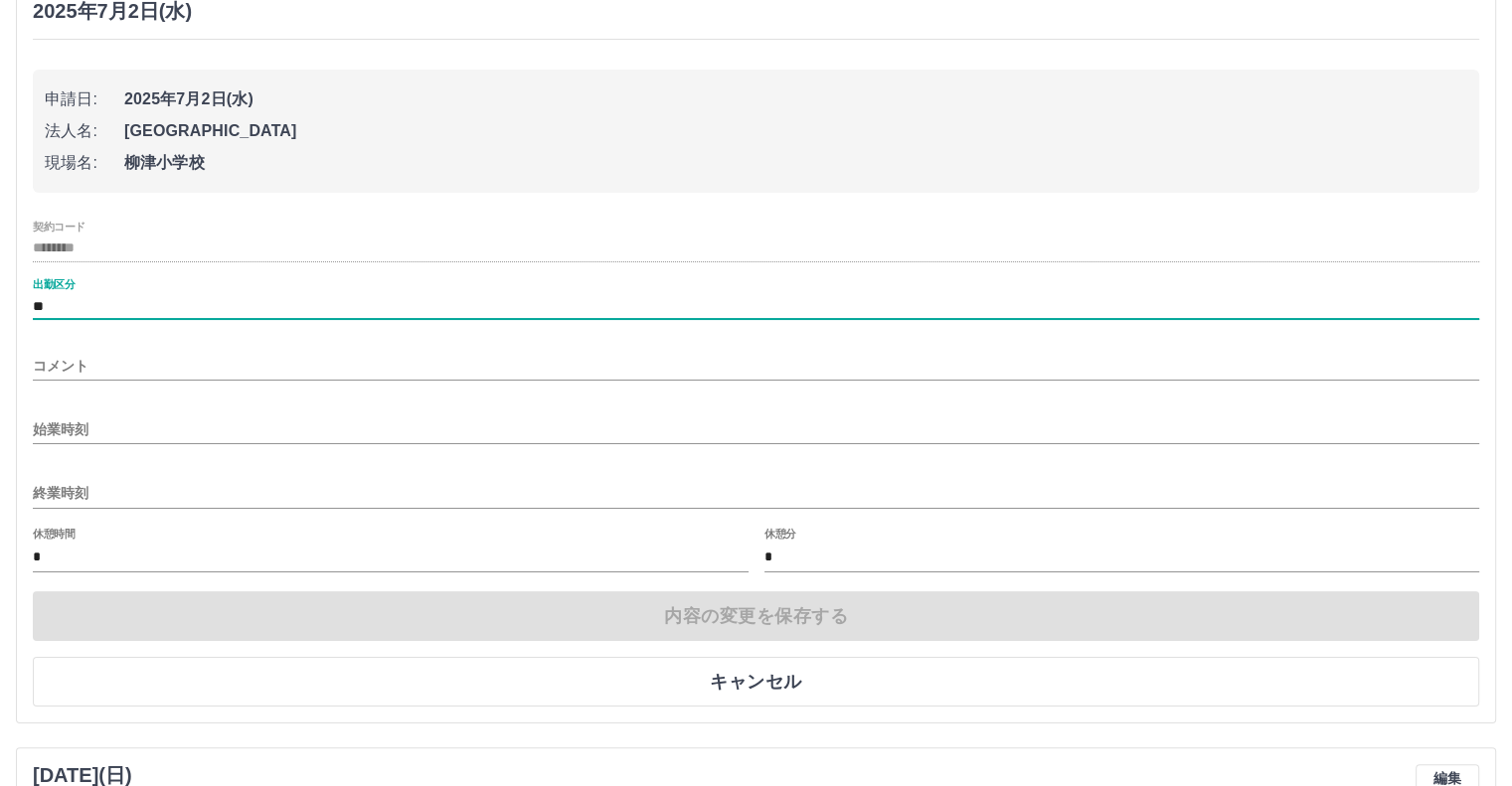 click on "始業時刻" at bounding box center [756, 429] 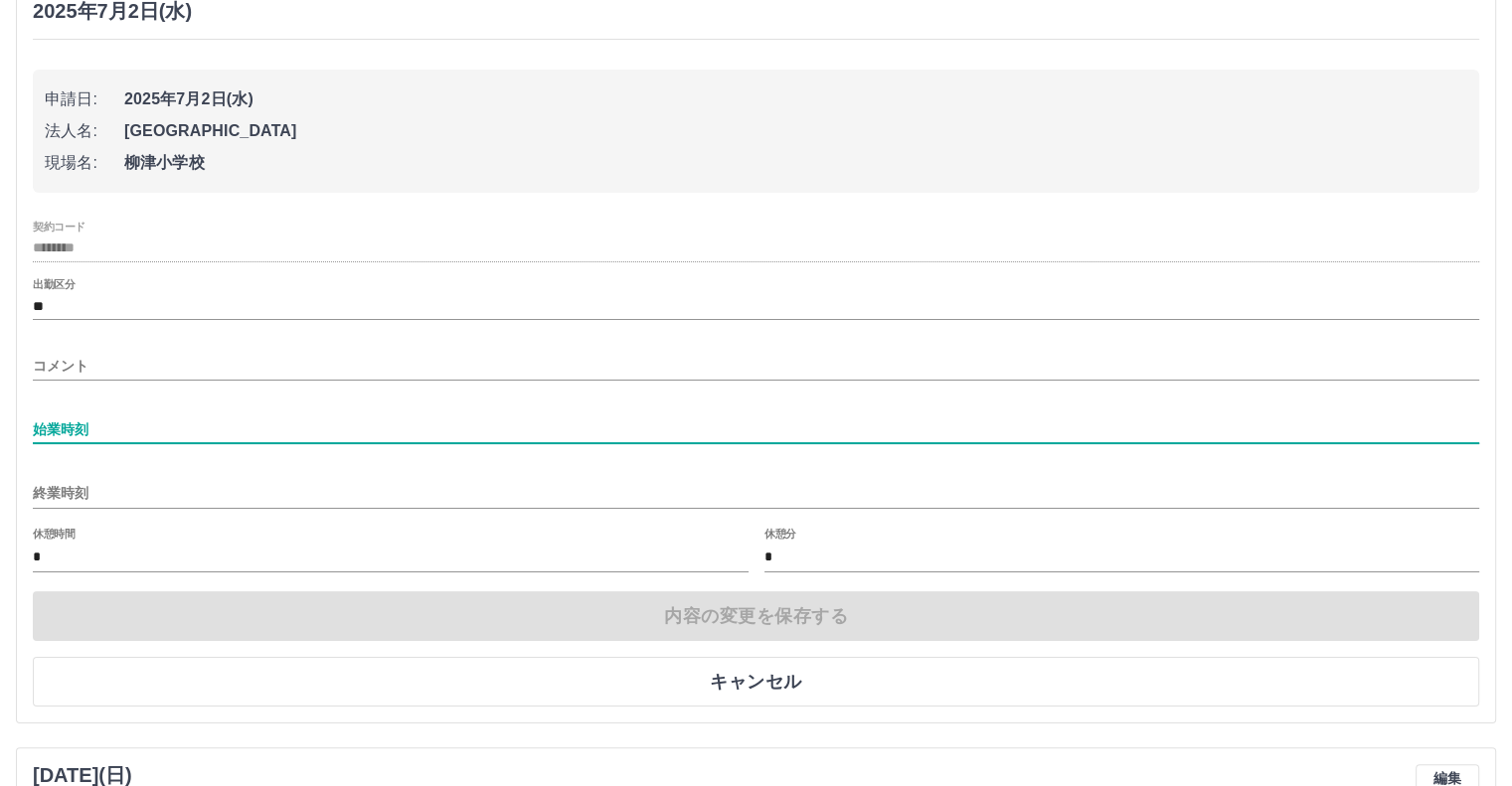 type on "****" 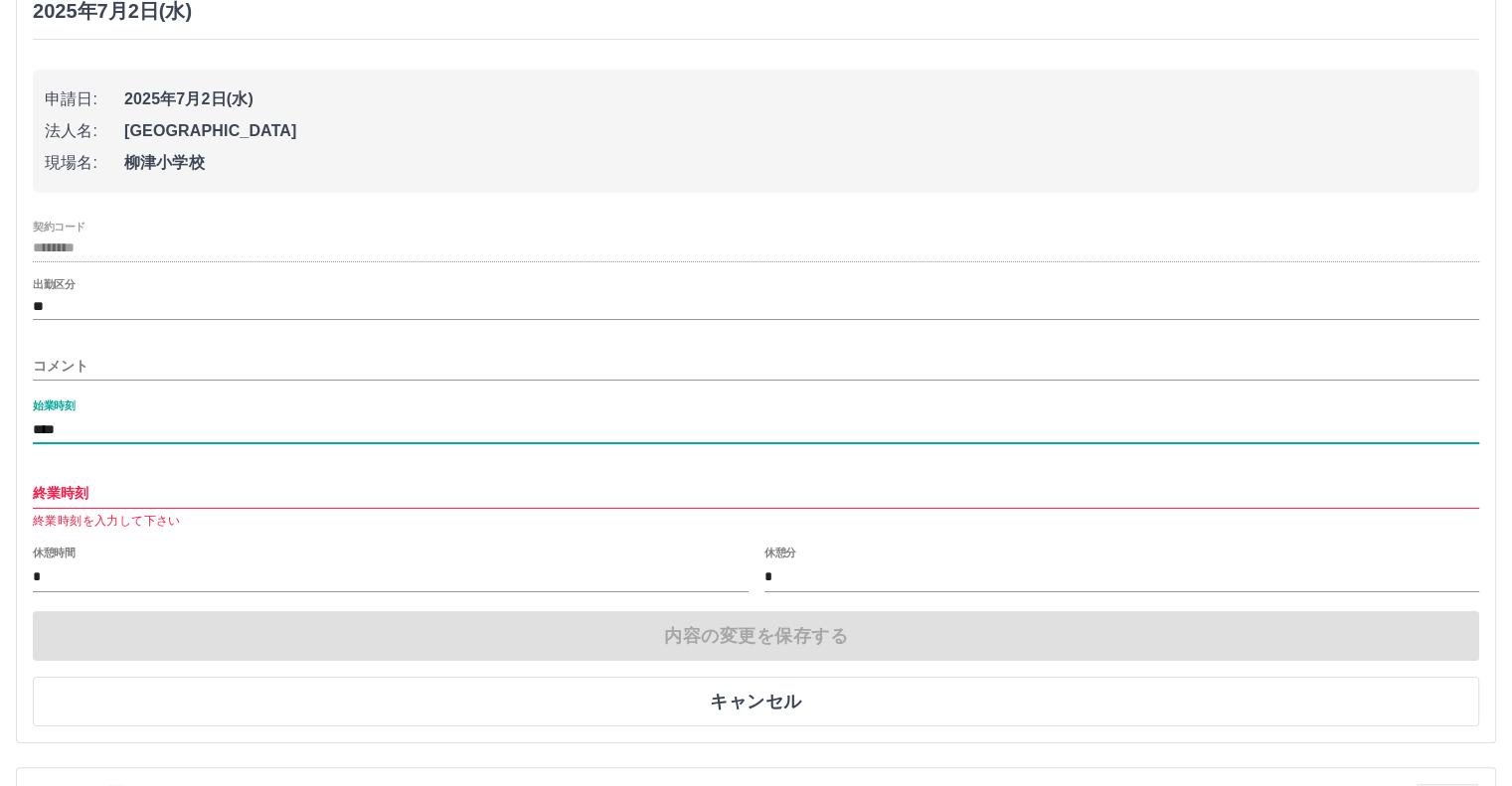 click on "終業時刻" at bounding box center [756, 493] 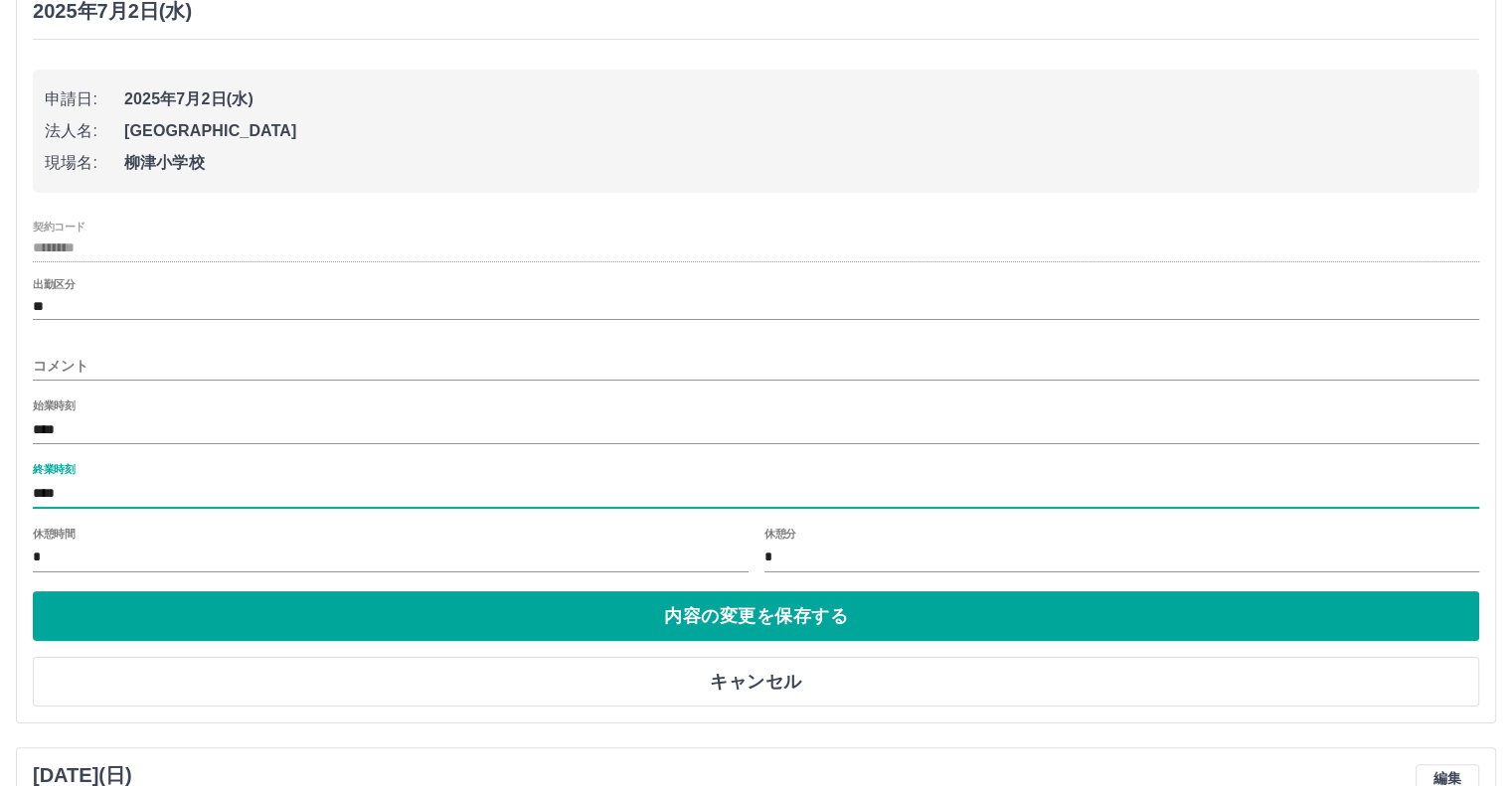 type on "****" 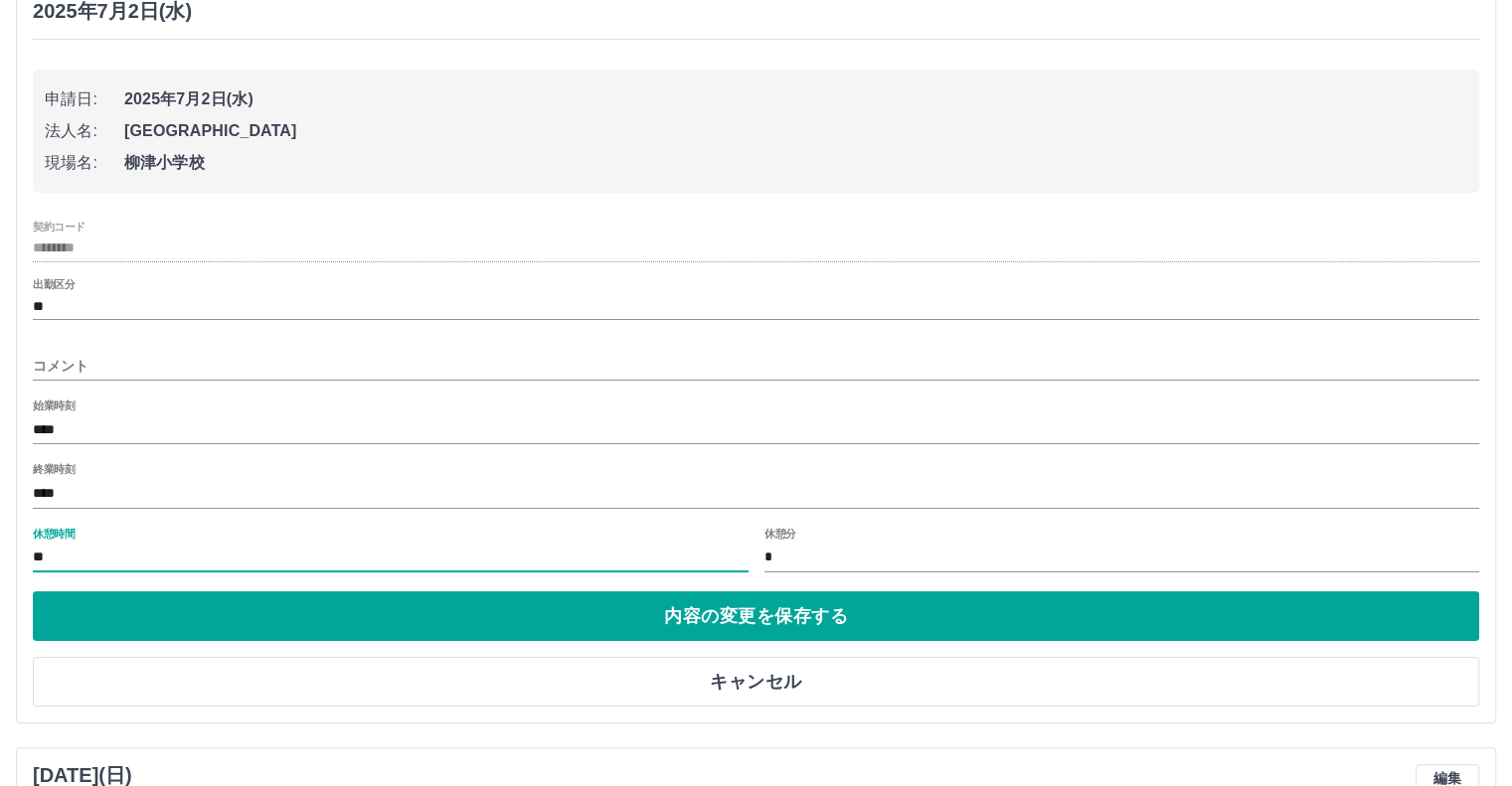 type on "*" 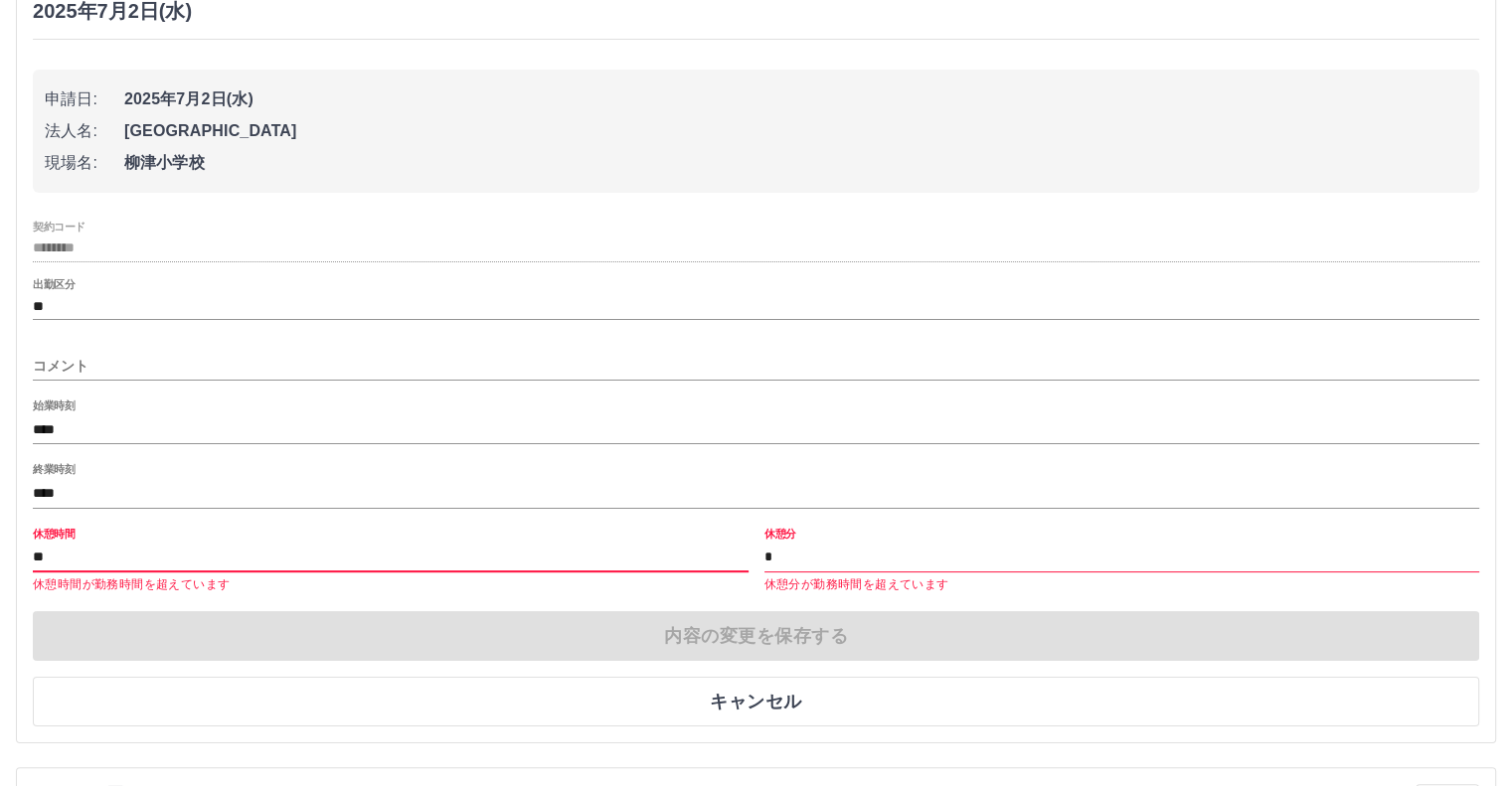 type on "*" 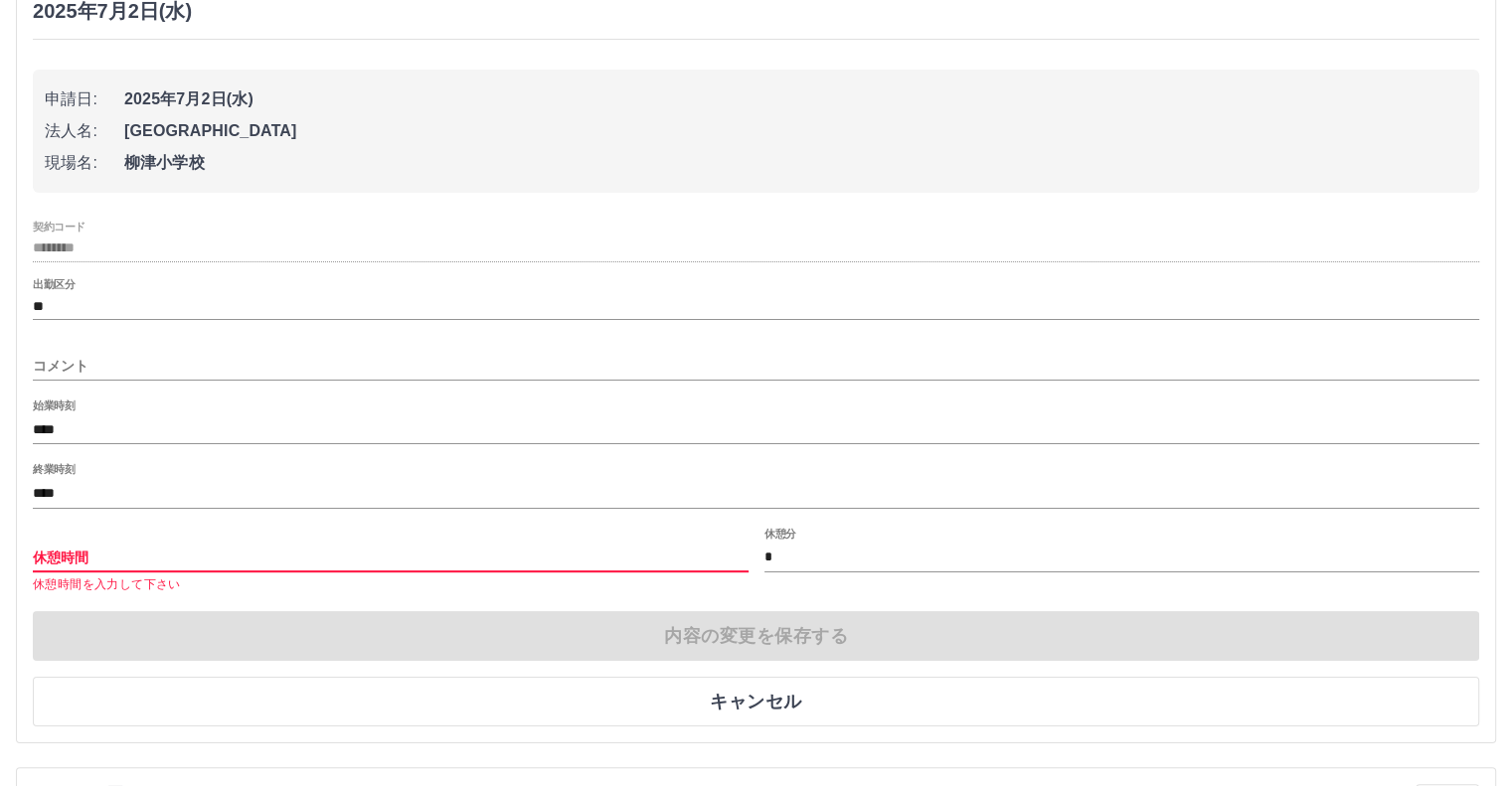 type 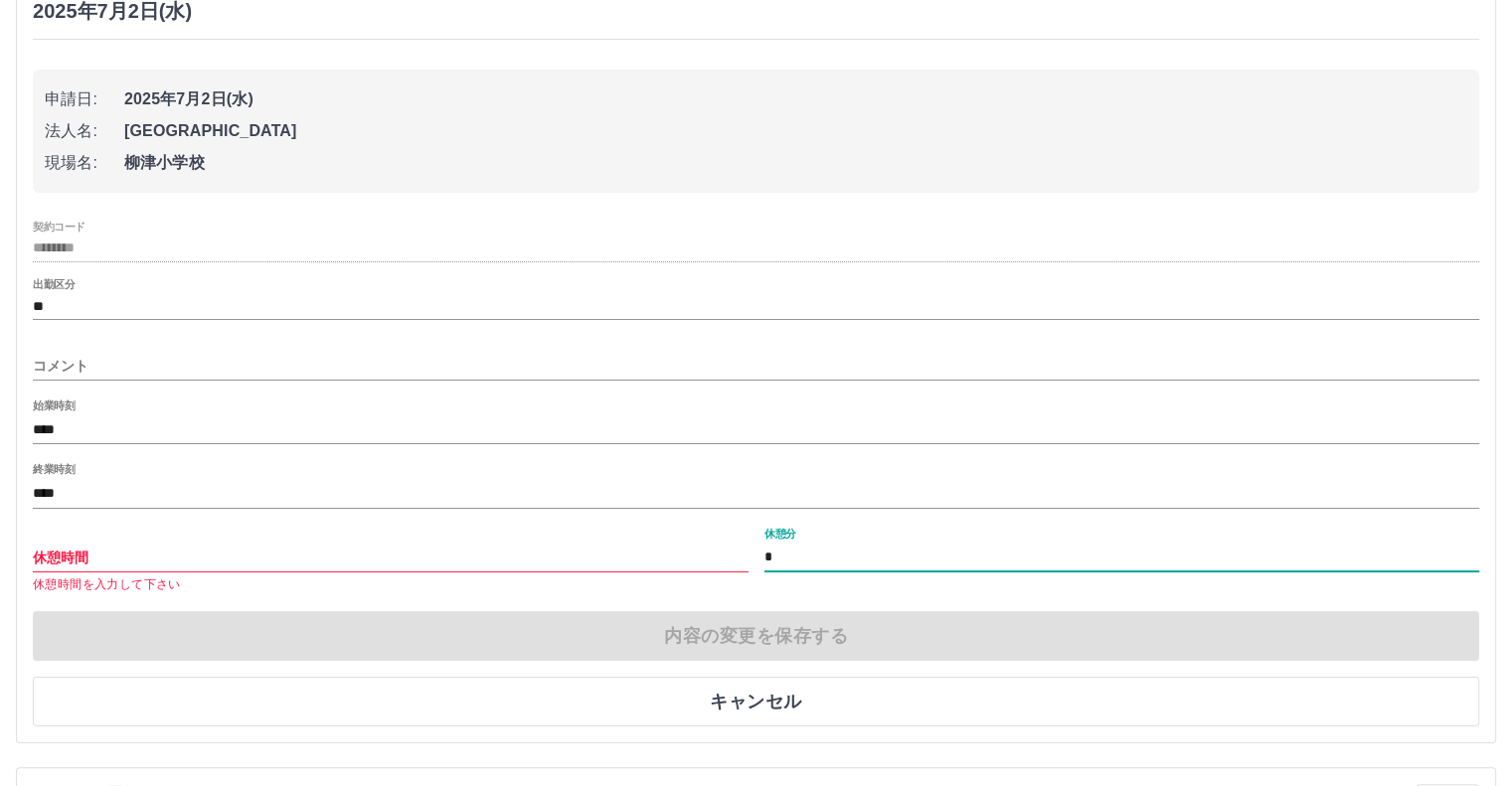 click on "*" at bounding box center (1122, 557) 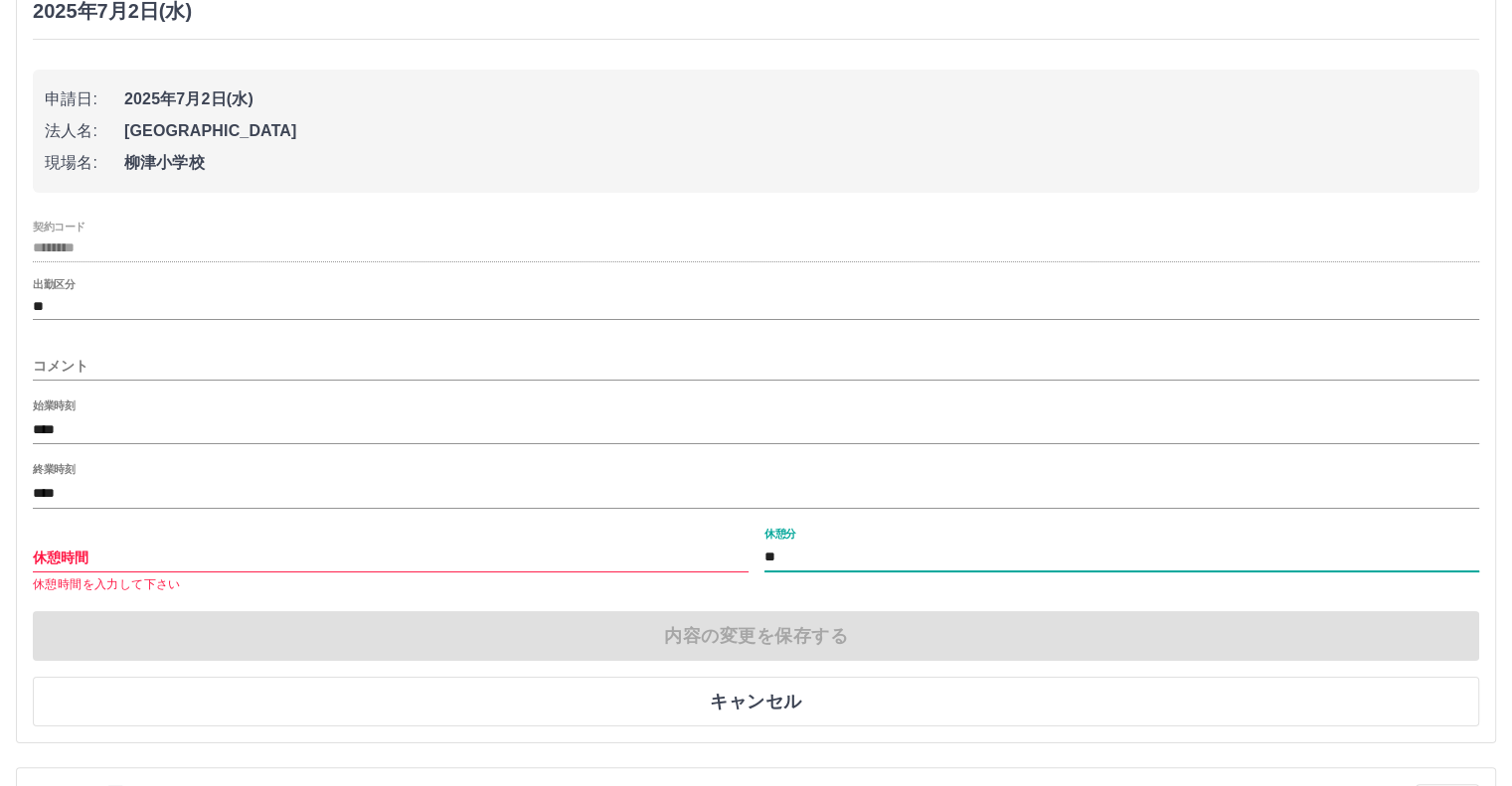type on "*" 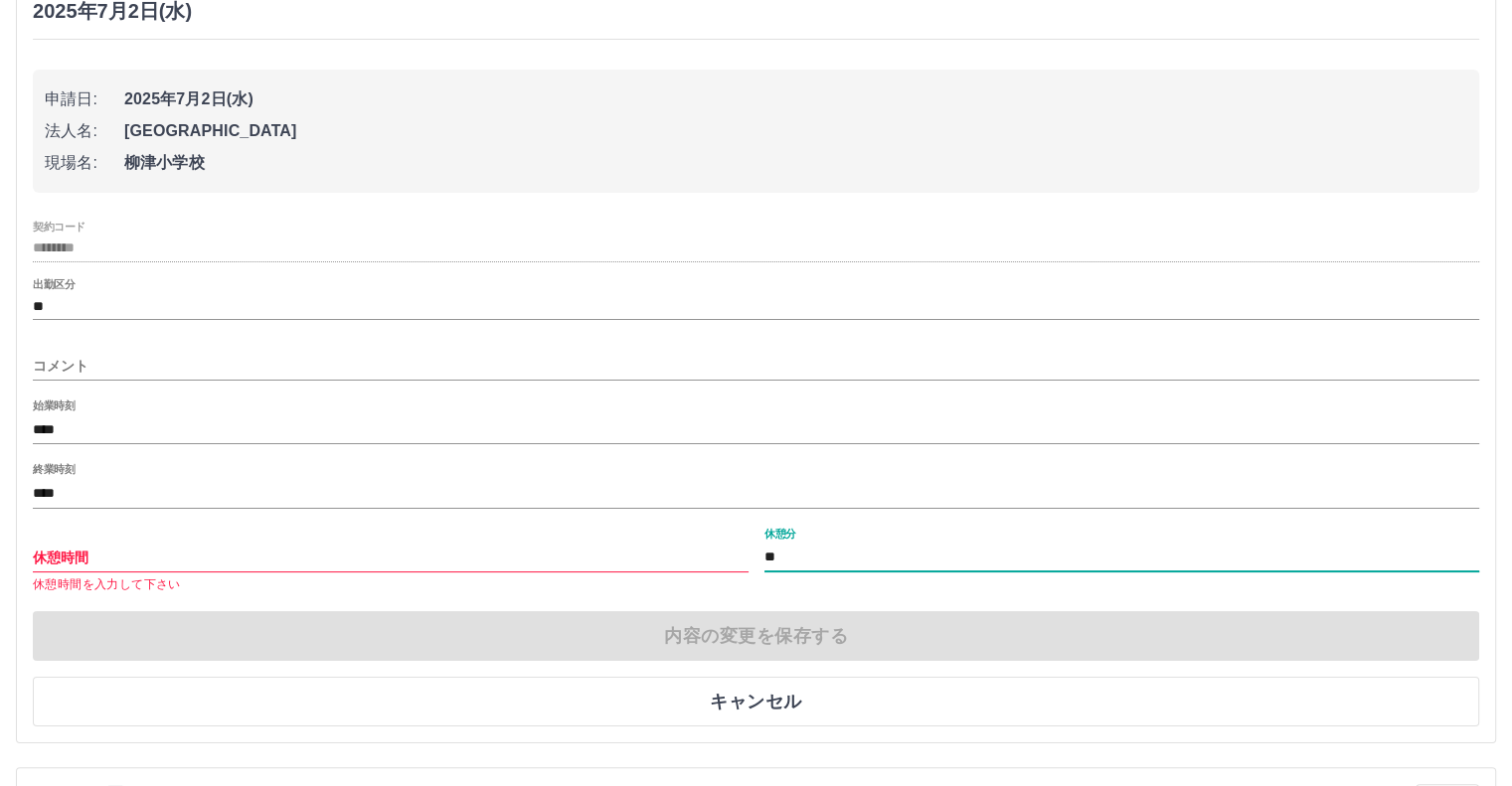 type on "**" 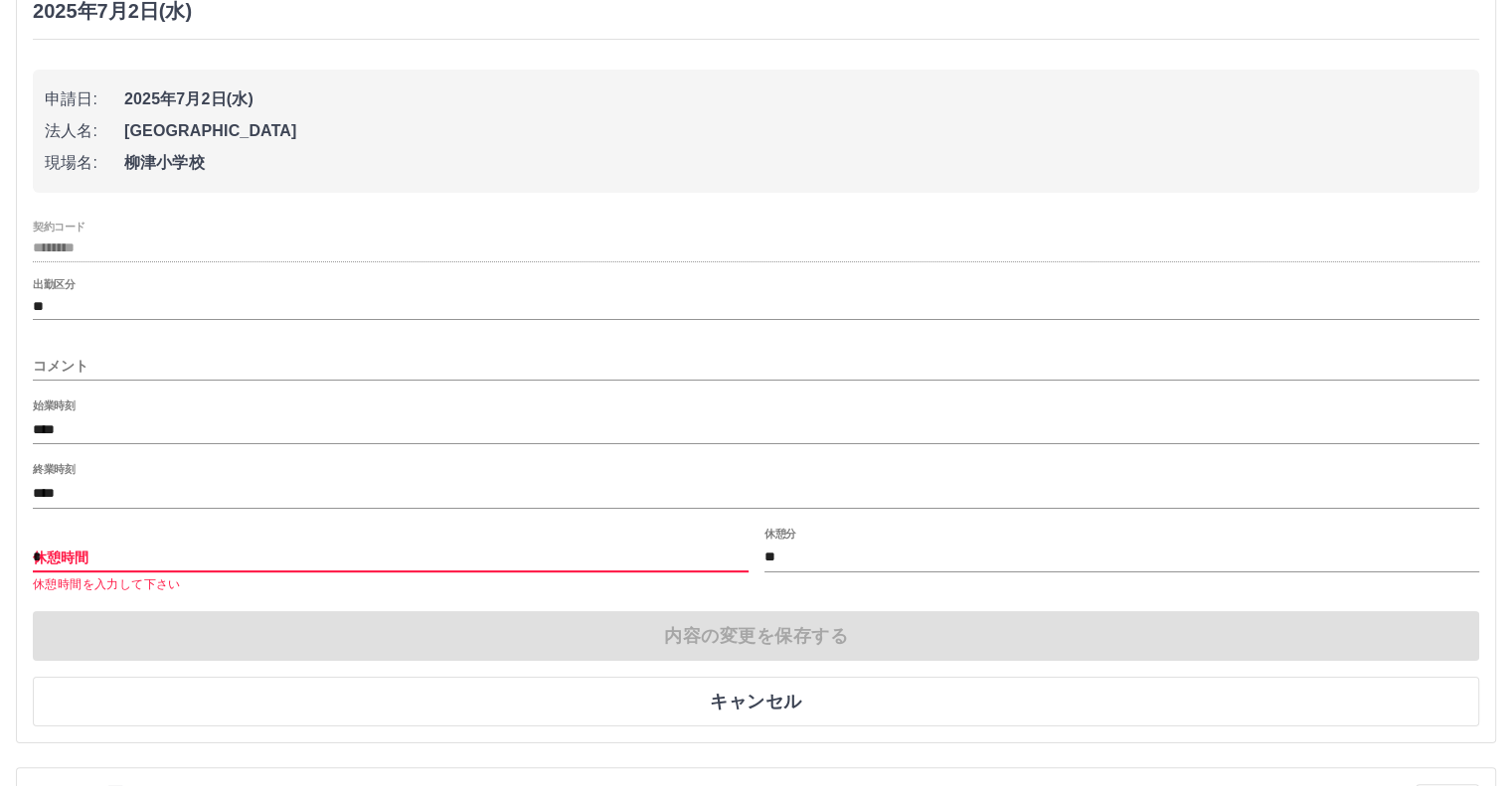 type on "*" 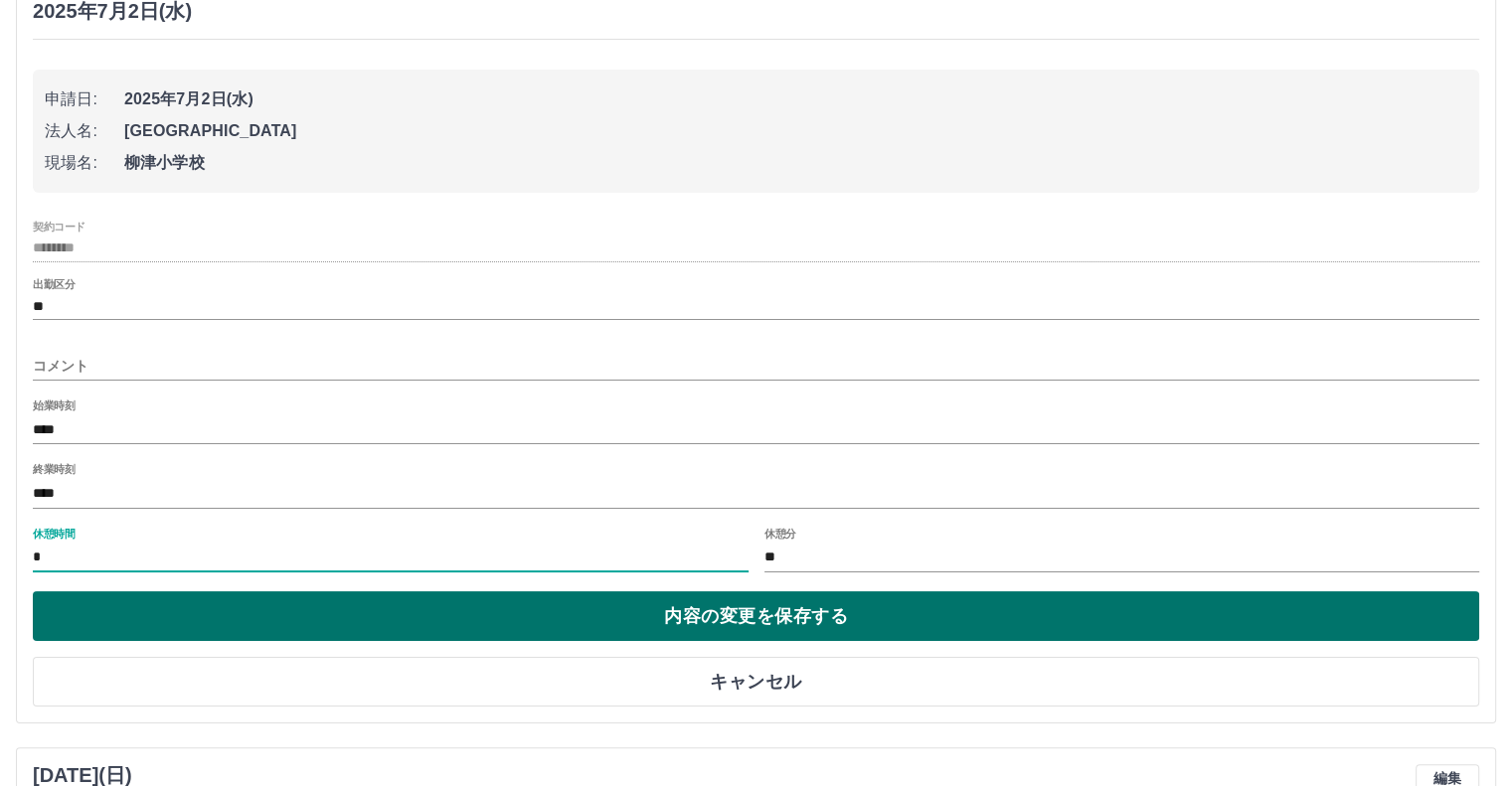 click on "内容の変更を保存する" at bounding box center (756, 616) 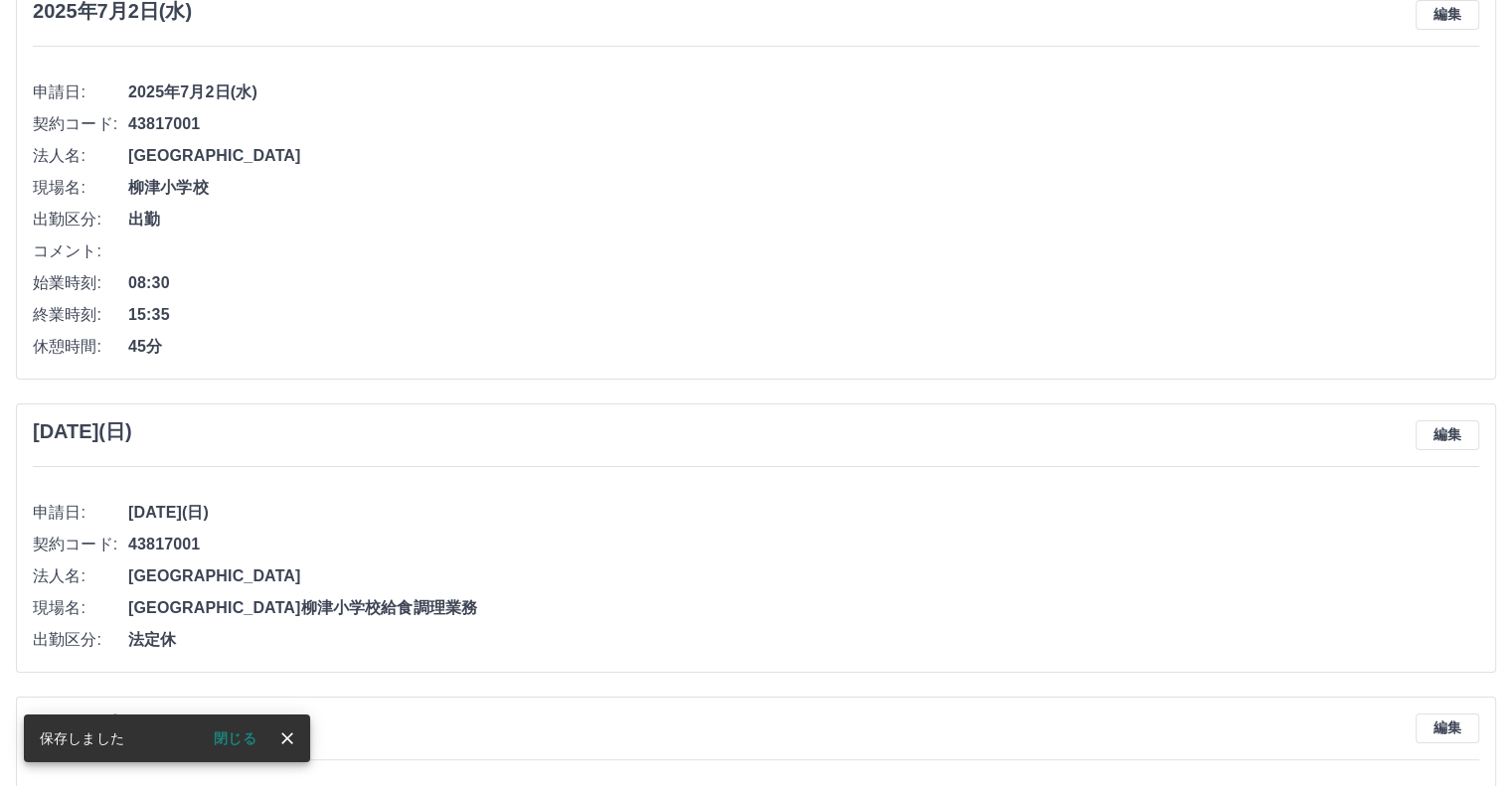 drag, startPoint x: 239, startPoint y: 737, endPoint x: 250, endPoint y: 725, distance: 16.27882 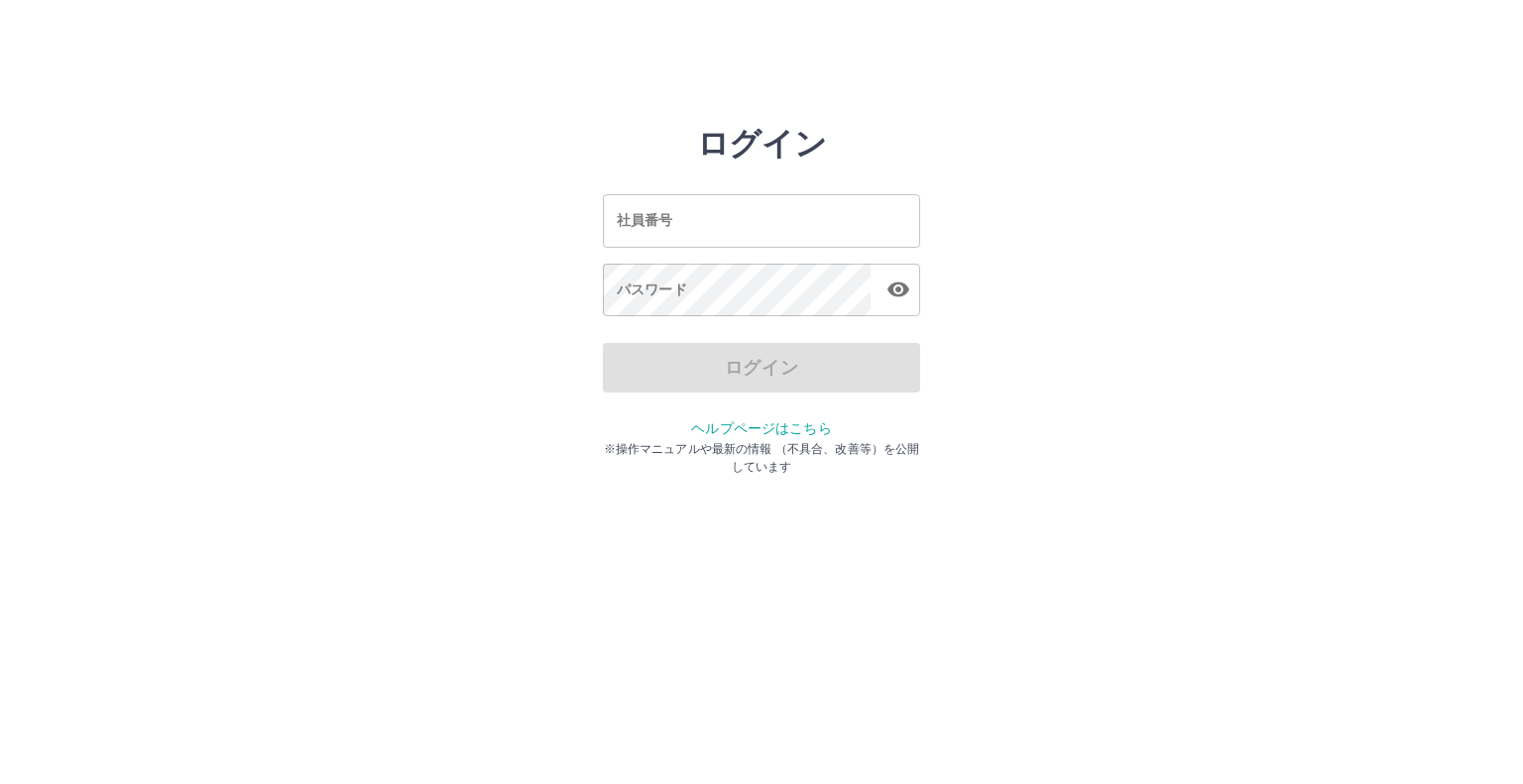 scroll, scrollTop: 0, scrollLeft: 0, axis: both 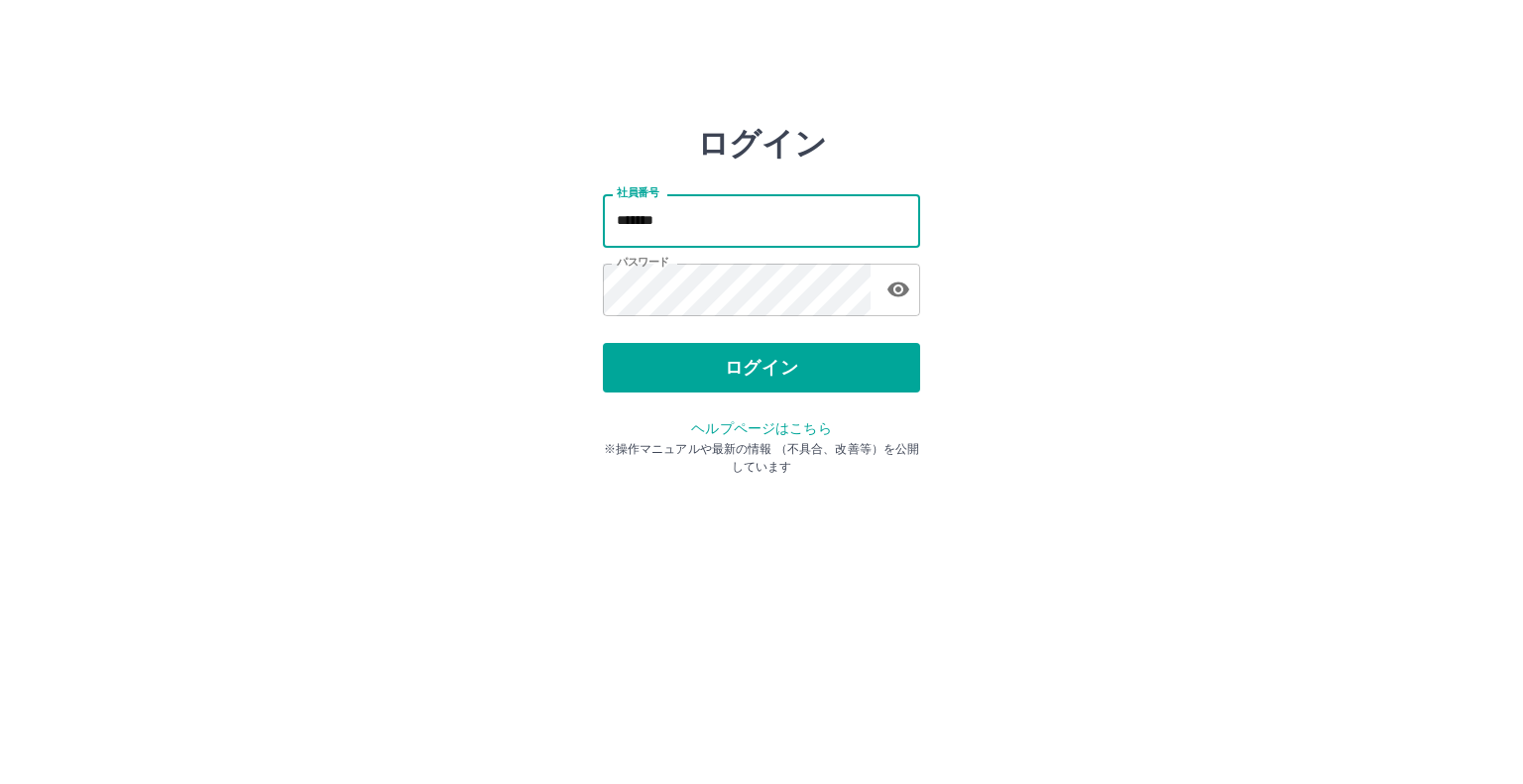 click on "*******" at bounding box center [762, 220] 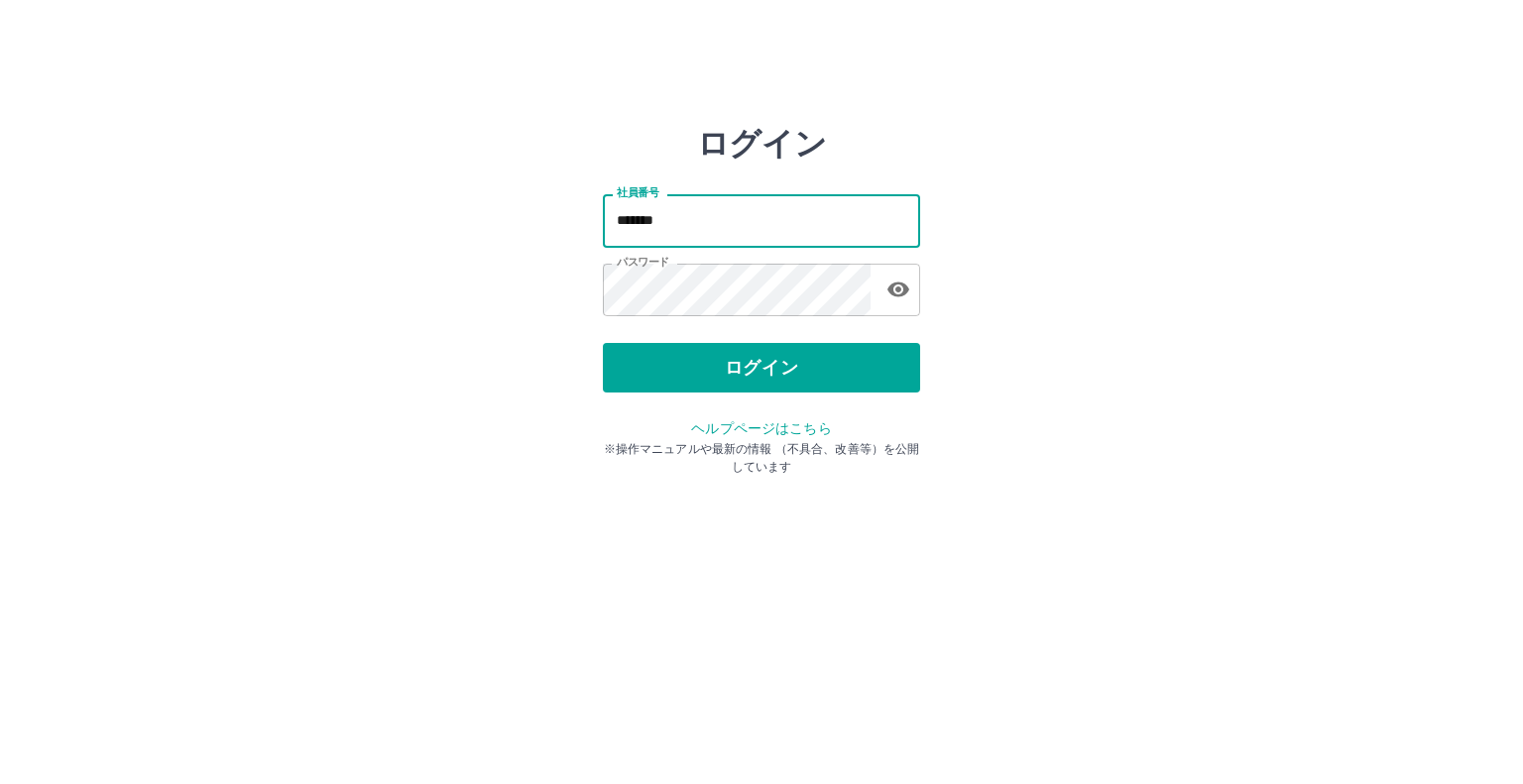 type on "*******" 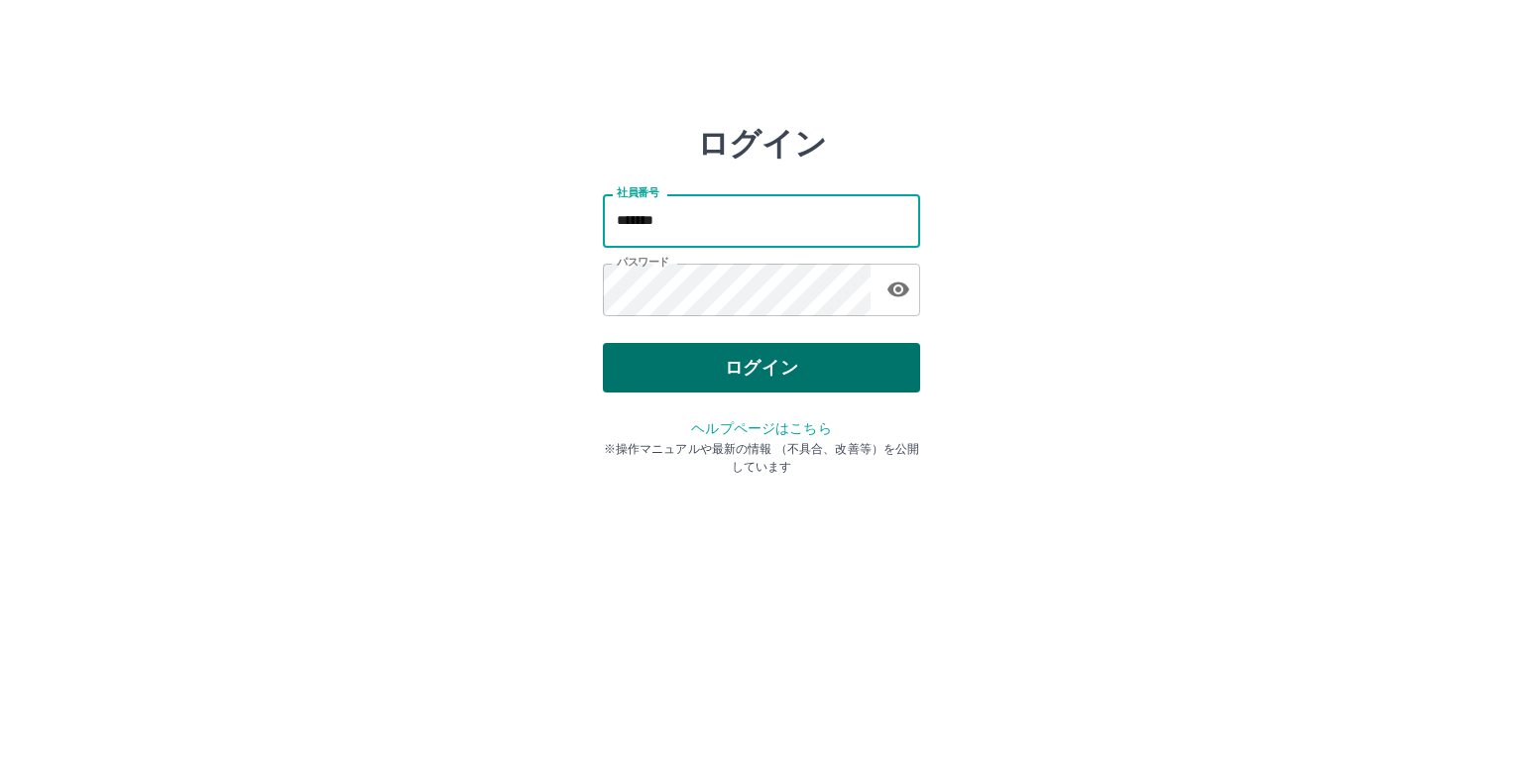 click on "ログイン" at bounding box center (762, 368) 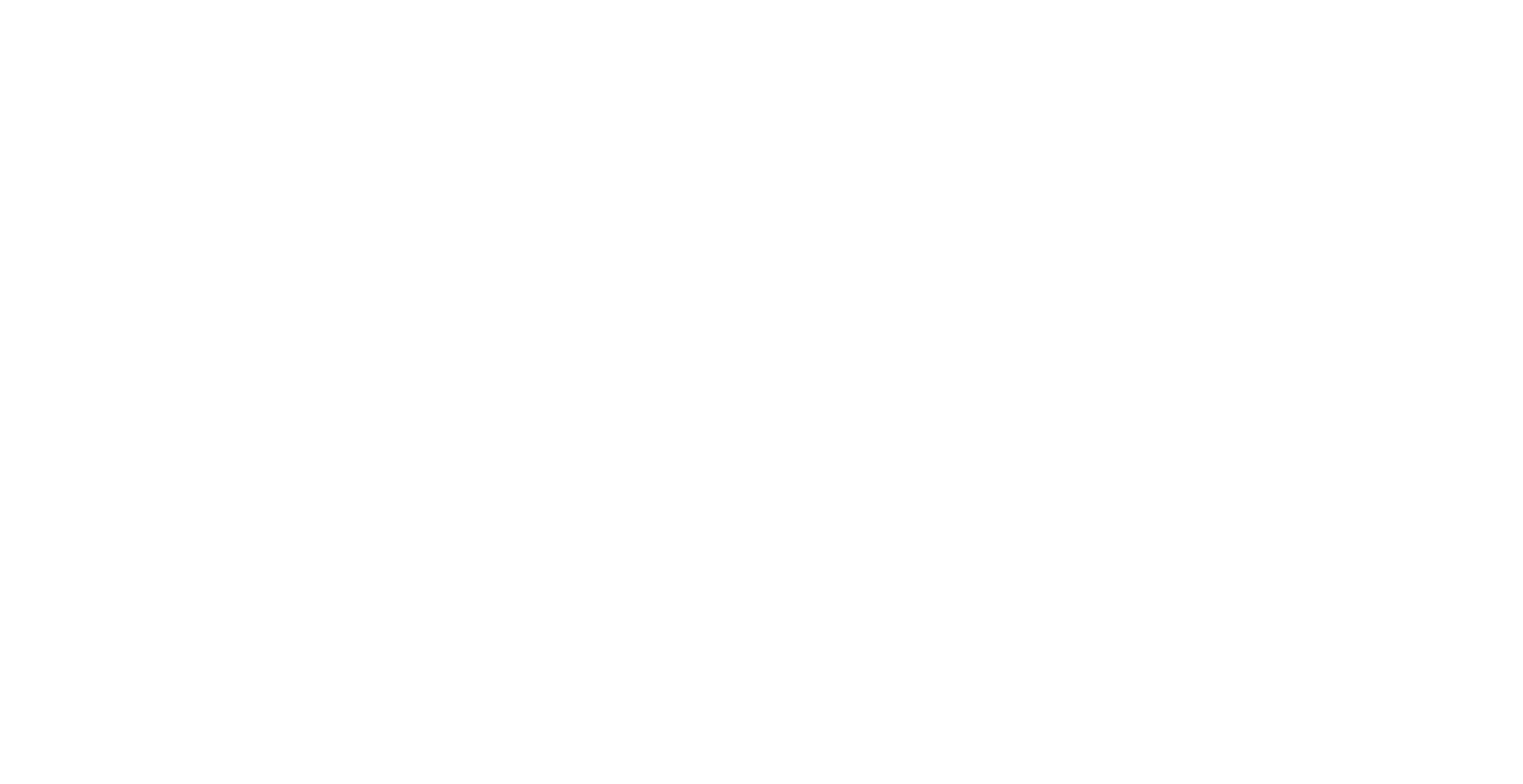scroll, scrollTop: 0, scrollLeft: 0, axis: both 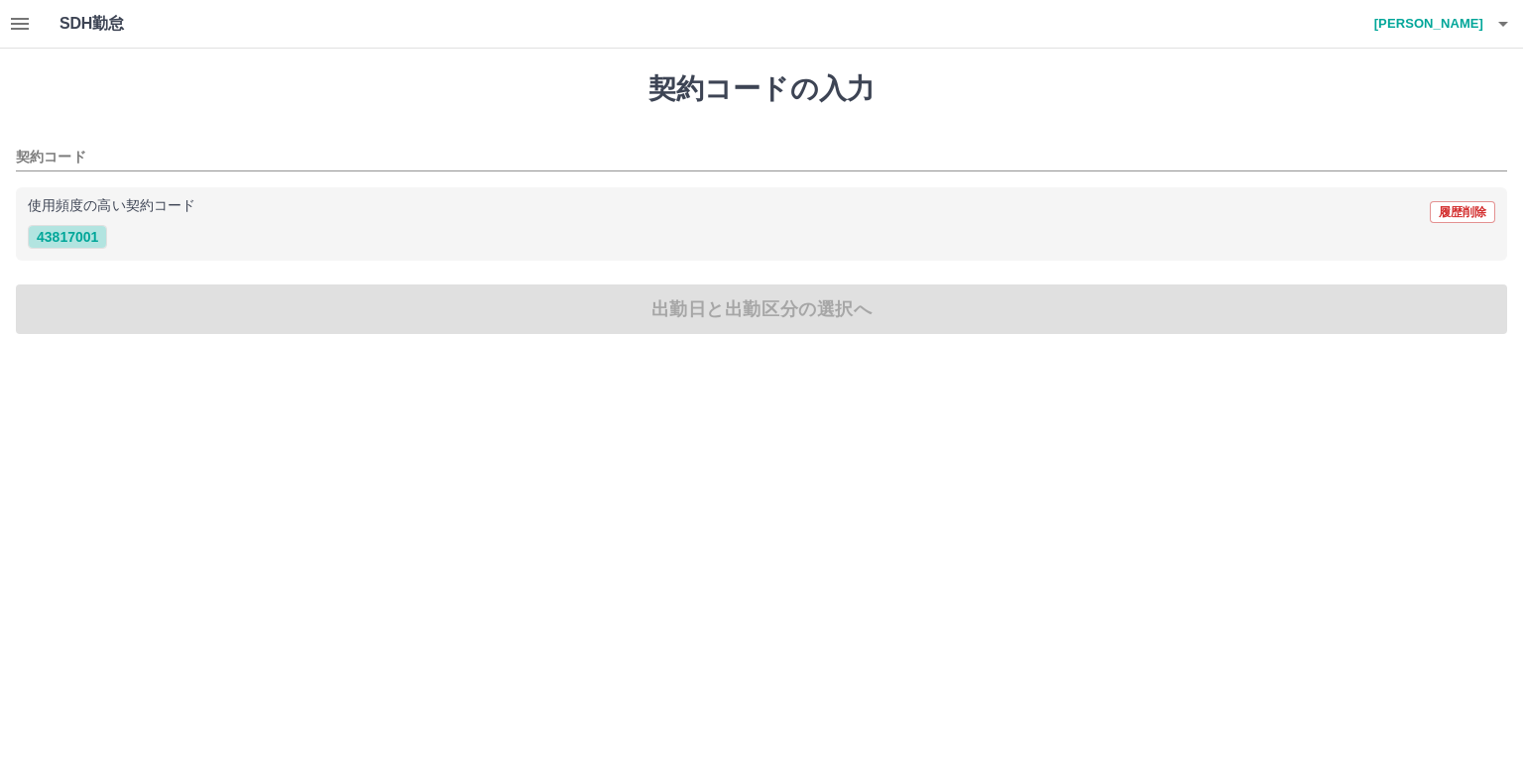 drag, startPoint x: 81, startPoint y: 241, endPoint x: 91, endPoint y: 265, distance: 26 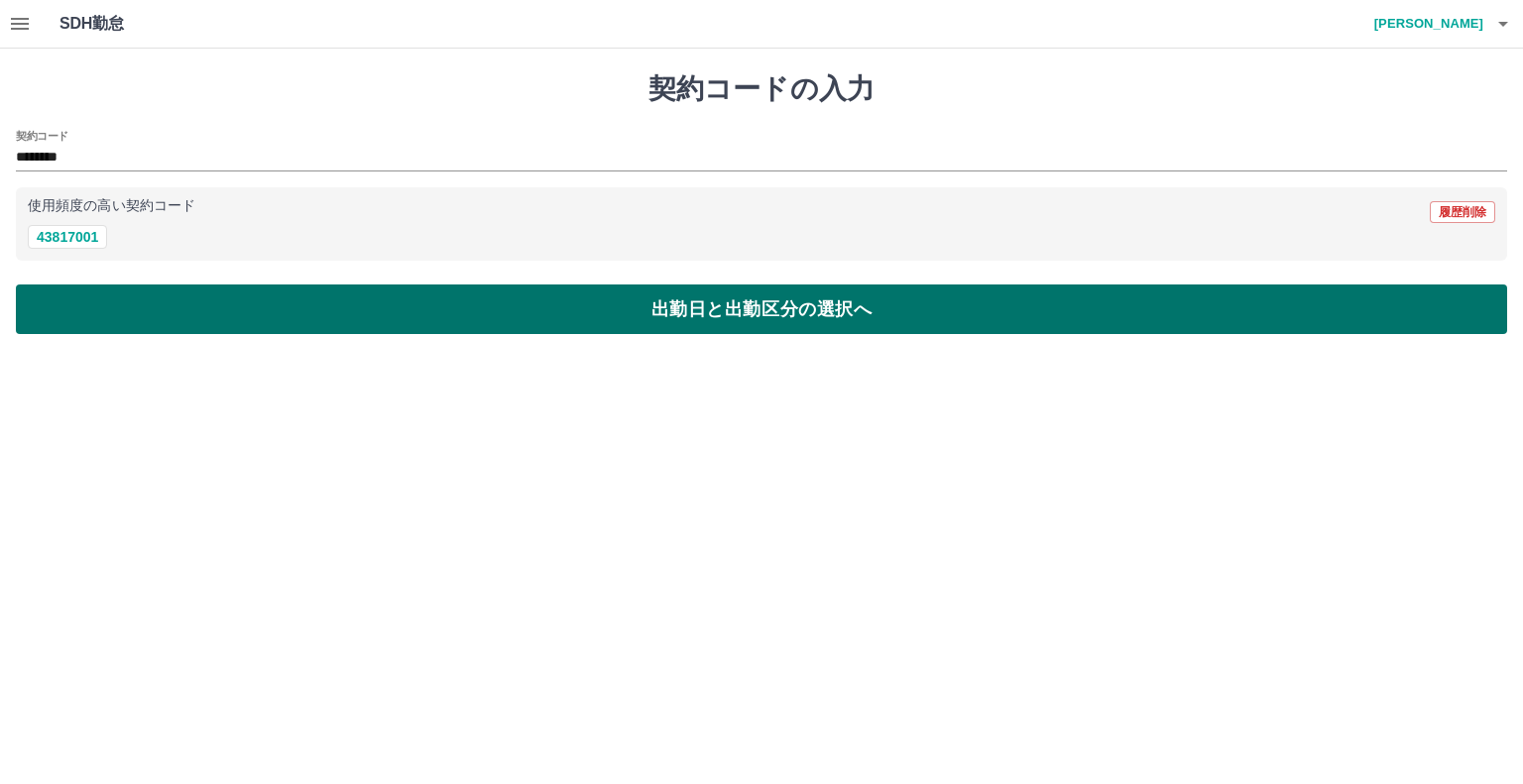 click on "出勤日と出勤区分の選択へ" at bounding box center [762, 309] 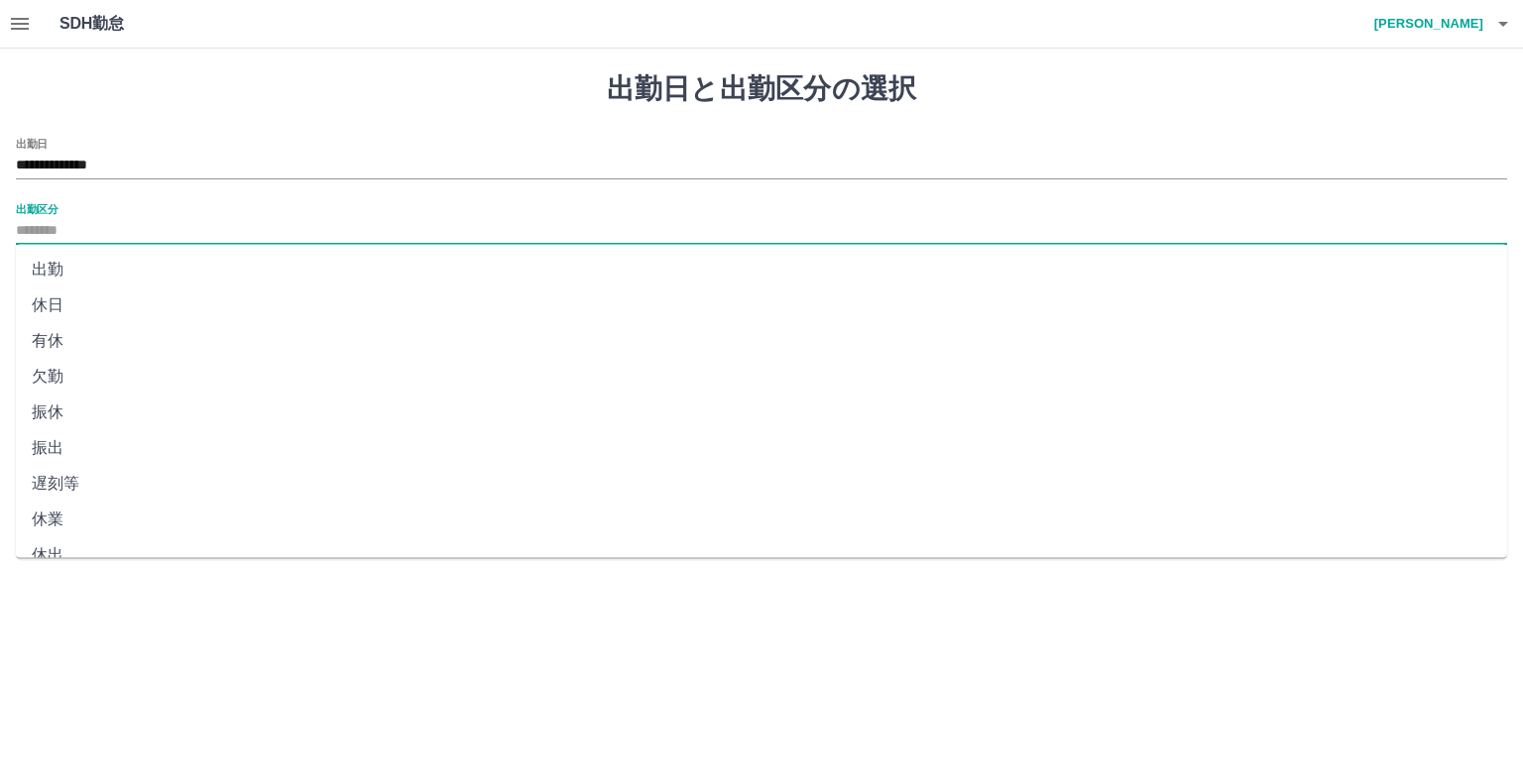 click on "出勤区分" at bounding box center (762, 231) 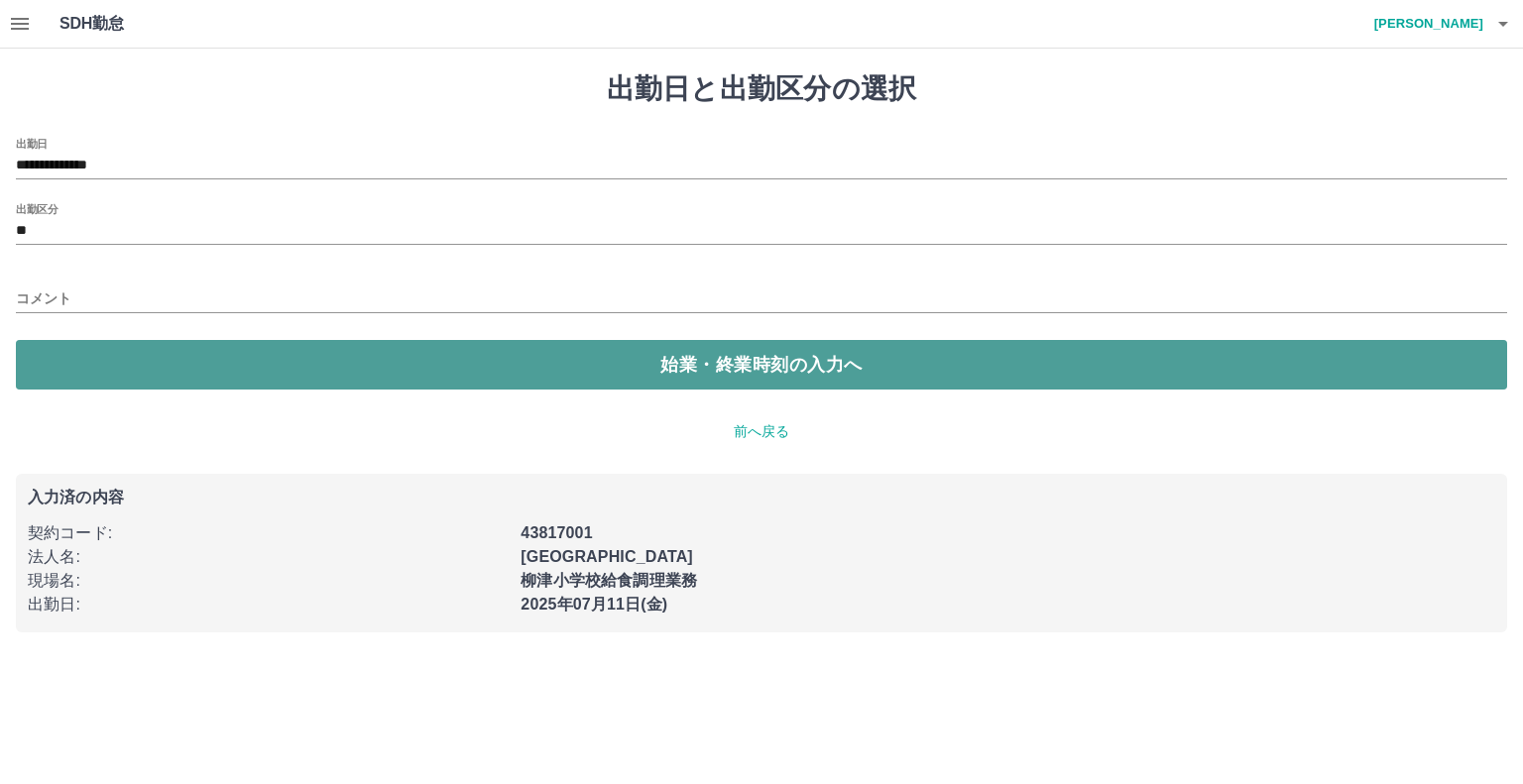 click on "始業・終業時刻の入力へ" at bounding box center (762, 365) 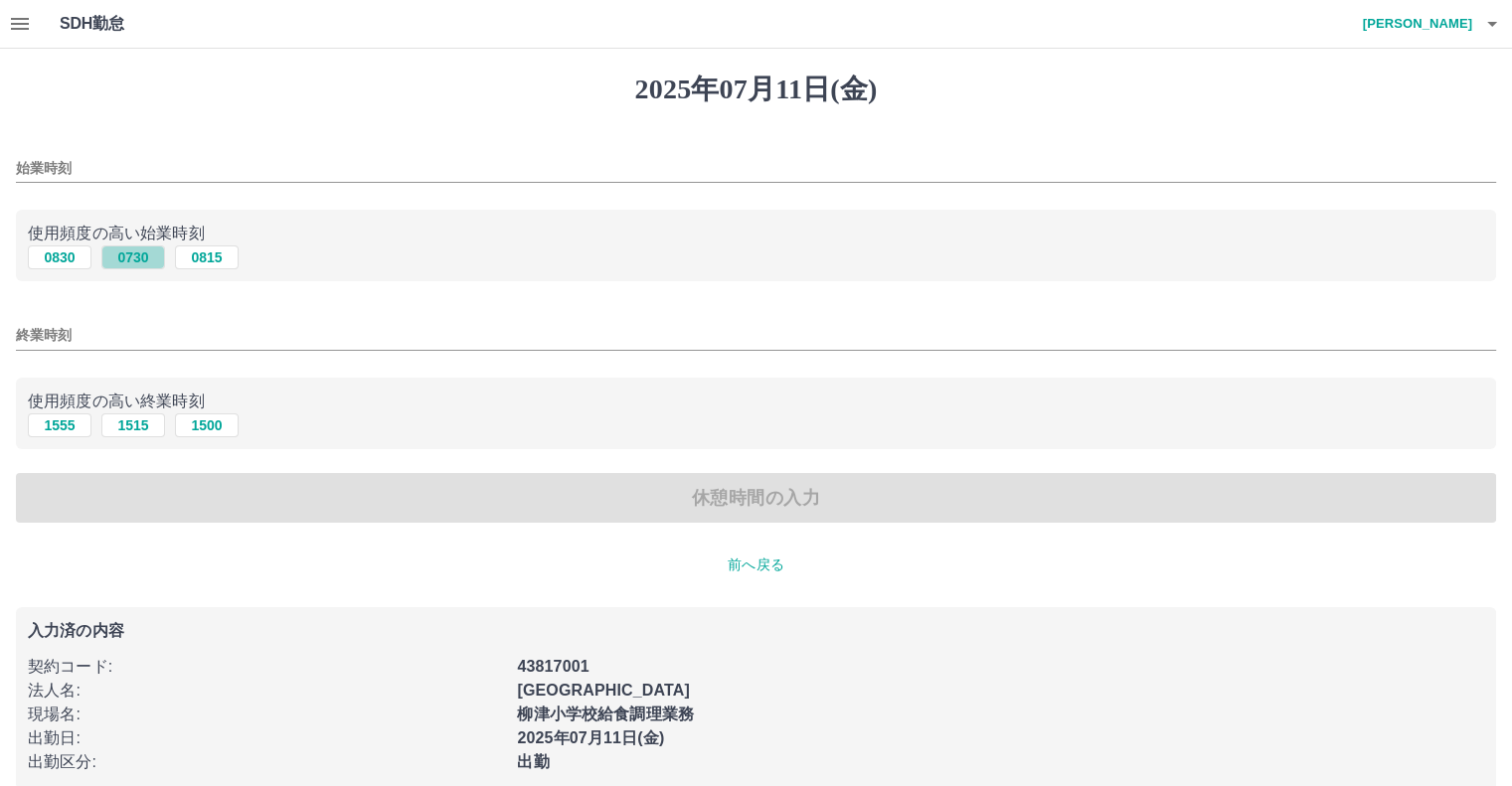 click on "0730" at bounding box center (133, 257) 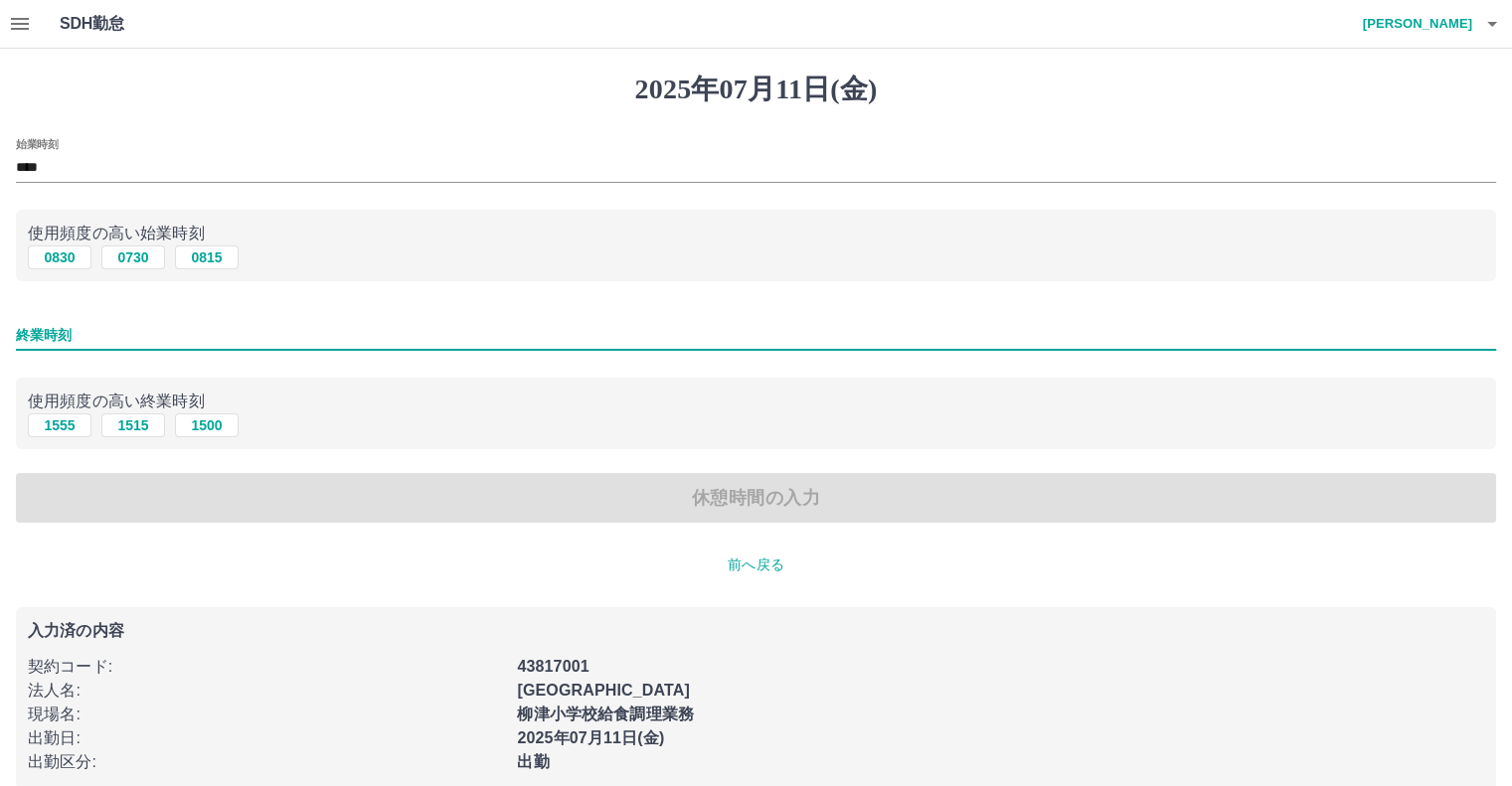 drag, startPoint x: 114, startPoint y: 337, endPoint x: 140, endPoint y: 326, distance: 28.231188 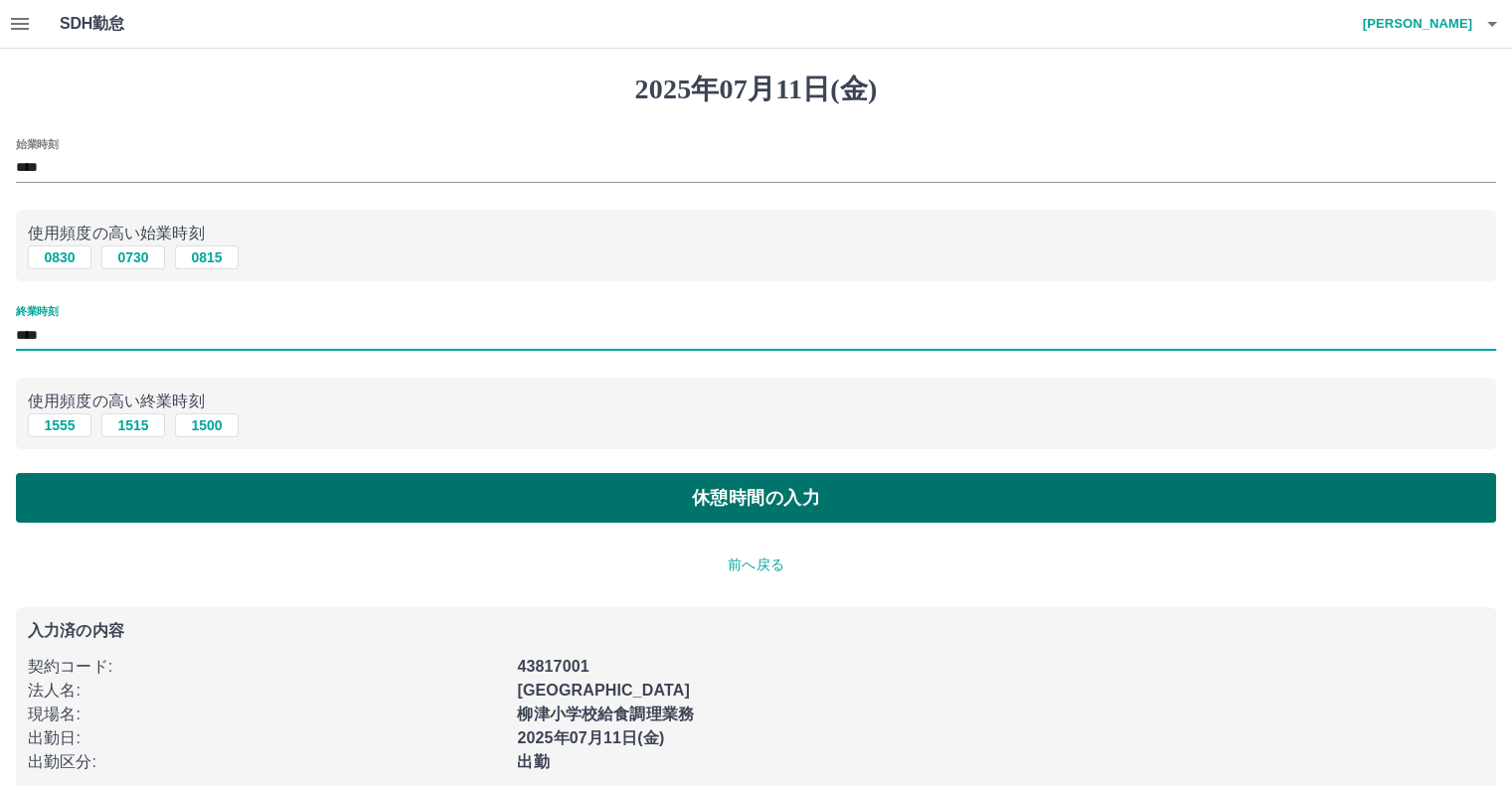 type on "****" 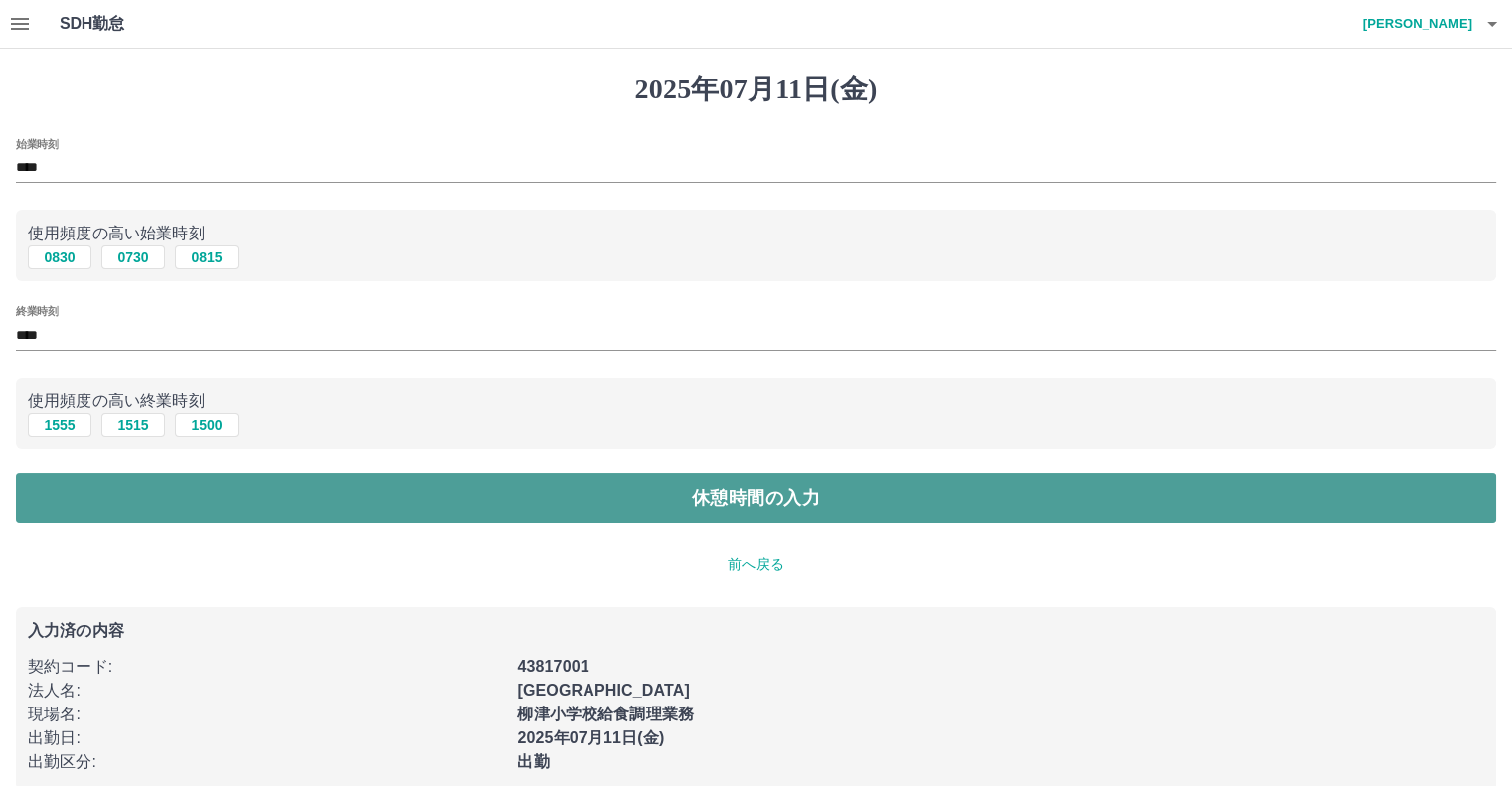 click on "休憩時間の入力" at bounding box center (756, 498) 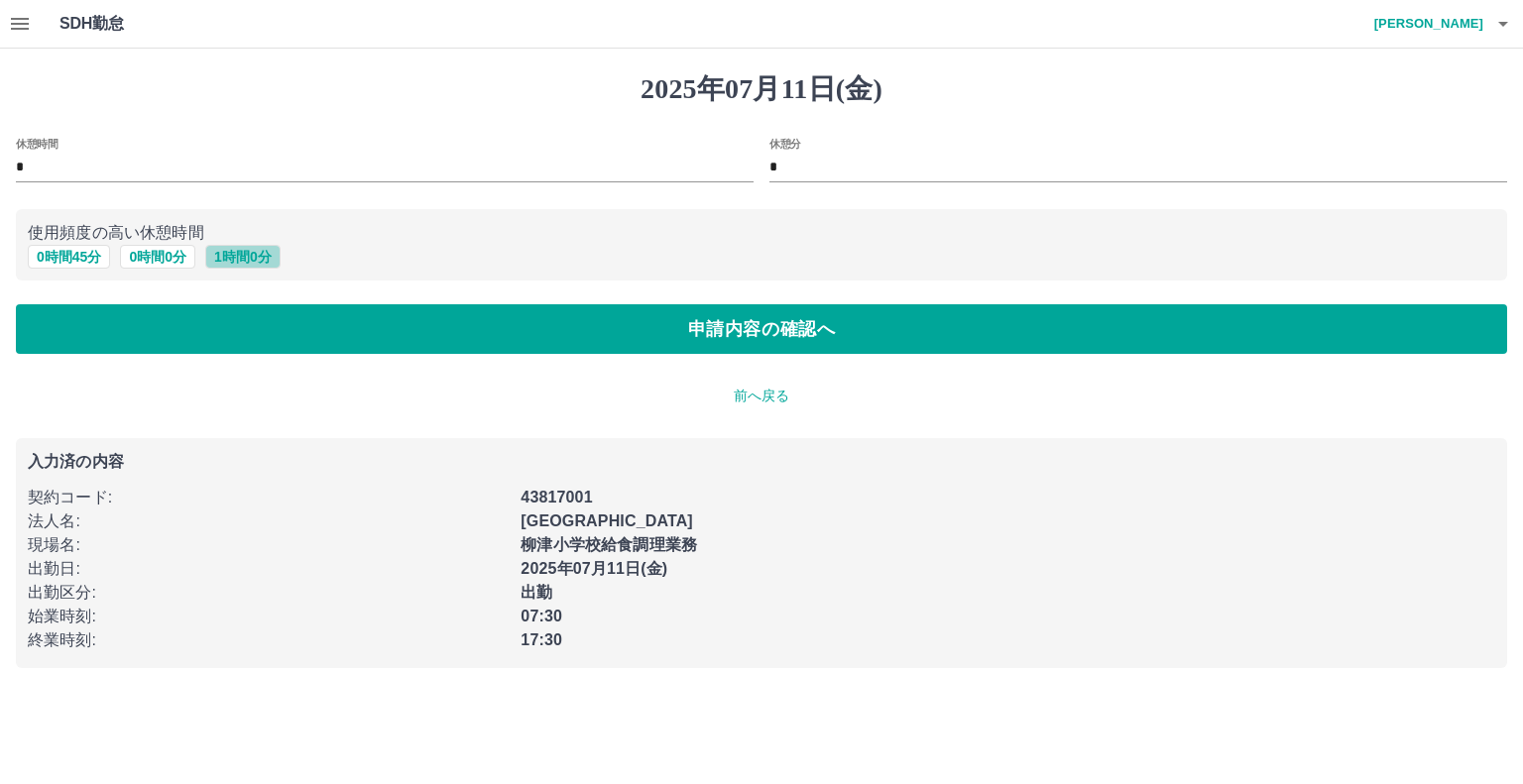 click on "1 時間 0 分" at bounding box center [243, 257] 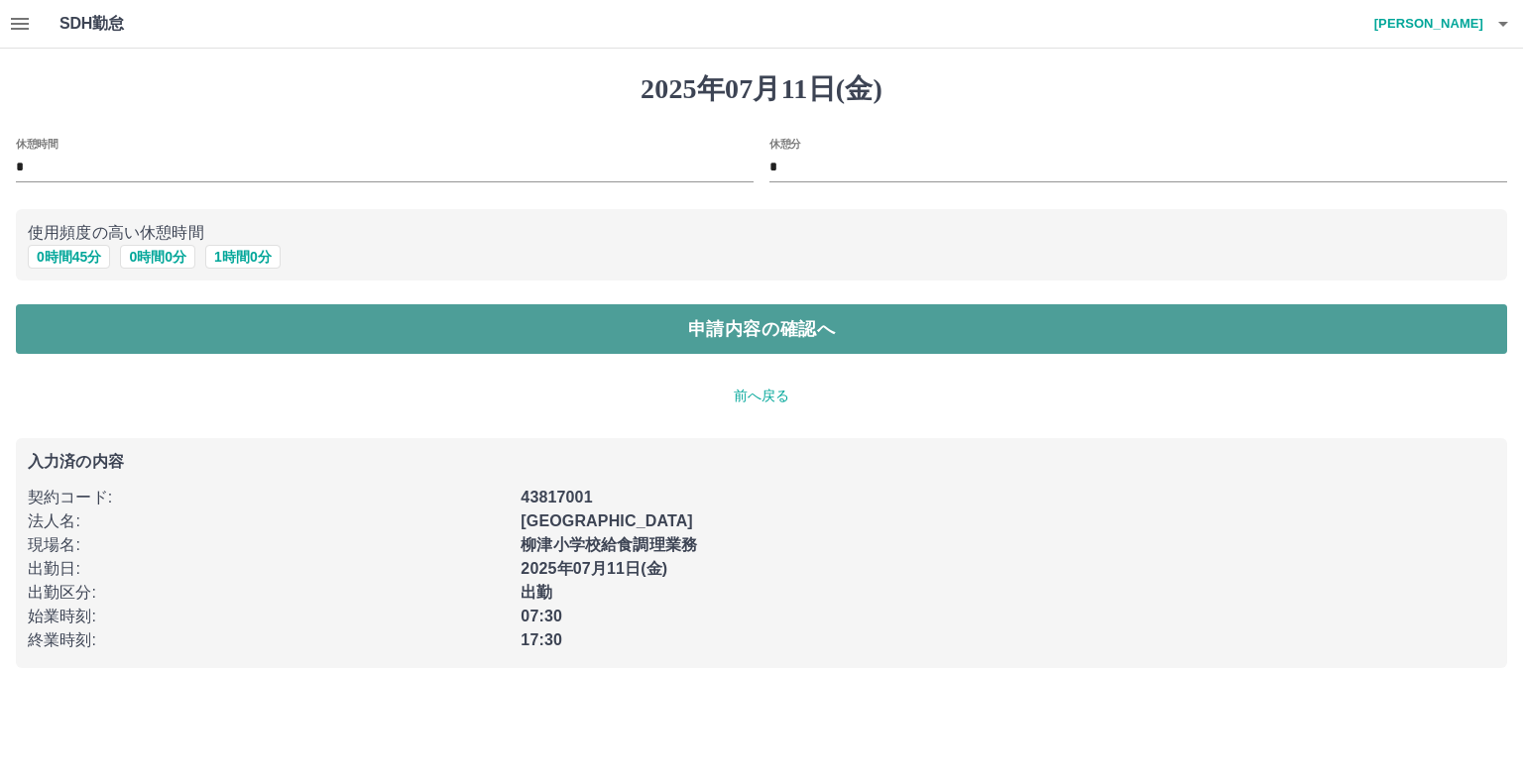 click on "申請内容の確認へ" at bounding box center [762, 329] 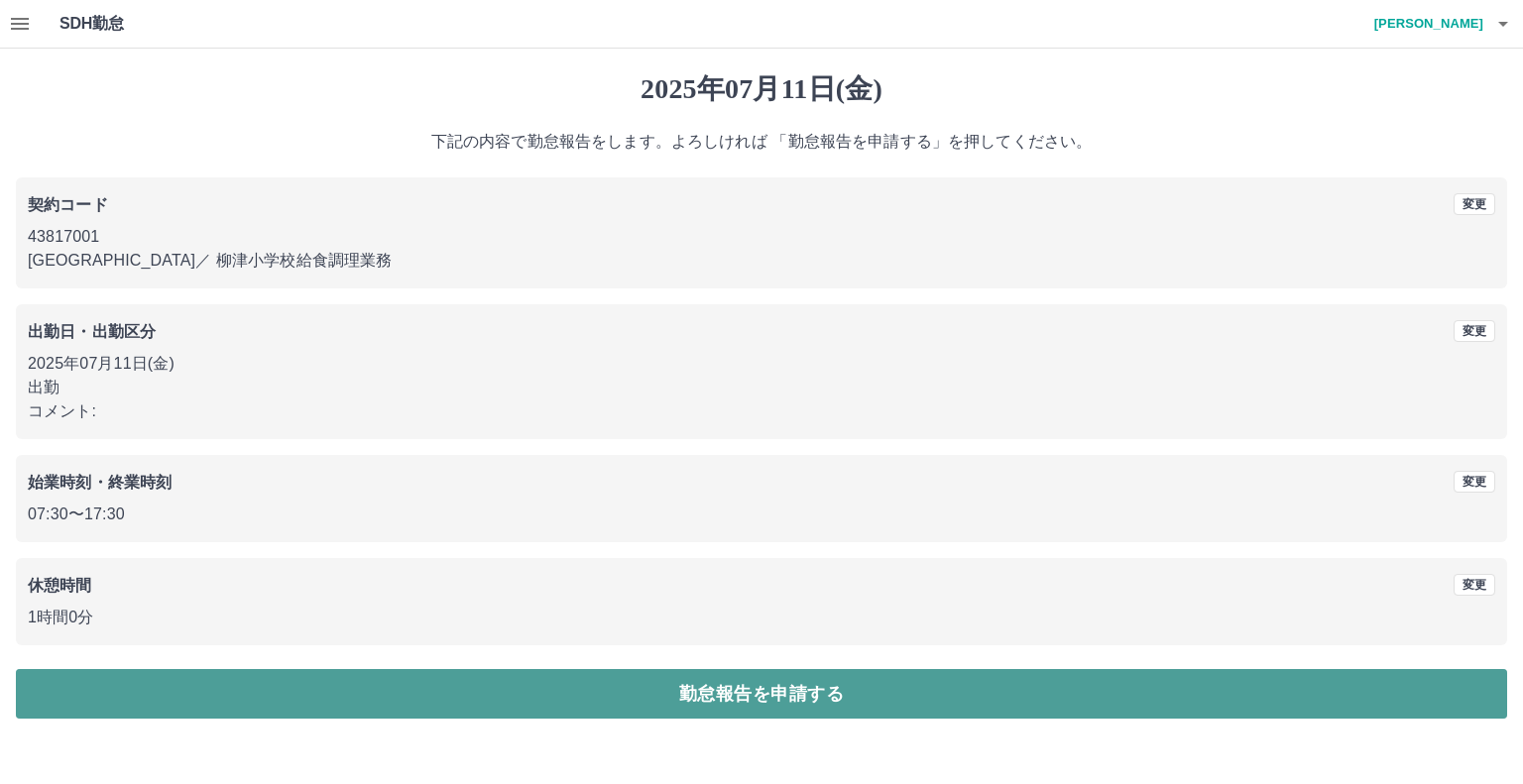click on "勤怠報告を申請する" at bounding box center [762, 694] 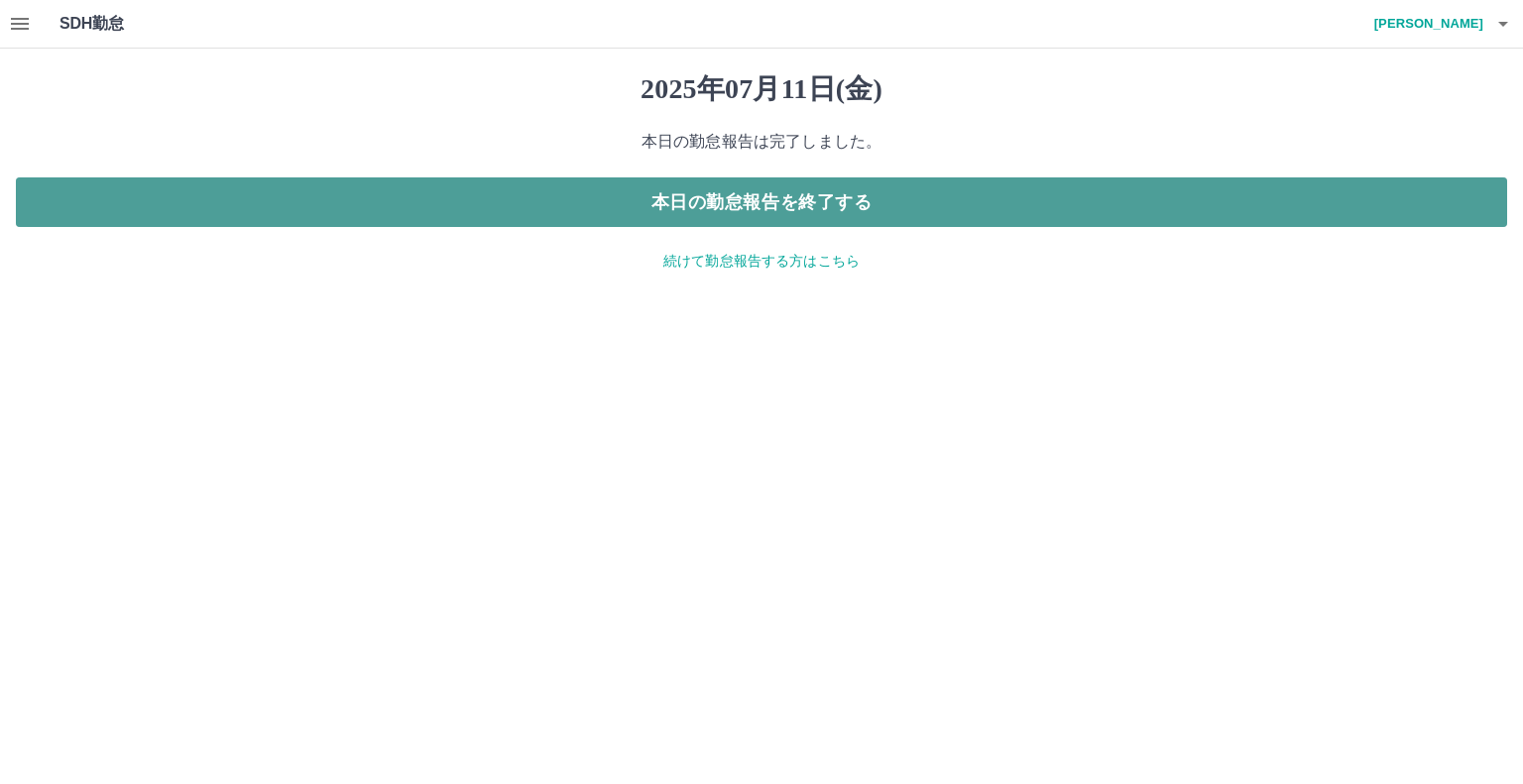click on "本日の勤怠報告を終了する" at bounding box center [762, 202] 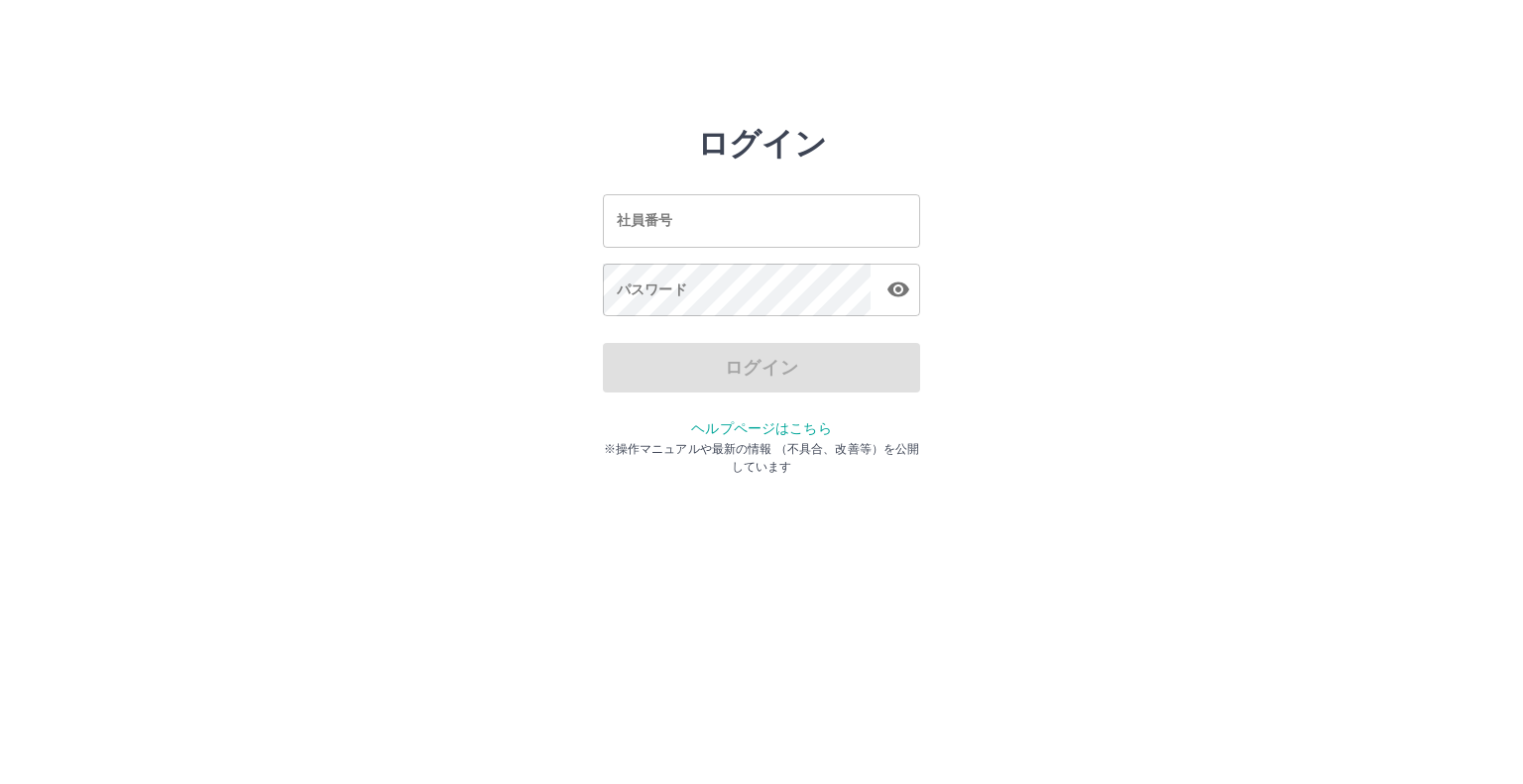 scroll, scrollTop: 0, scrollLeft: 0, axis: both 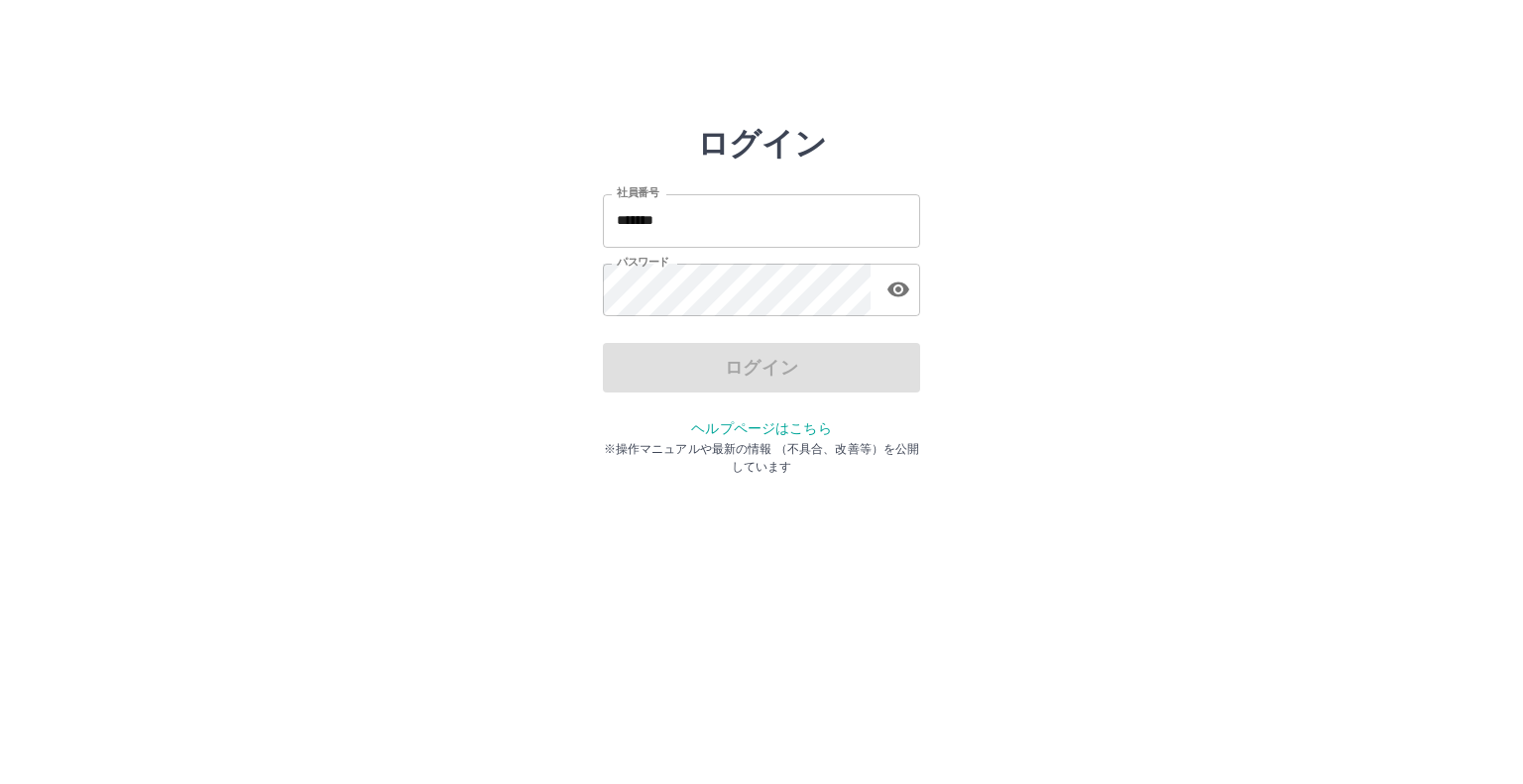 click on "*******" at bounding box center (762, 220) 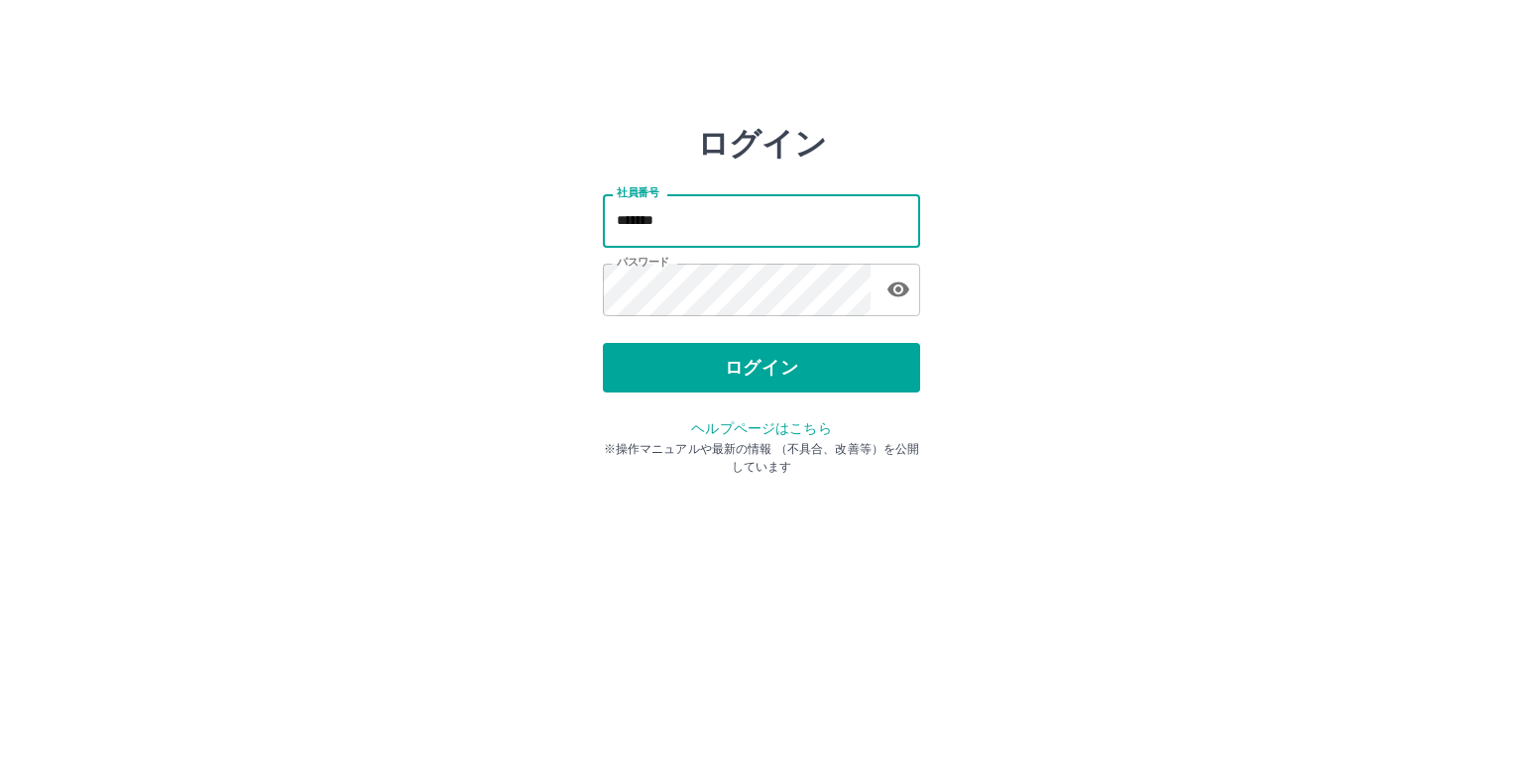 type on "*******" 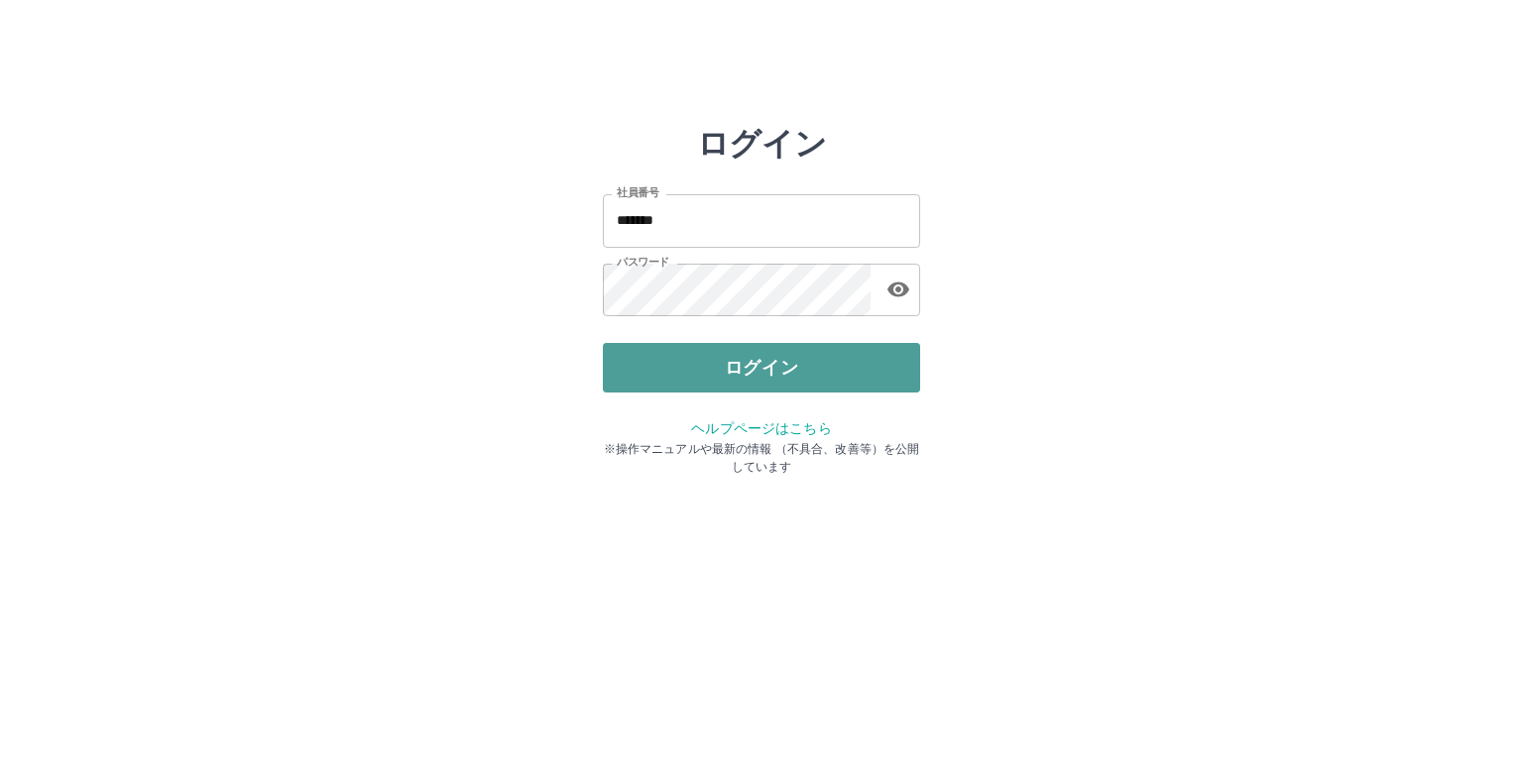 click on "ログイン" at bounding box center (762, 368) 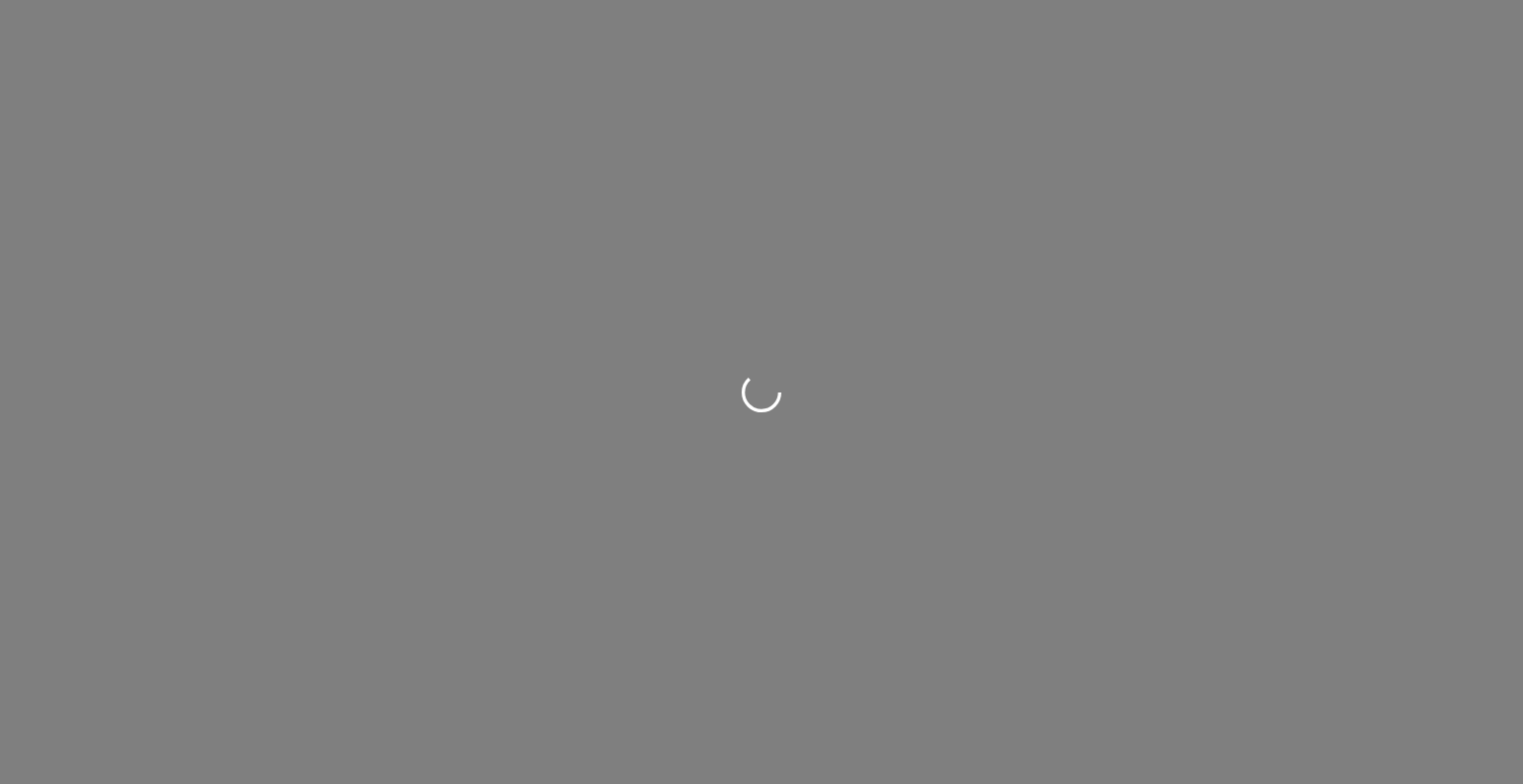 scroll, scrollTop: 0, scrollLeft: 0, axis: both 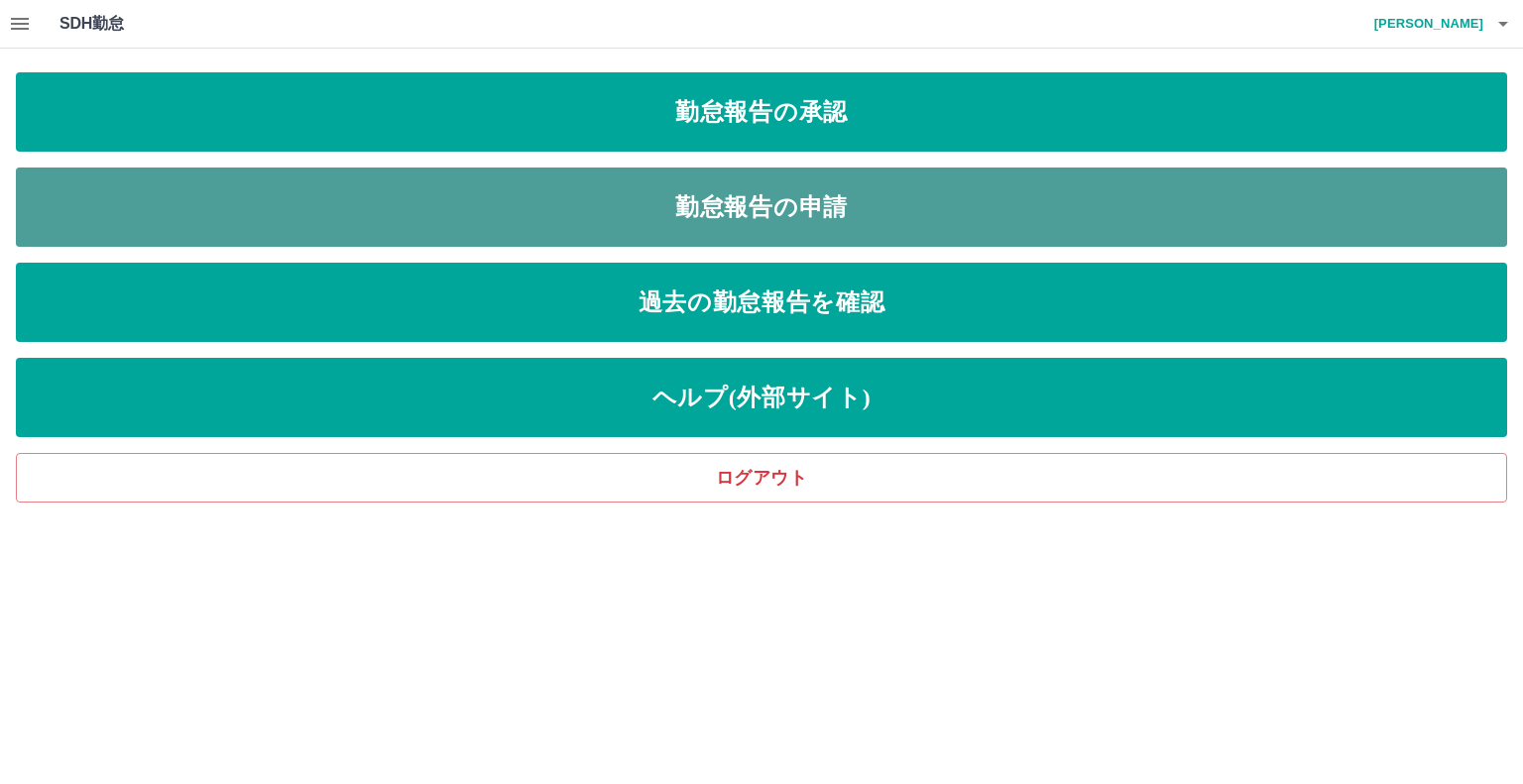 click on "勤怠報告の申請" at bounding box center [762, 207] 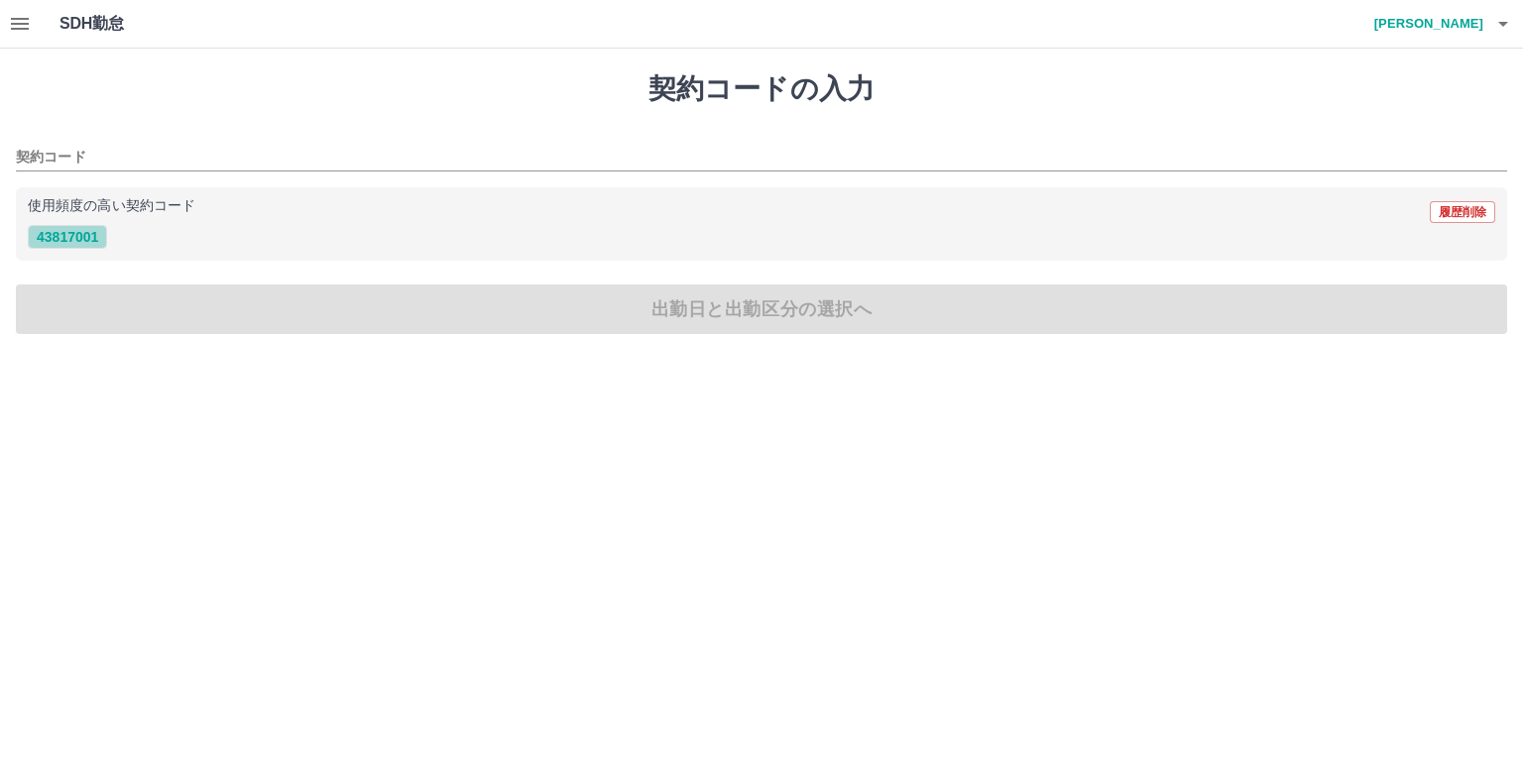click on "43817001" at bounding box center [67, 237] 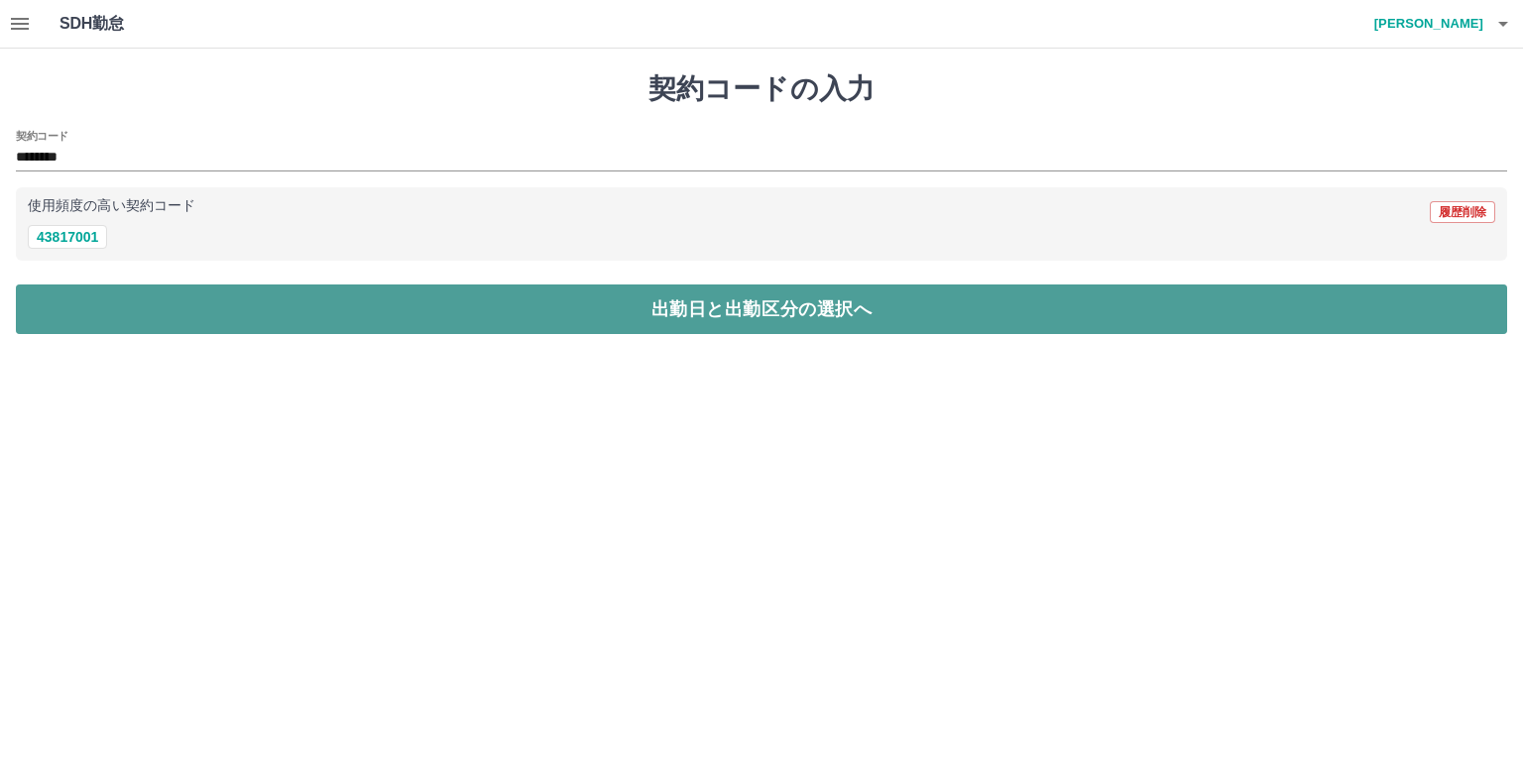 click on "出勤日と出勤区分の選択へ" at bounding box center [762, 309] 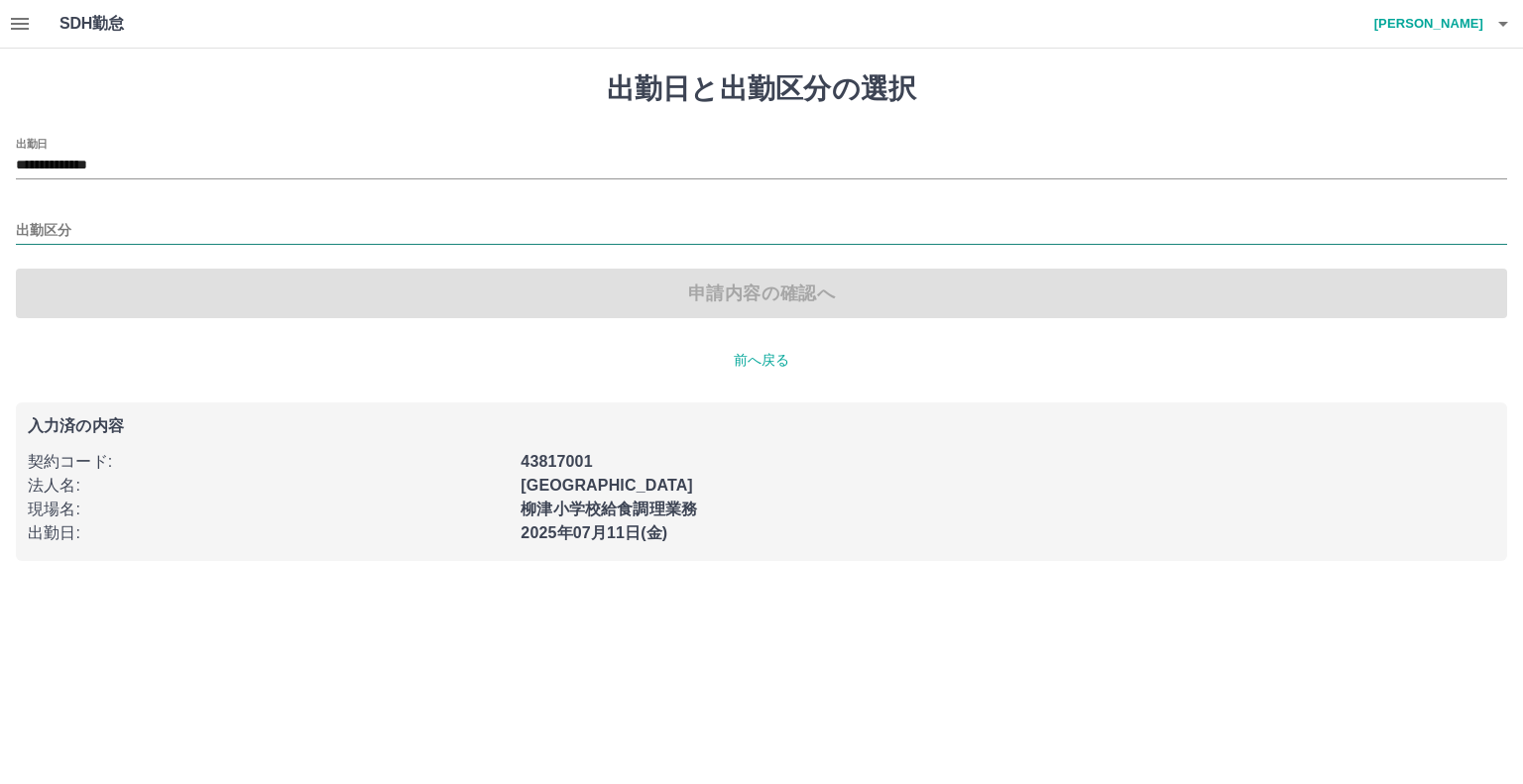 drag, startPoint x: 70, startPoint y: 226, endPoint x: 70, endPoint y: 241, distance: 15 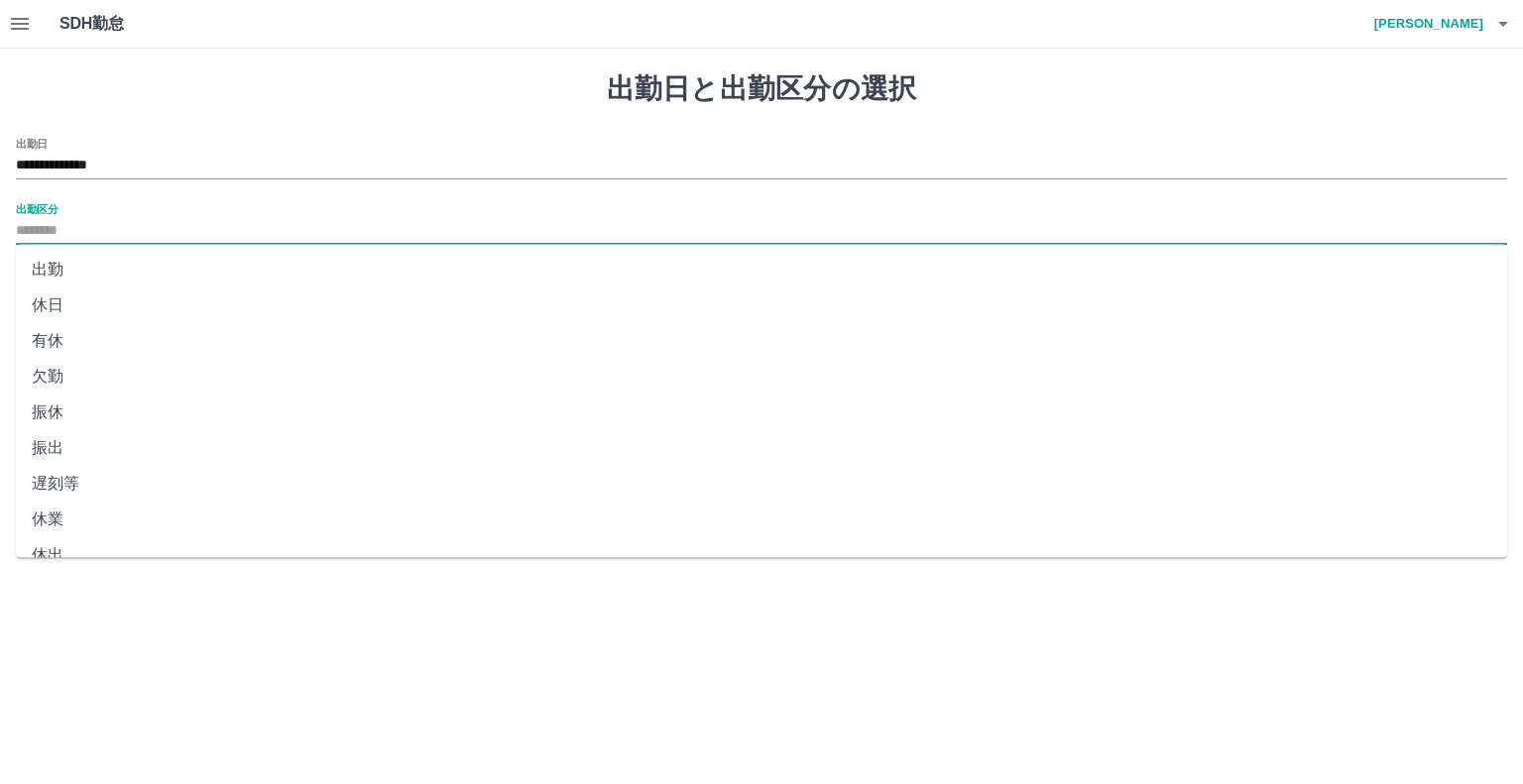 click on "出勤" at bounding box center [762, 270] 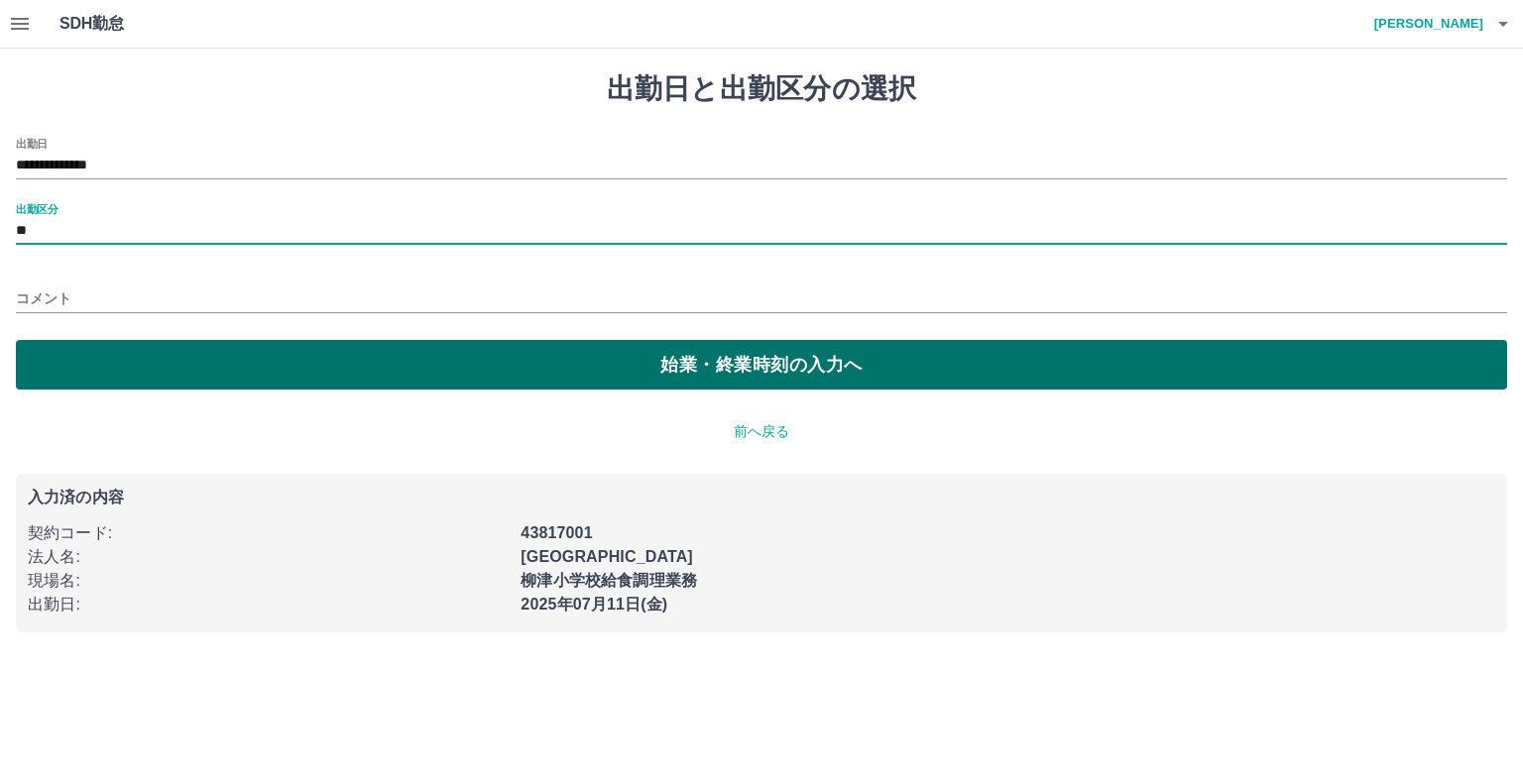 click on "始業・終業時刻の入力へ" at bounding box center [762, 365] 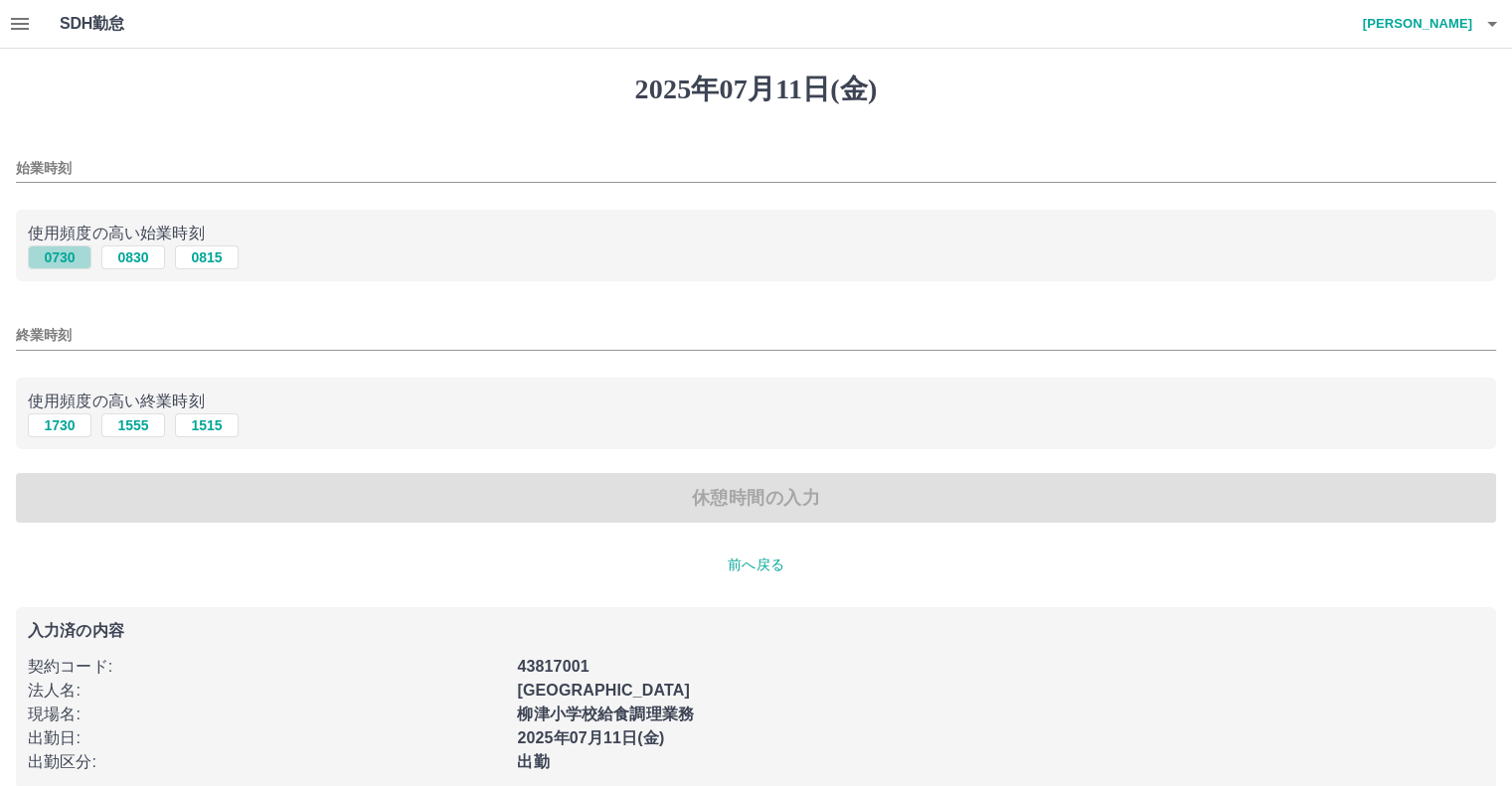 click on "0730" at bounding box center (60, 257) 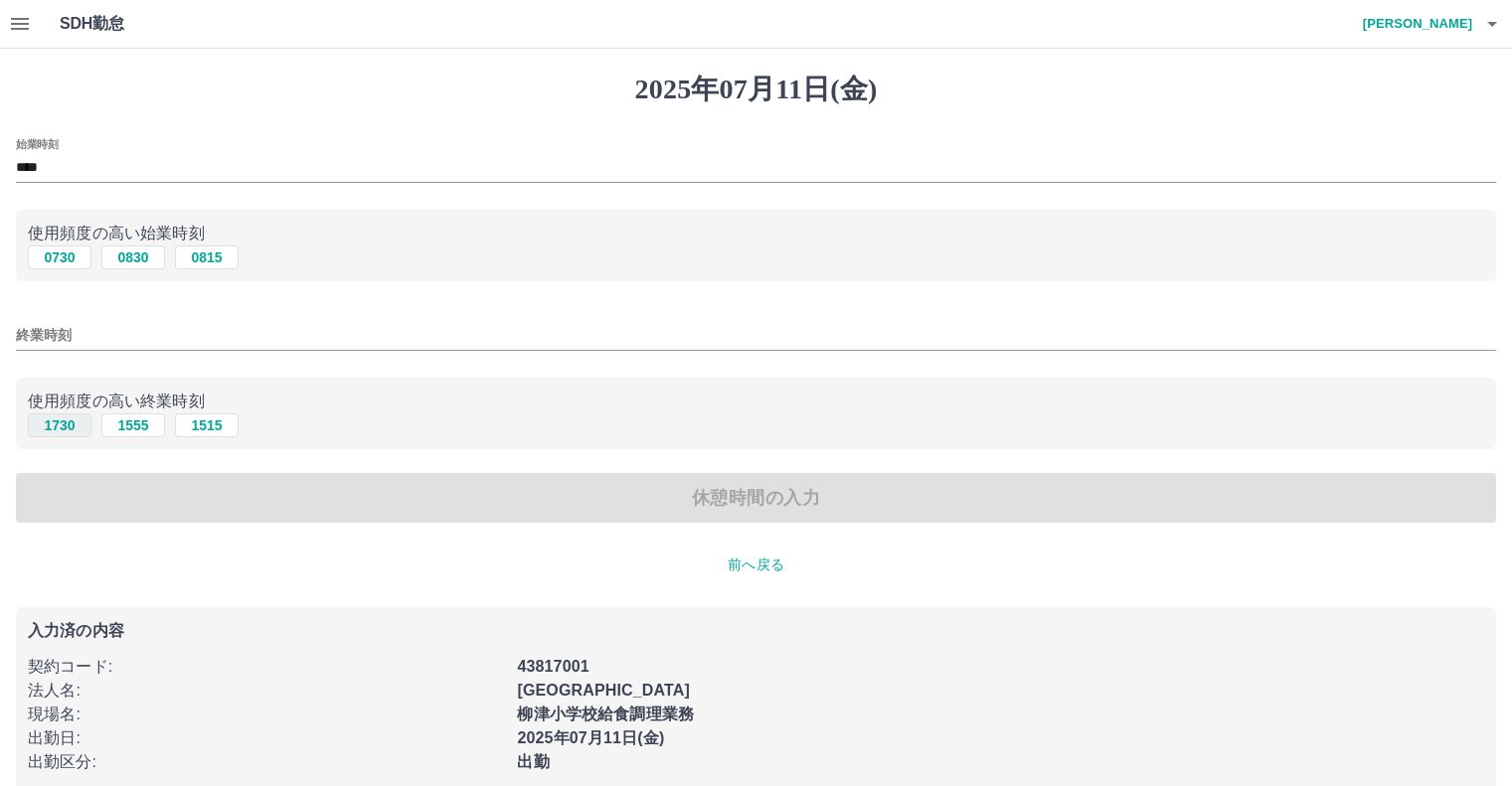 click on "1730" at bounding box center [60, 425] 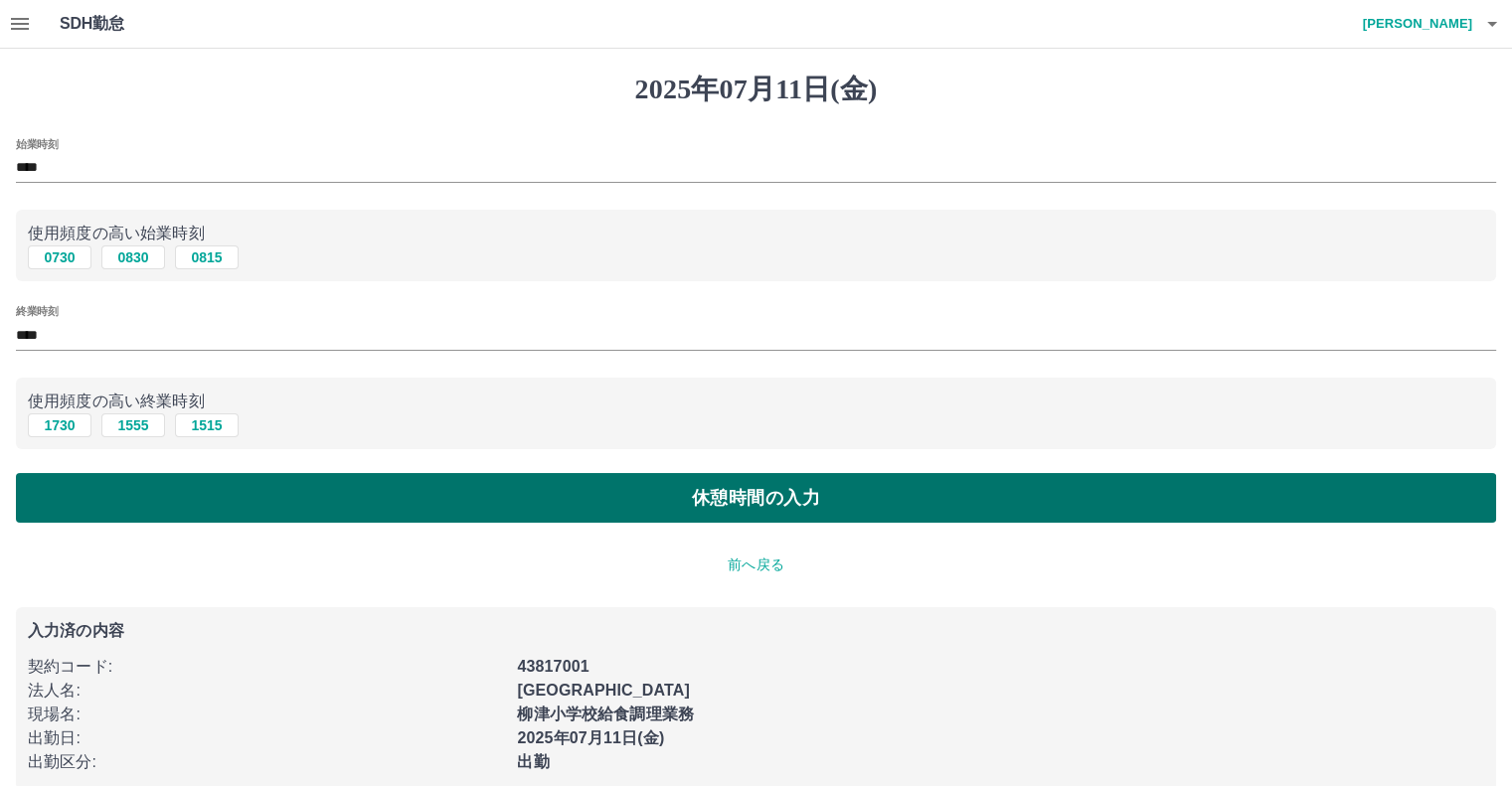 click on "休憩時間の入力" at bounding box center (756, 498) 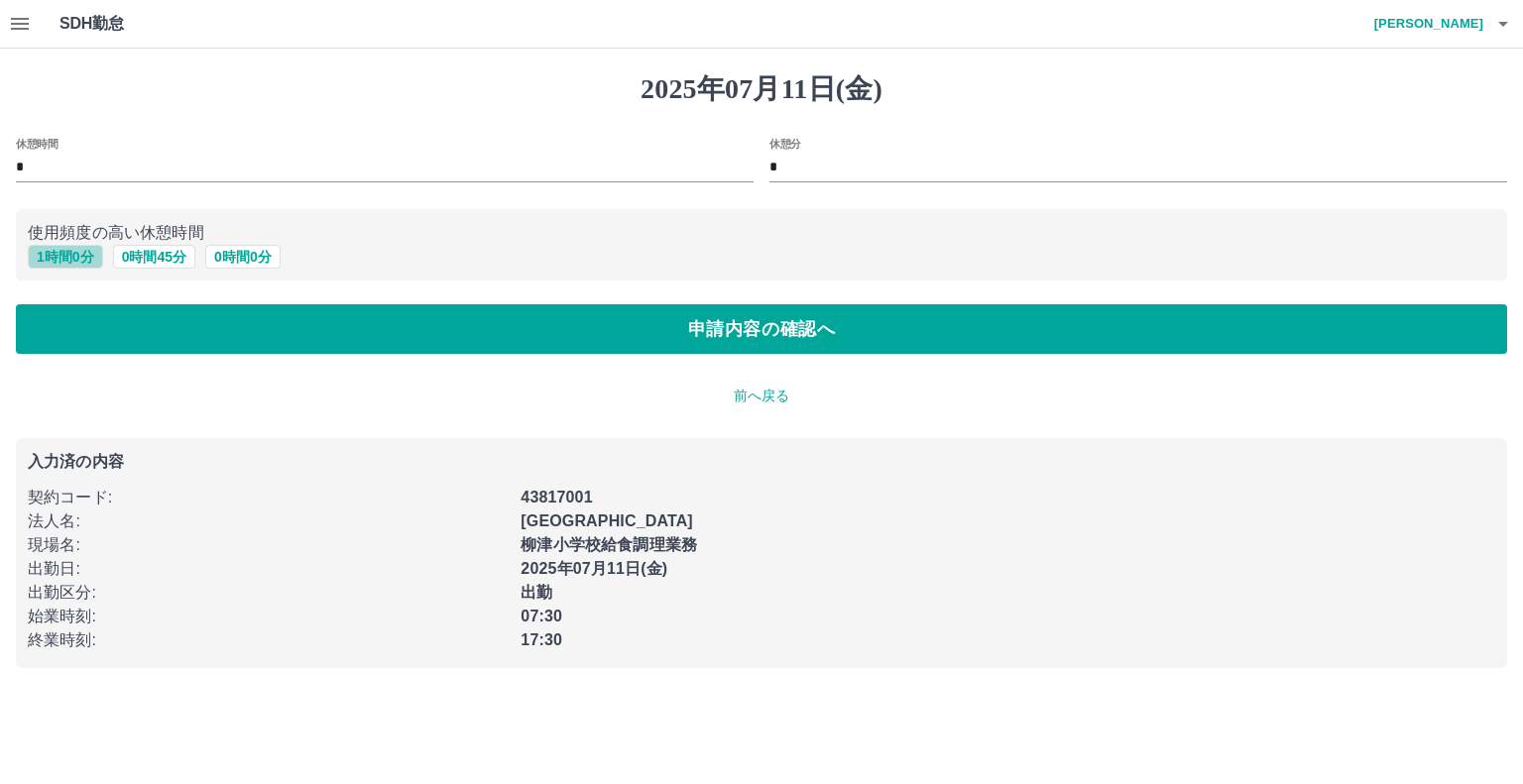 click on "1 時間 0 分" at bounding box center (65, 257) 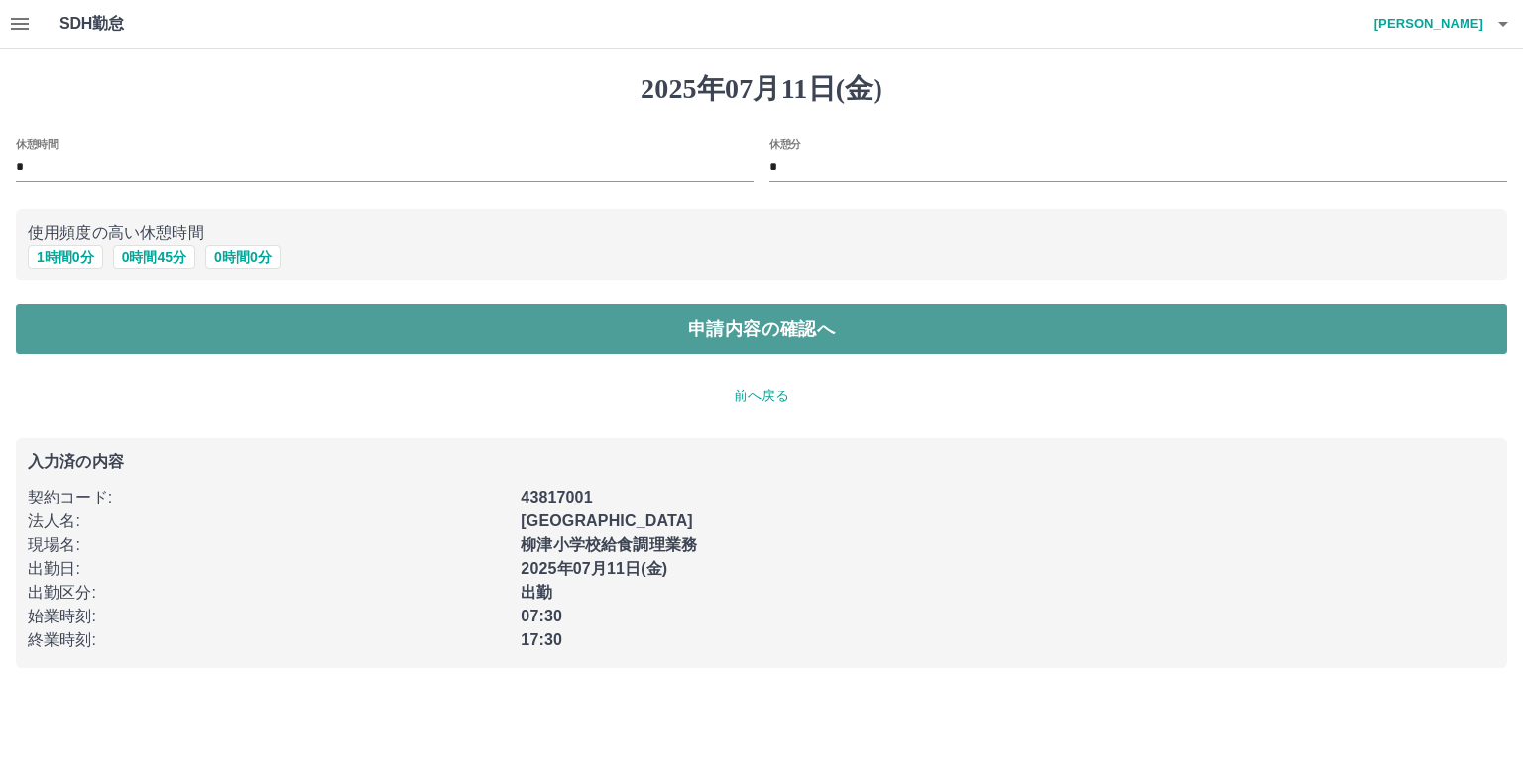 drag, startPoint x: 139, startPoint y: 328, endPoint x: 157, endPoint y: 340, distance: 21.633308 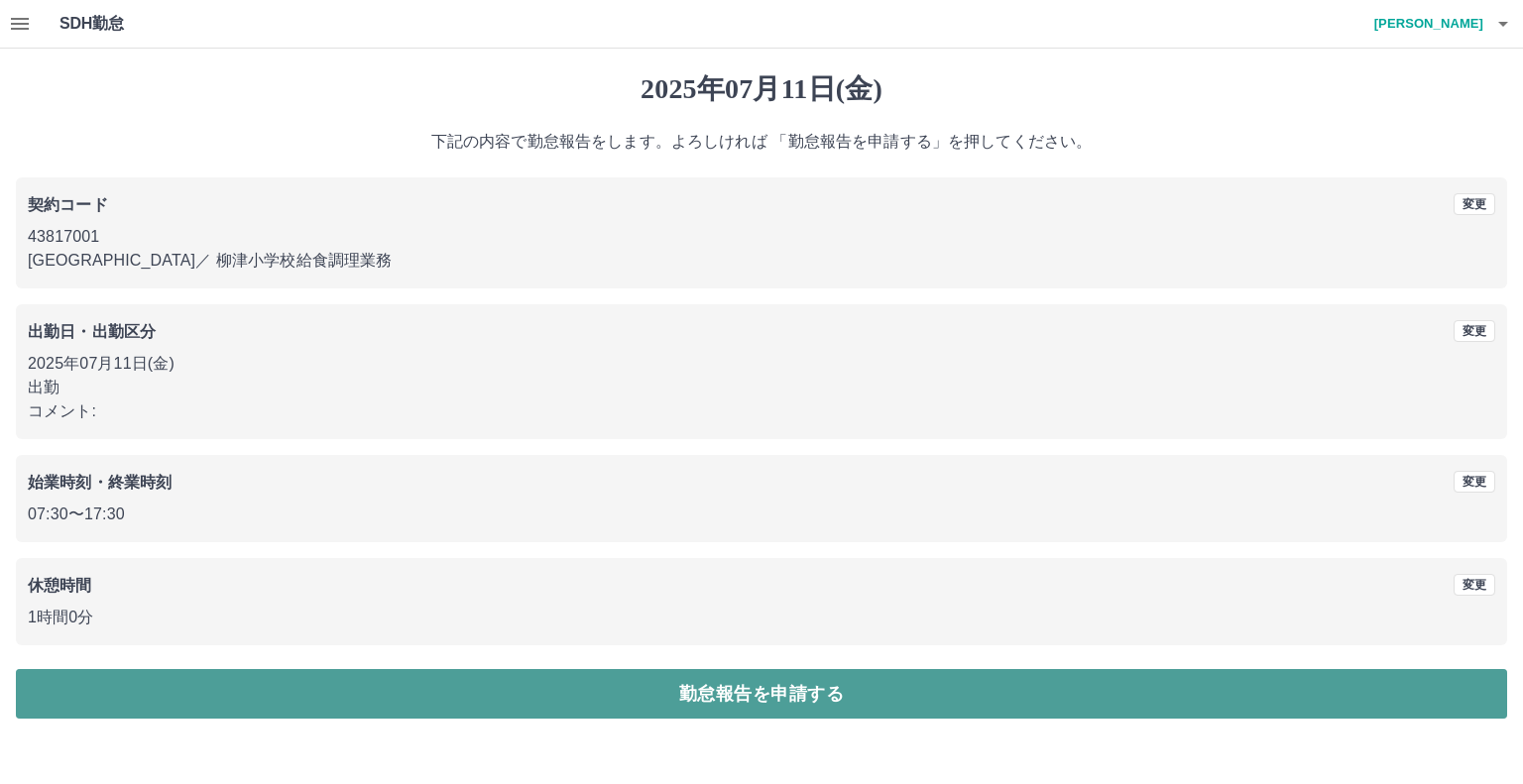 click on "勤怠報告を申請する" at bounding box center [762, 694] 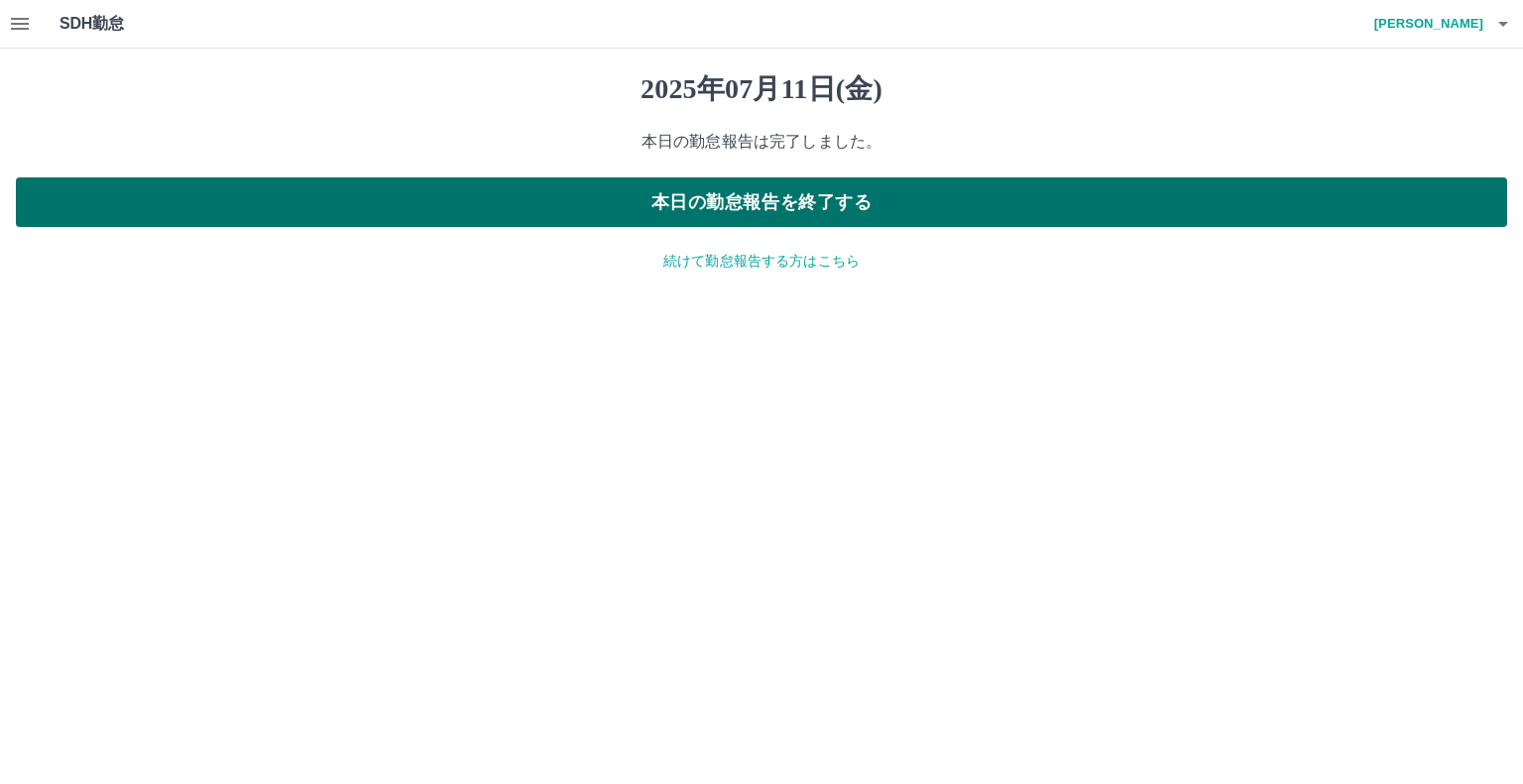 click on "本日の勤怠報告を終了する" at bounding box center [762, 202] 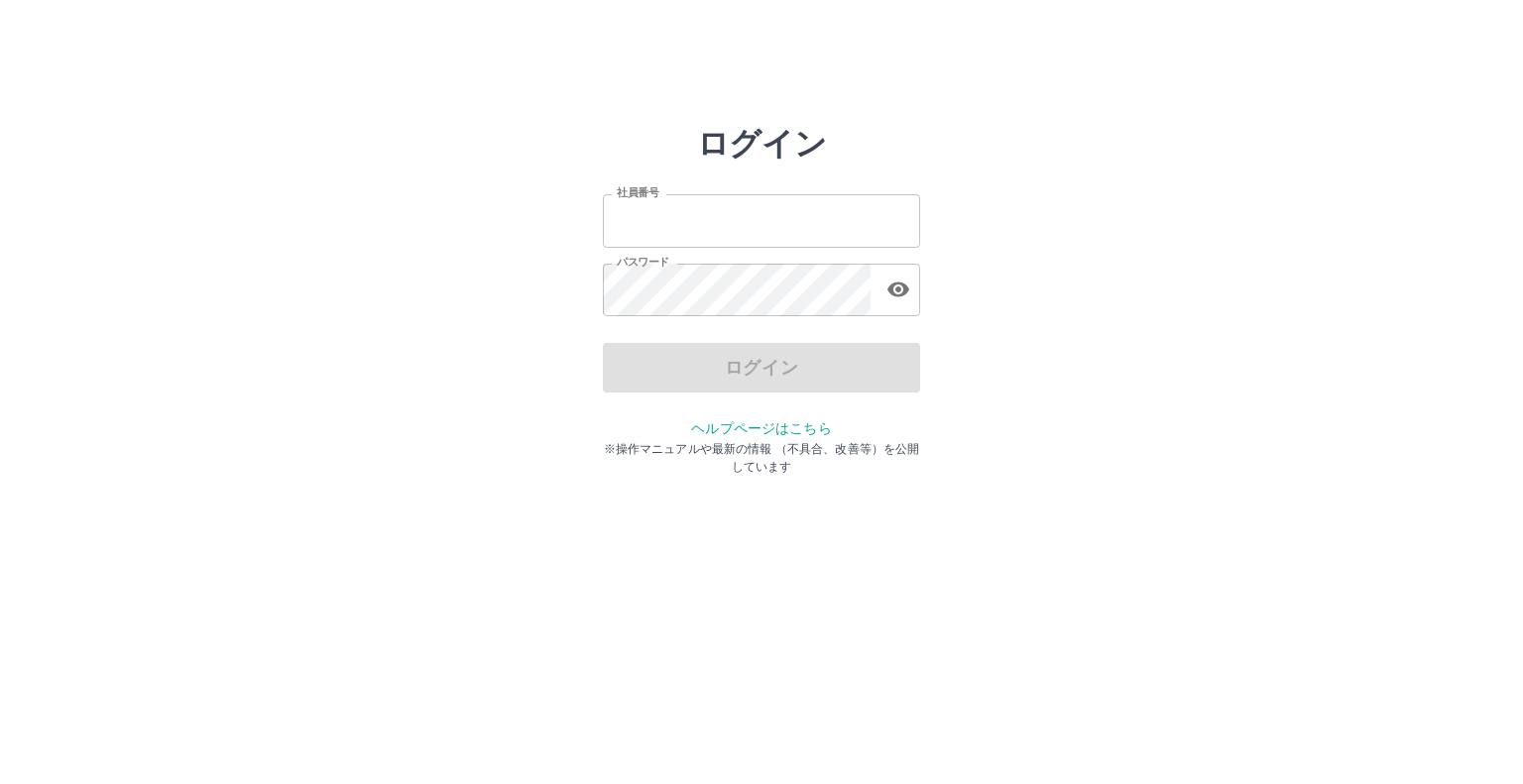 scroll, scrollTop: 0, scrollLeft: 0, axis: both 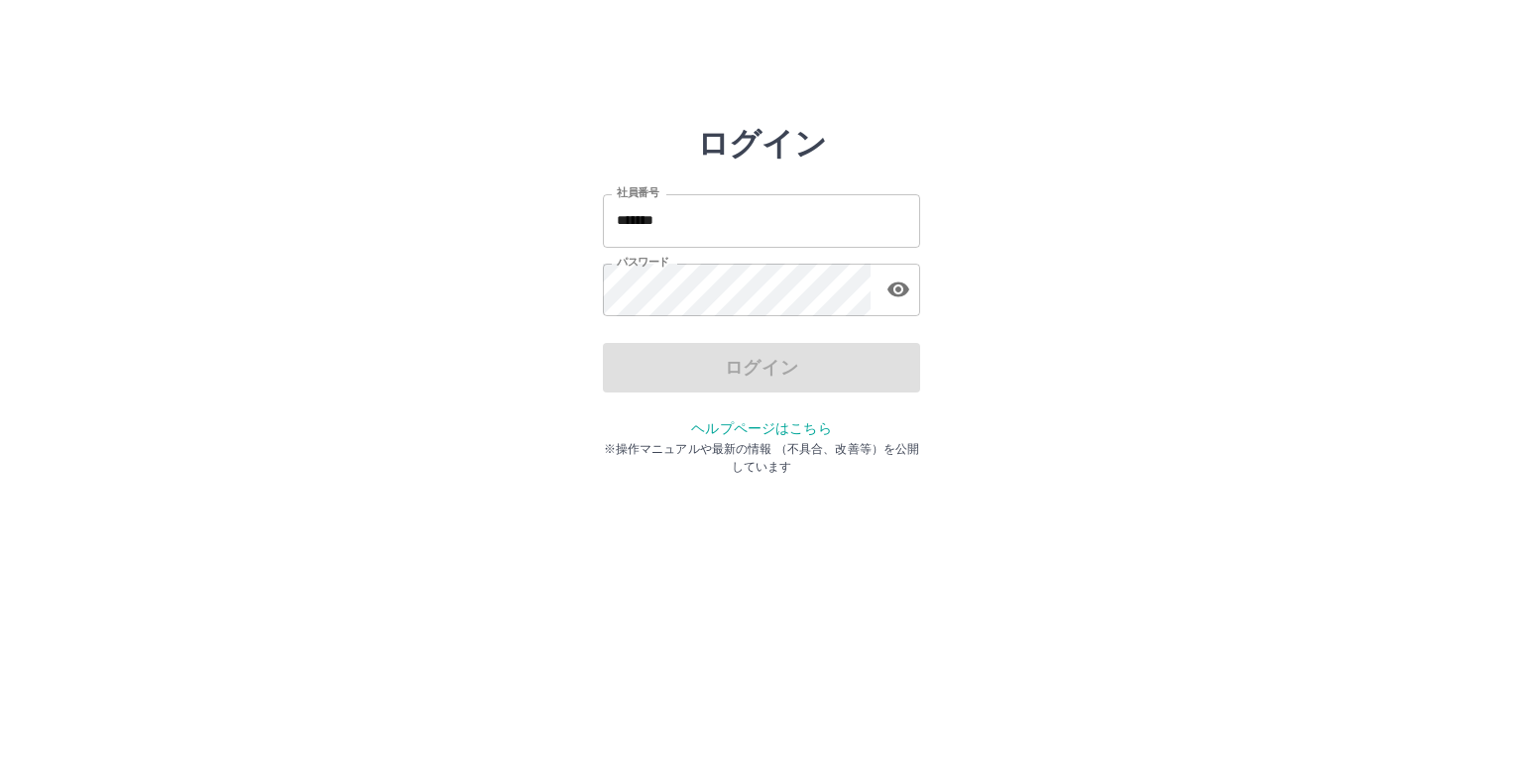 click on "ログイン" at bounding box center (762, 368) 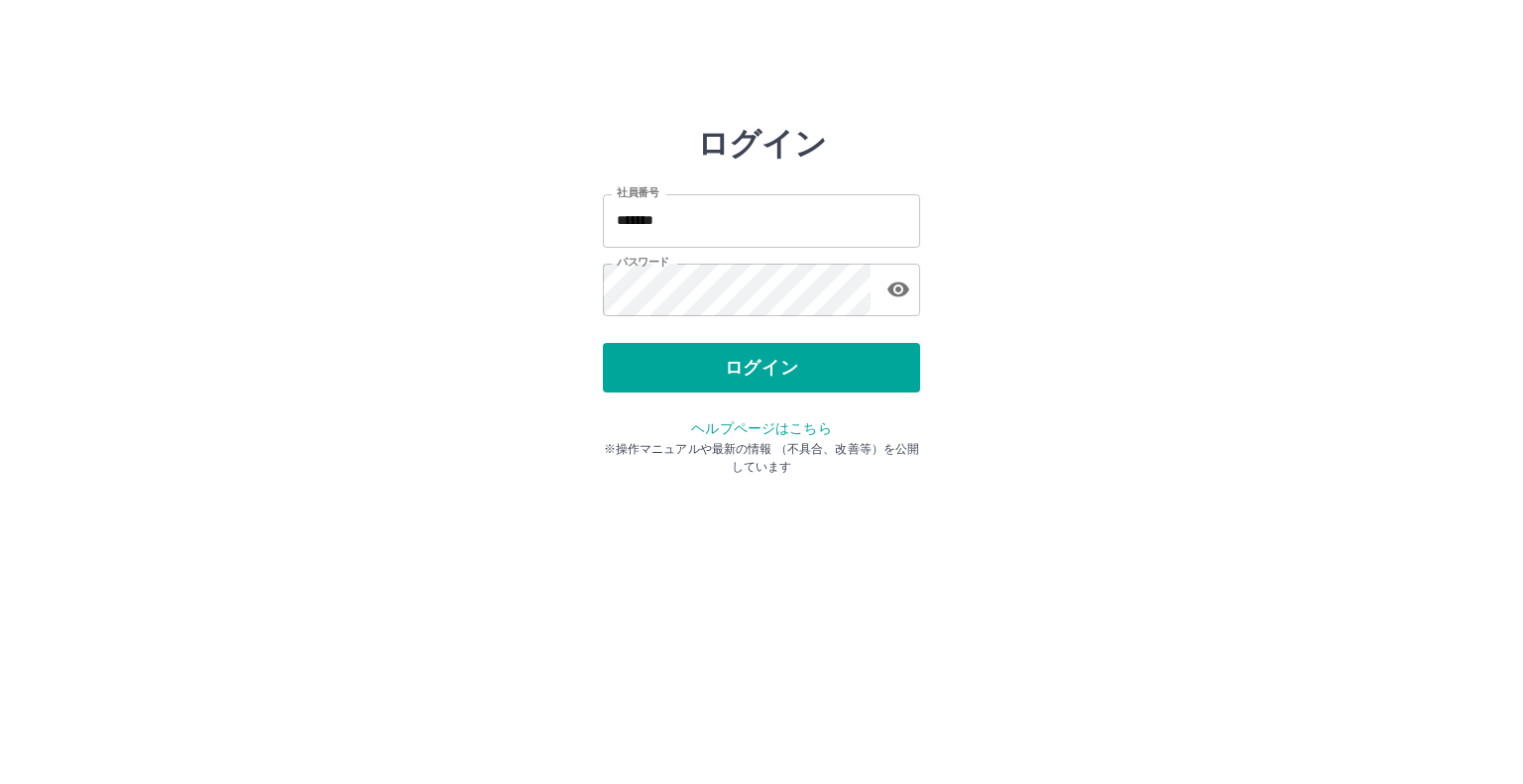 click on "ログイン" at bounding box center [762, 368] 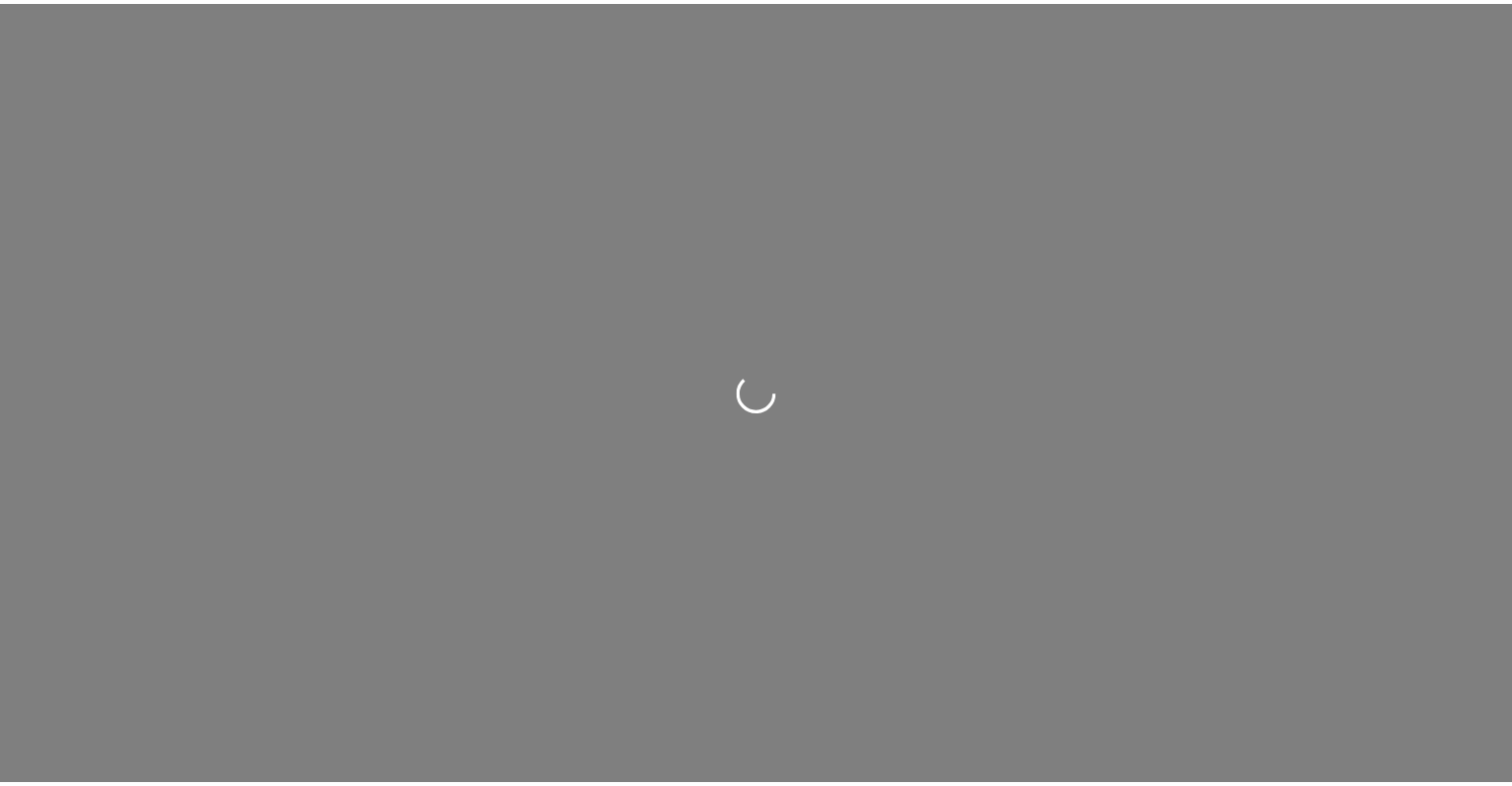 scroll, scrollTop: 0, scrollLeft: 0, axis: both 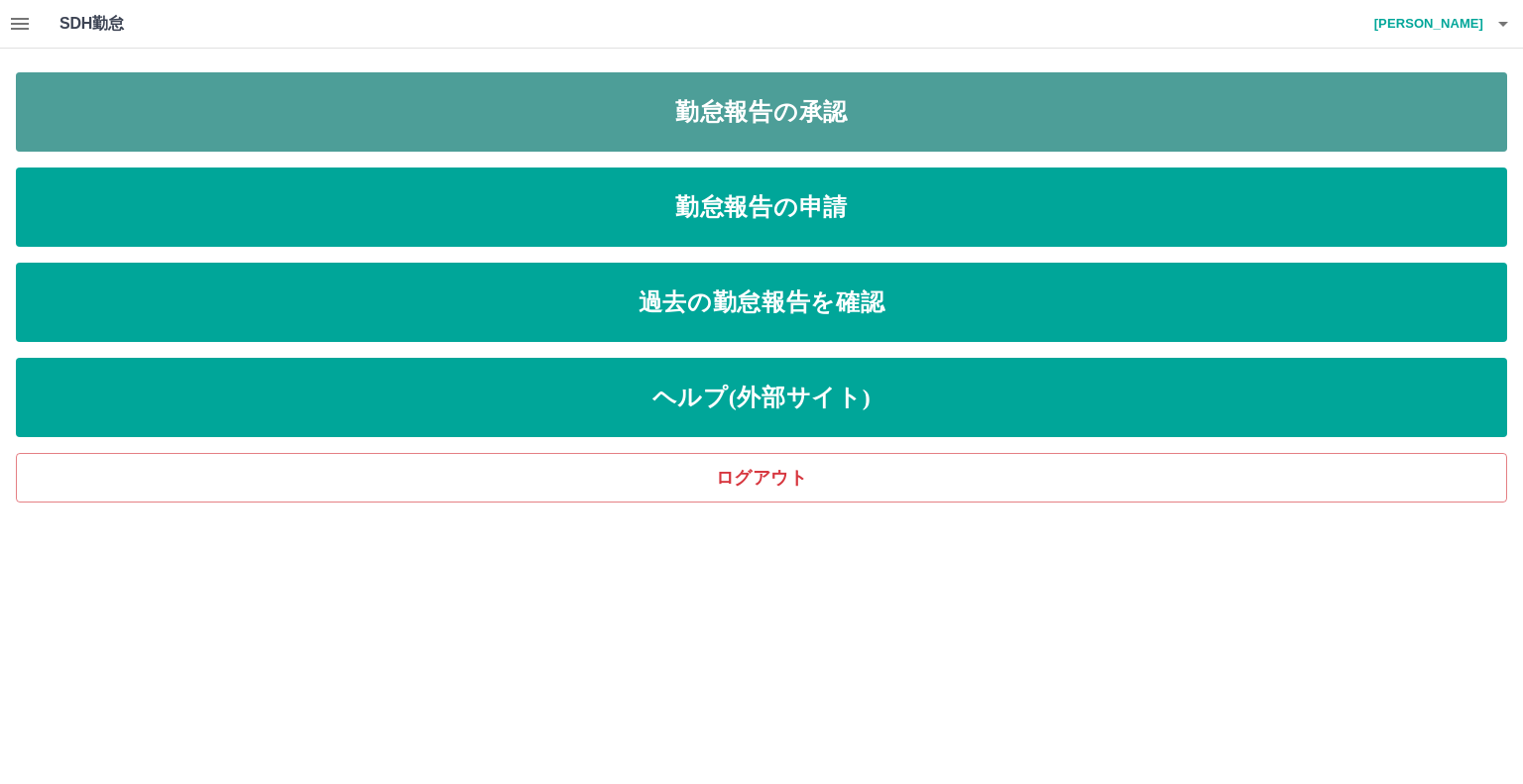 click on "勤怠報告の承認" at bounding box center [762, 112] 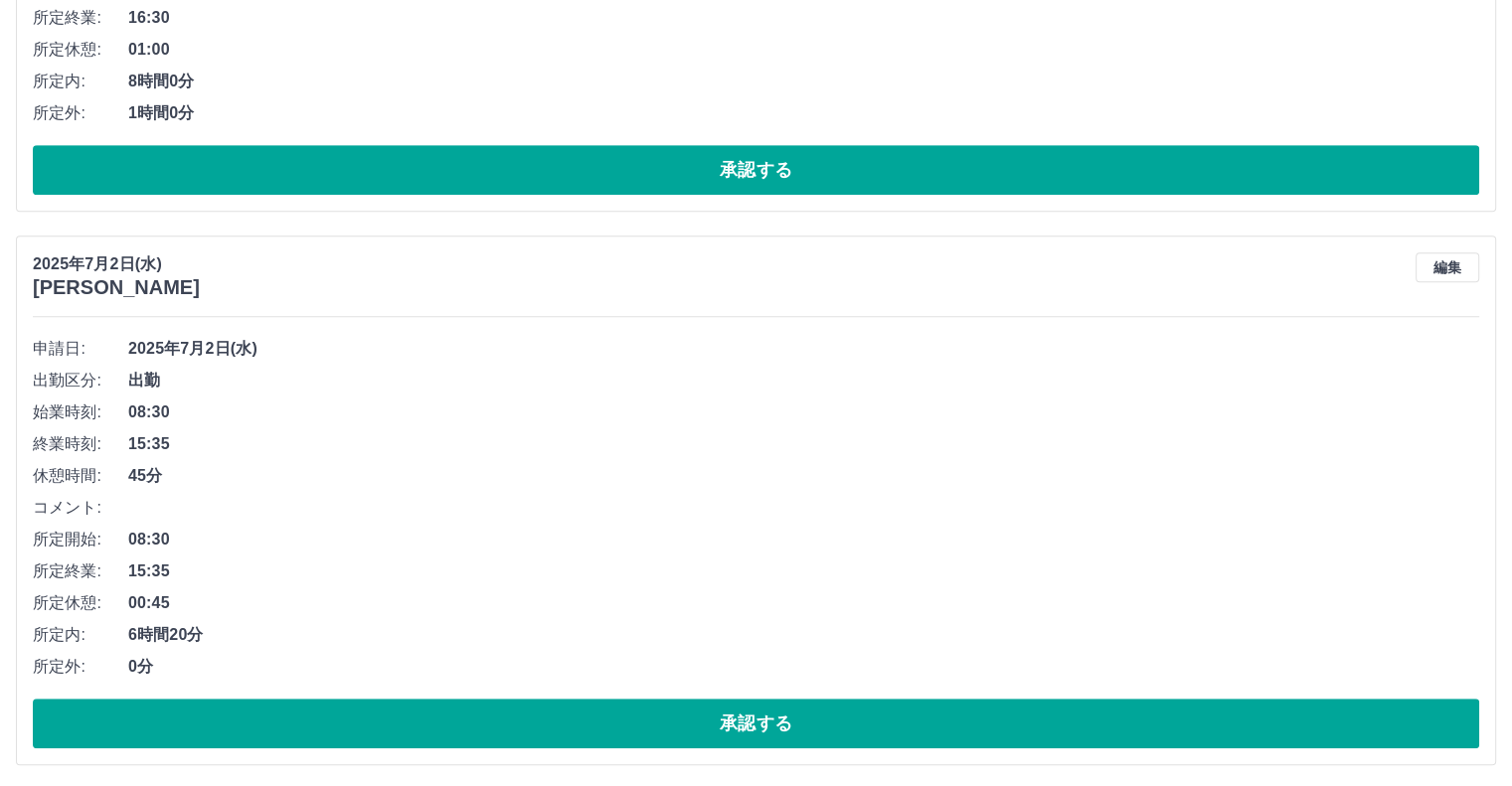 scroll, scrollTop: 1105, scrollLeft: 0, axis: vertical 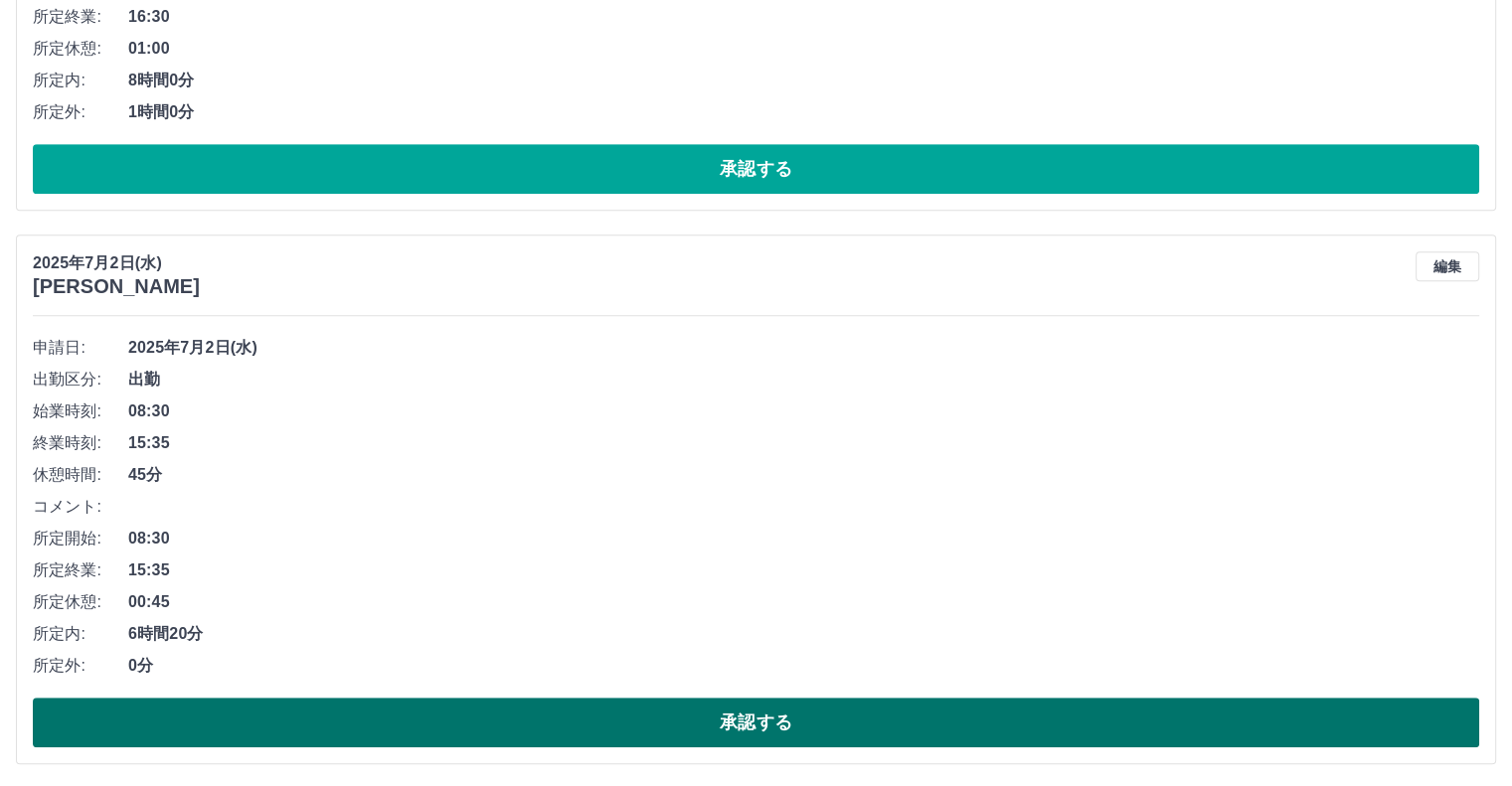 click on "承認する" at bounding box center (756, 722) 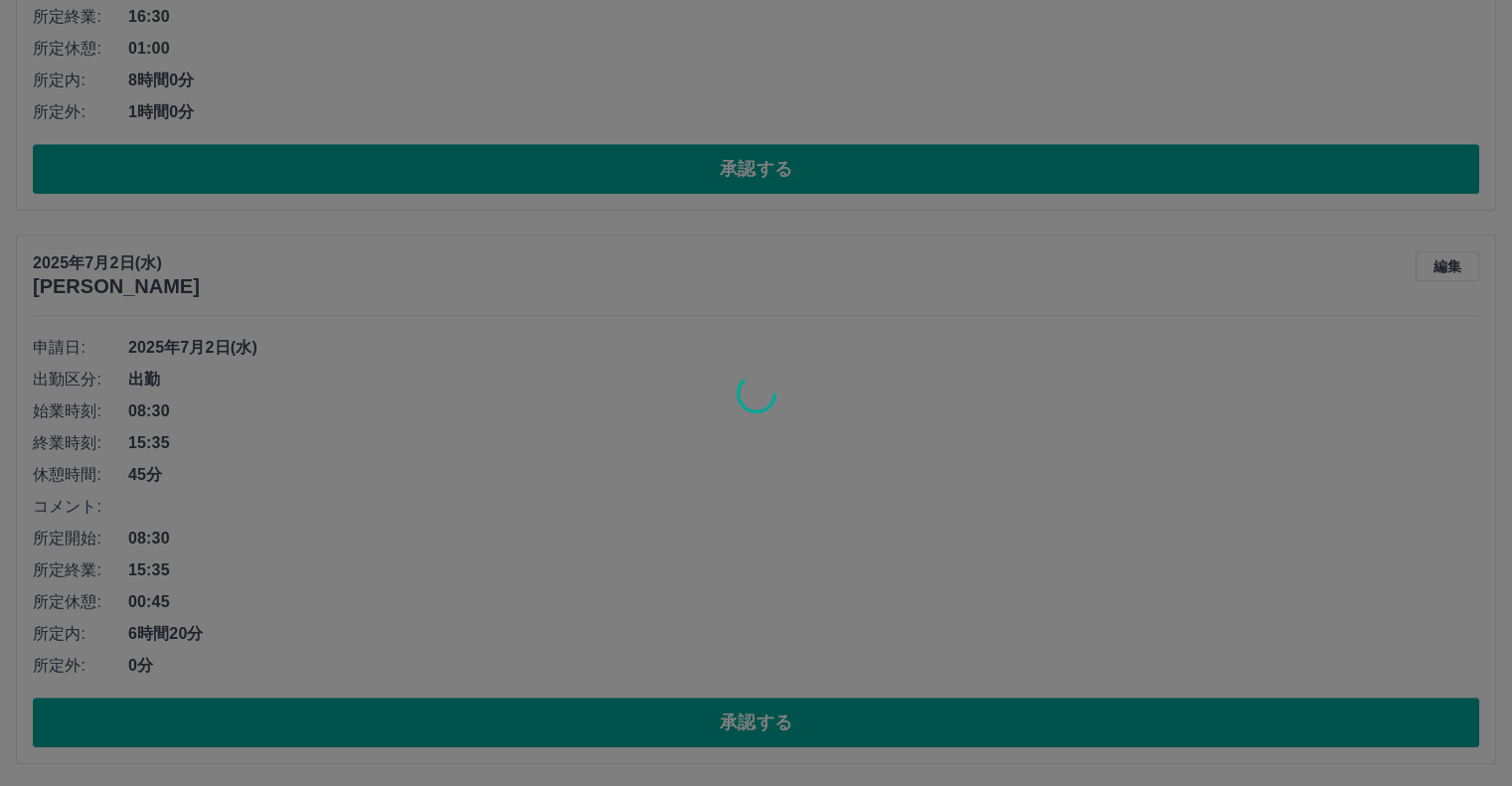 scroll, scrollTop: 553, scrollLeft: 0, axis: vertical 